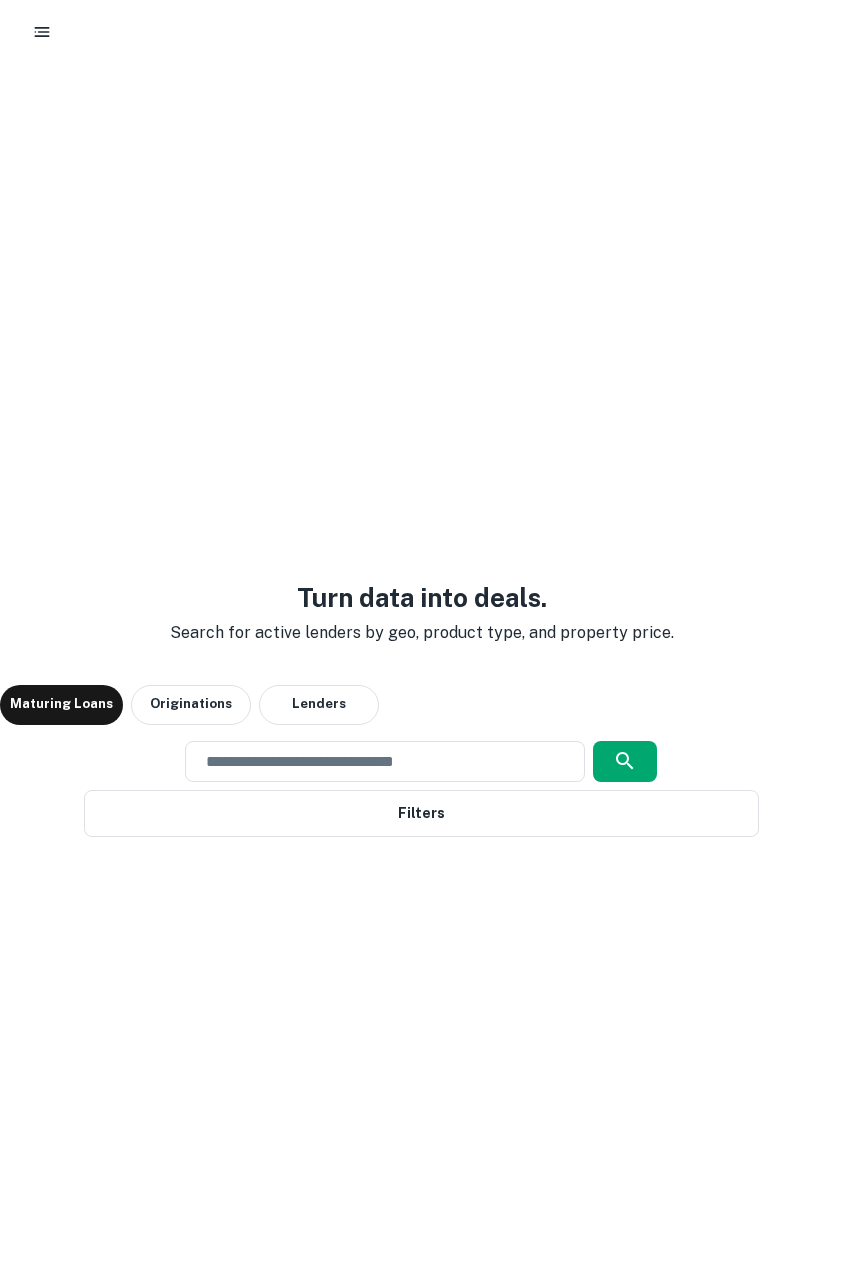 scroll, scrollTop: 0, scrollLeft: 0, axis: both 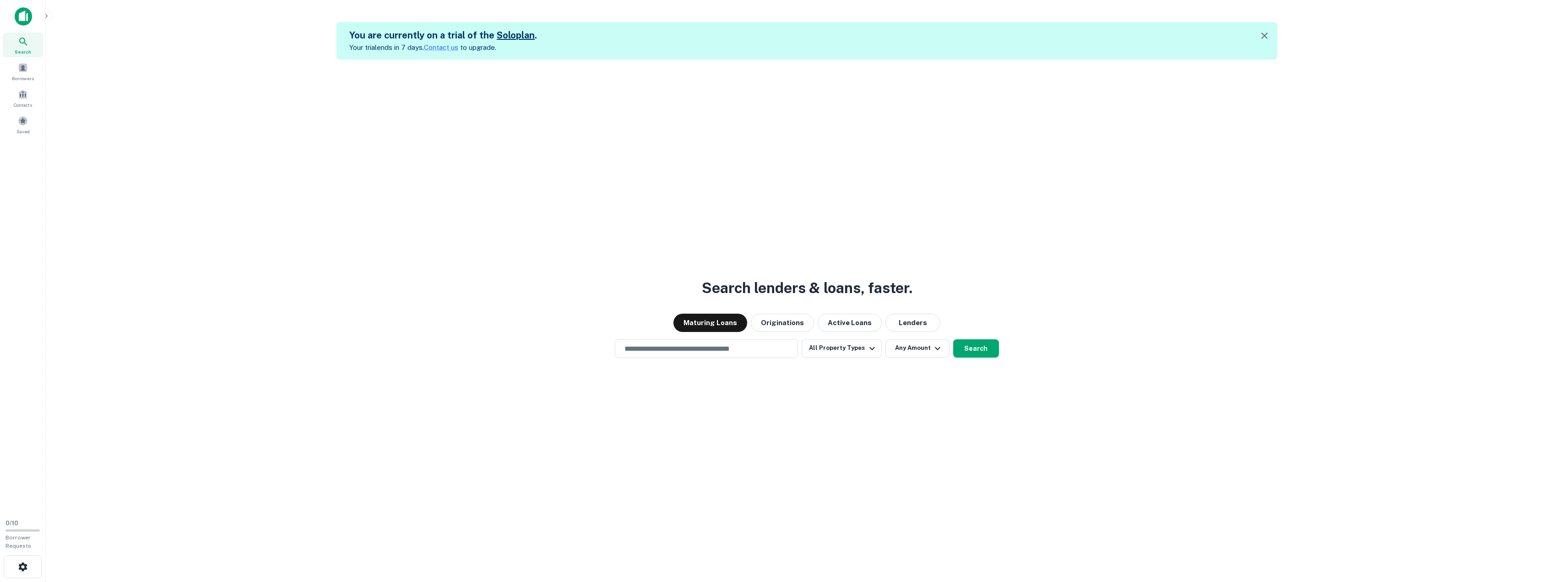 click on "Search lenders & loans, faster. Maturing Loans Originations Active Loans Lenders ​ All Property Types Any Amount Search" at bounding box center (807, 350) 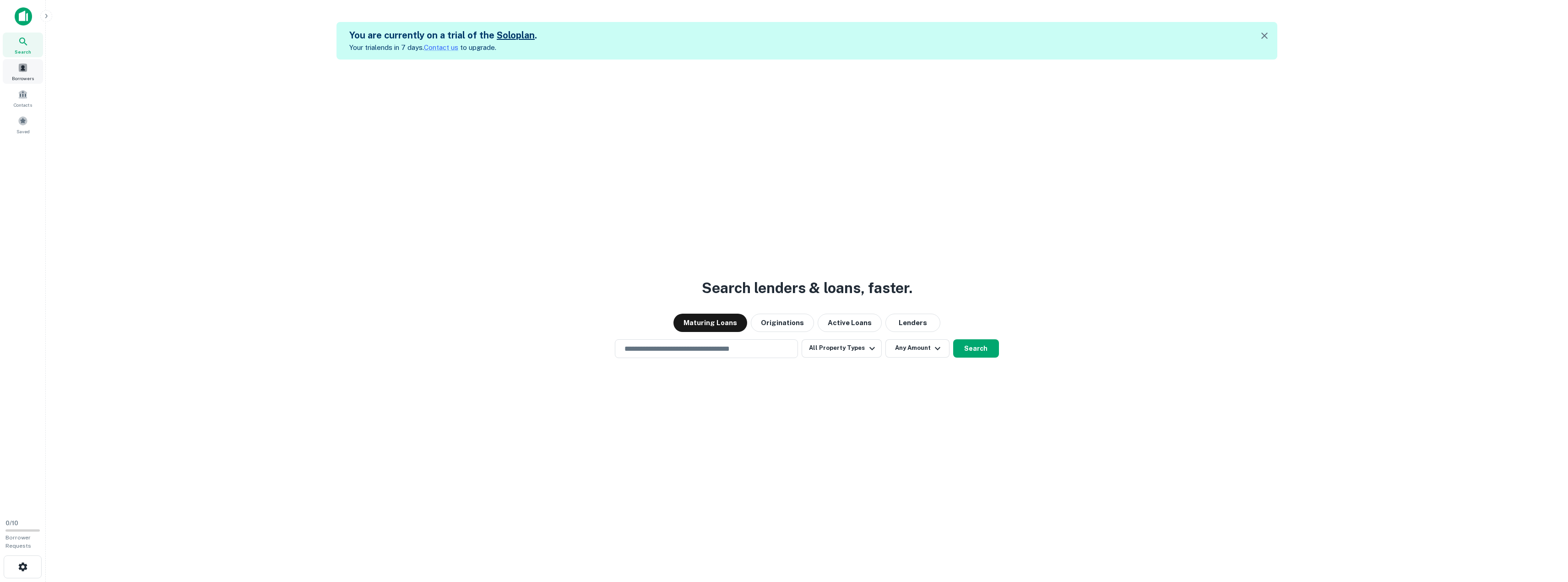 click on "Borrowers" at bounding box center [23, 78] 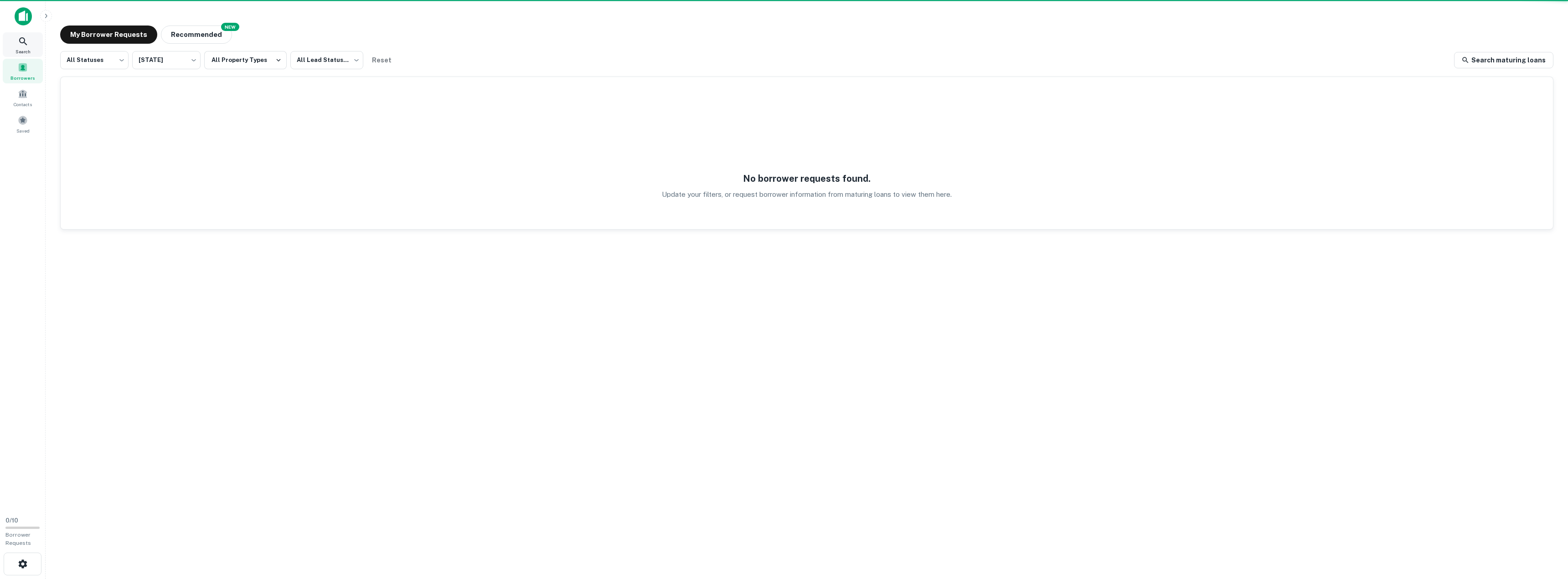 scroll, scrollTop: 0, scrollLeft: 0, axis: both 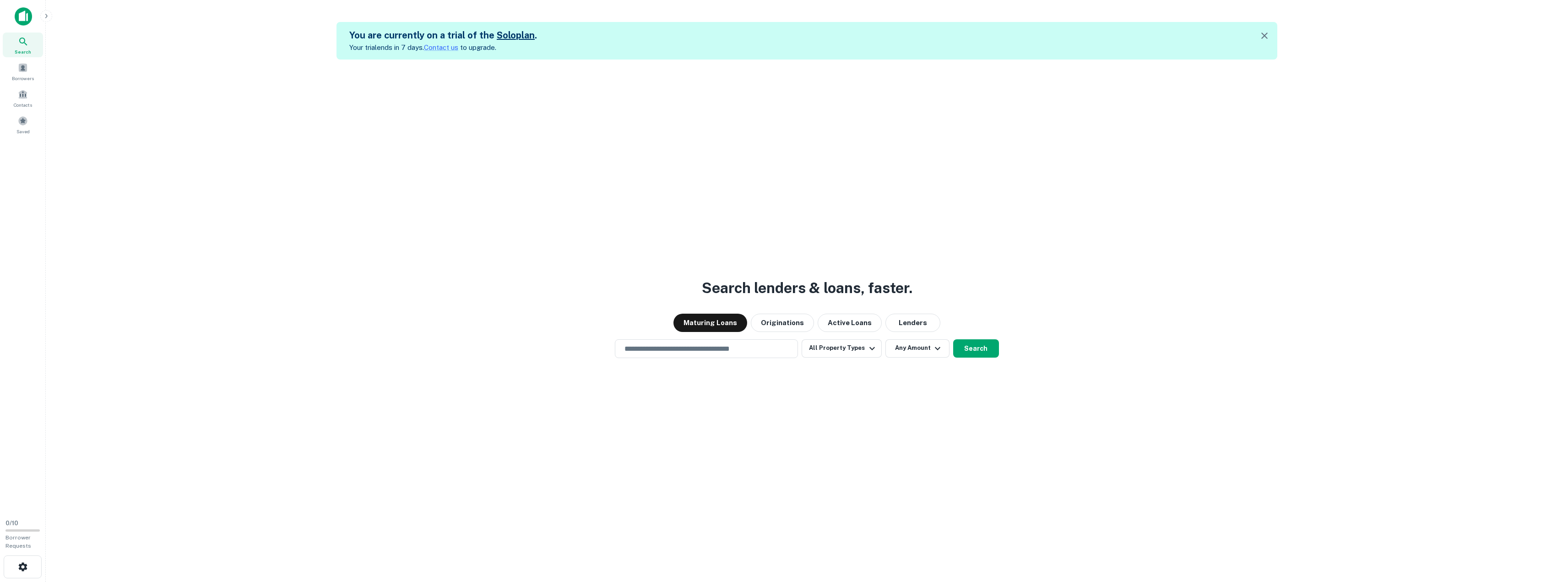 click at bounding box center (60, 16) 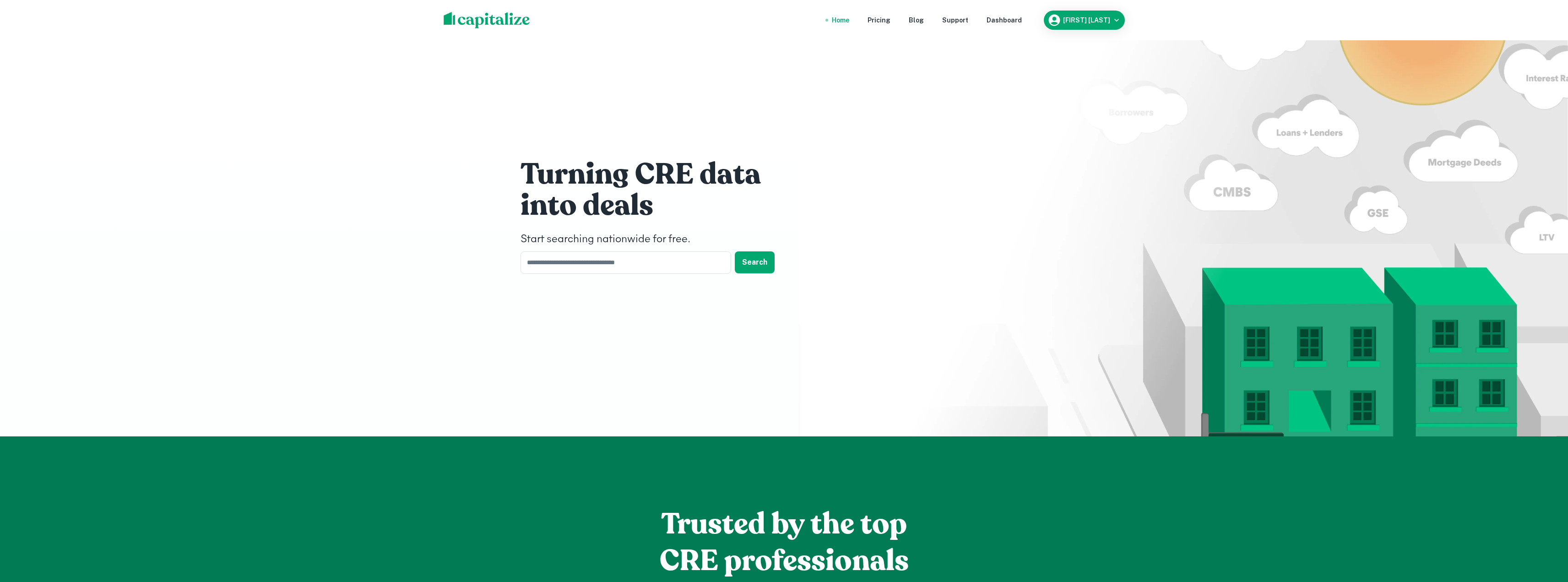 click on "Home Pricing Blog Support Dashboard" at bounding box center [927, 20] 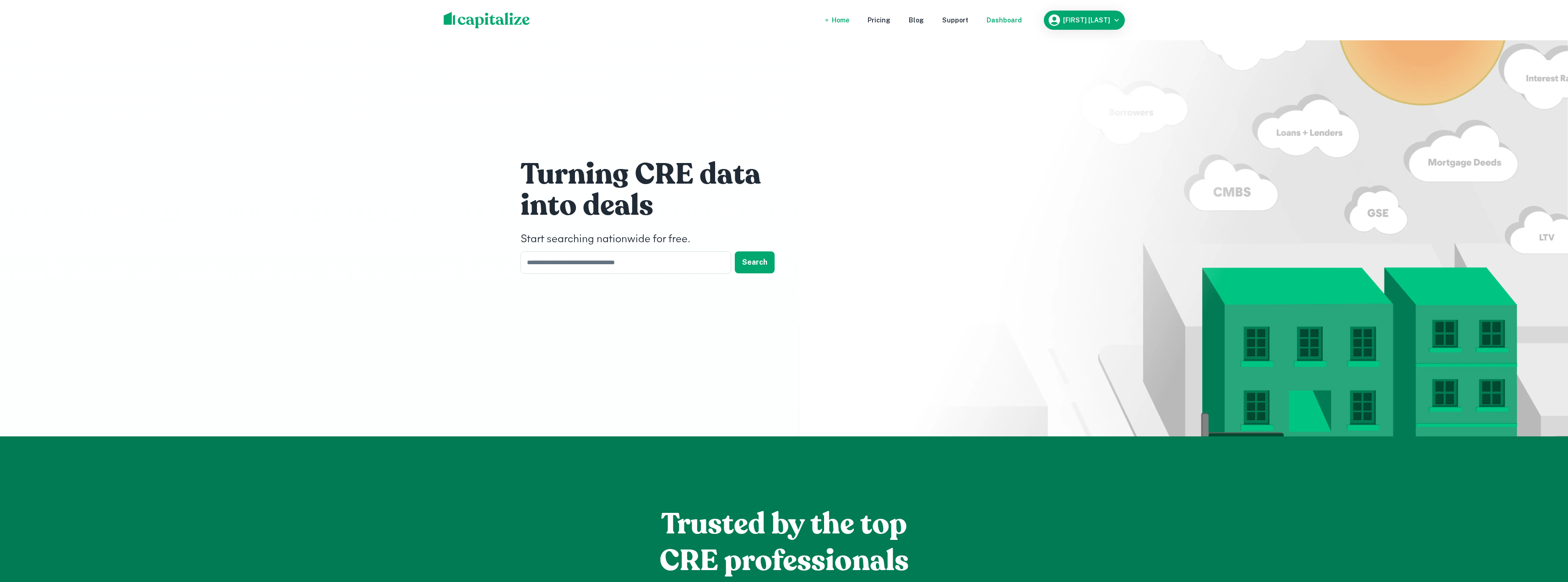 click on "Dashboard" at bounding box center (1004, 20) 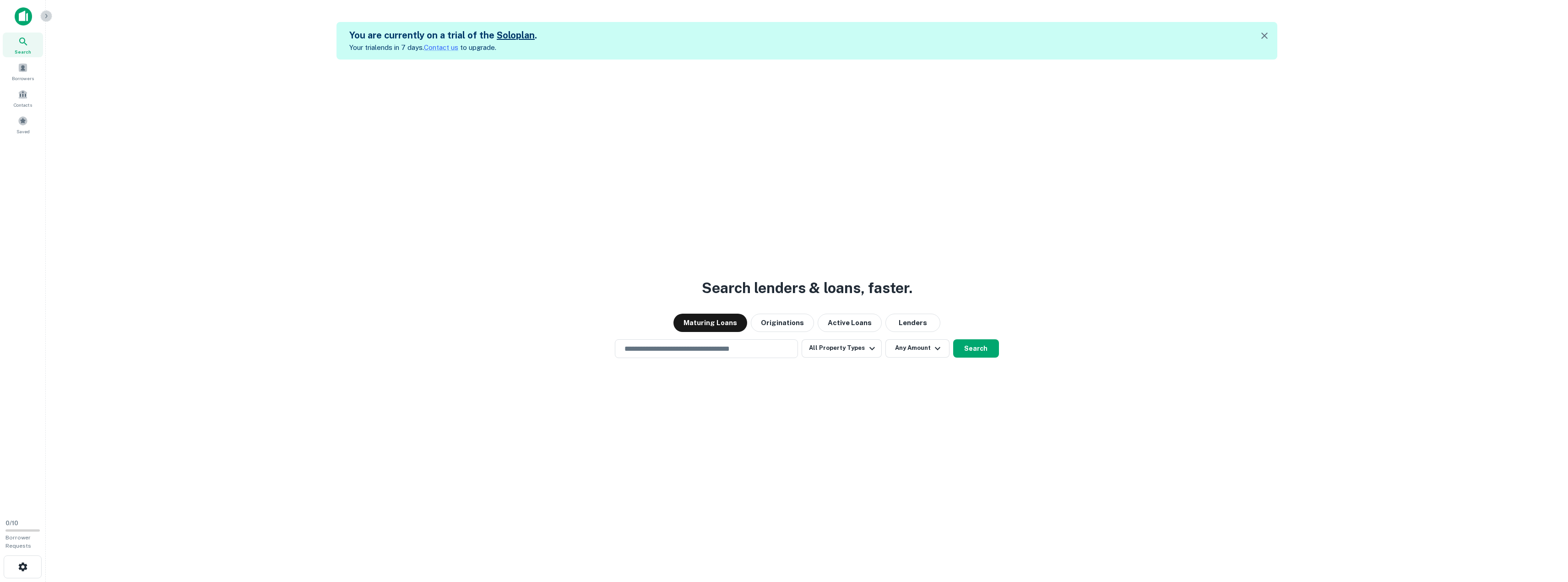 click at bounding box center (46, 16) 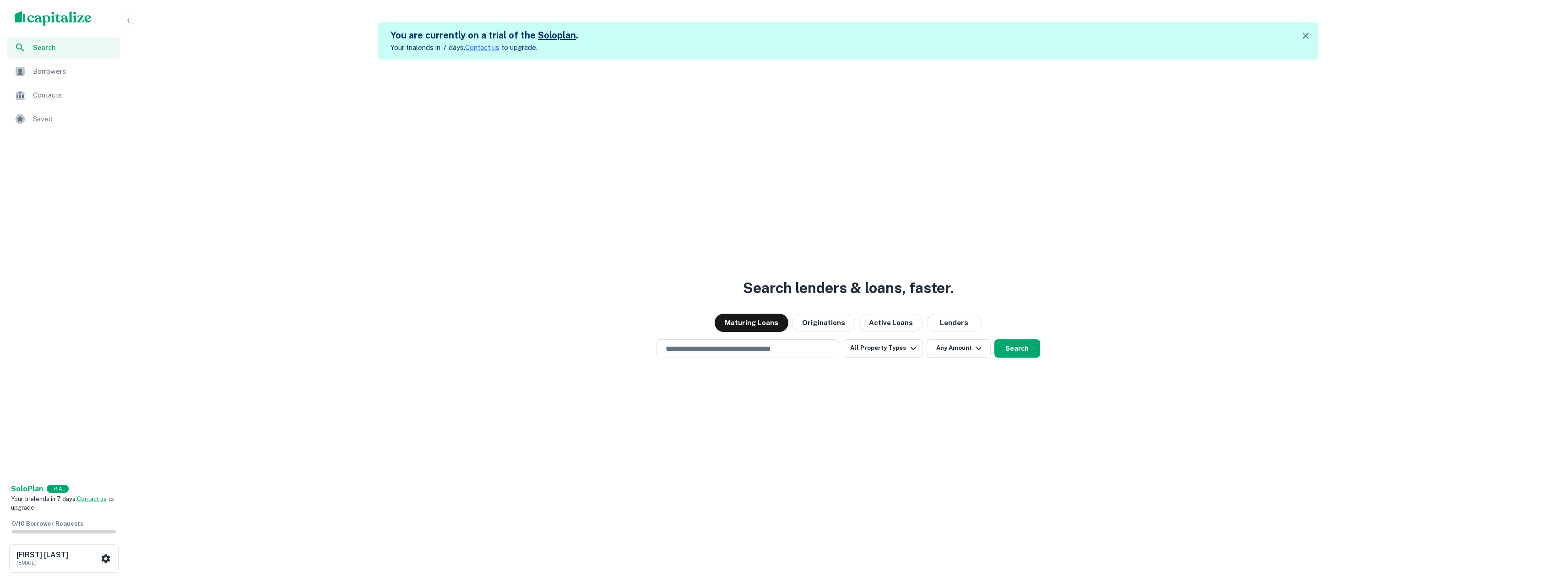 click on "Borrowers" at bounding box center (74, 71) 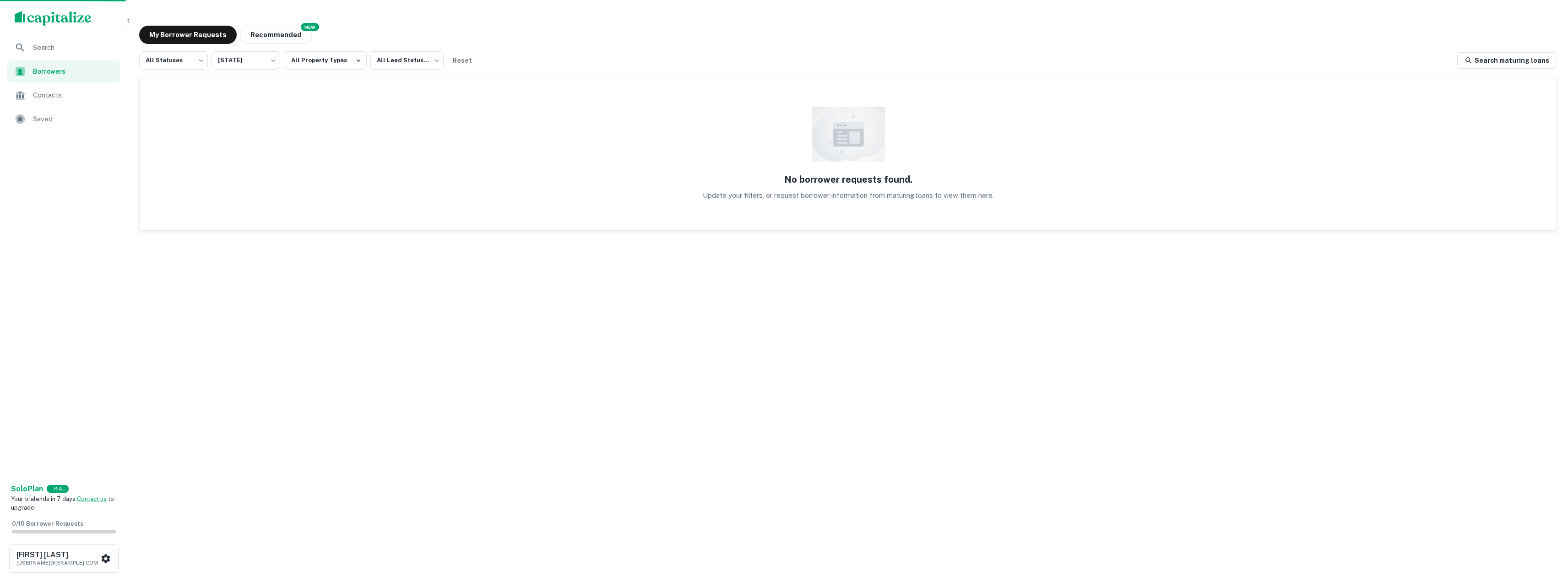 scroll, scrollTop: 0, scrollLeft: 0, axis: both 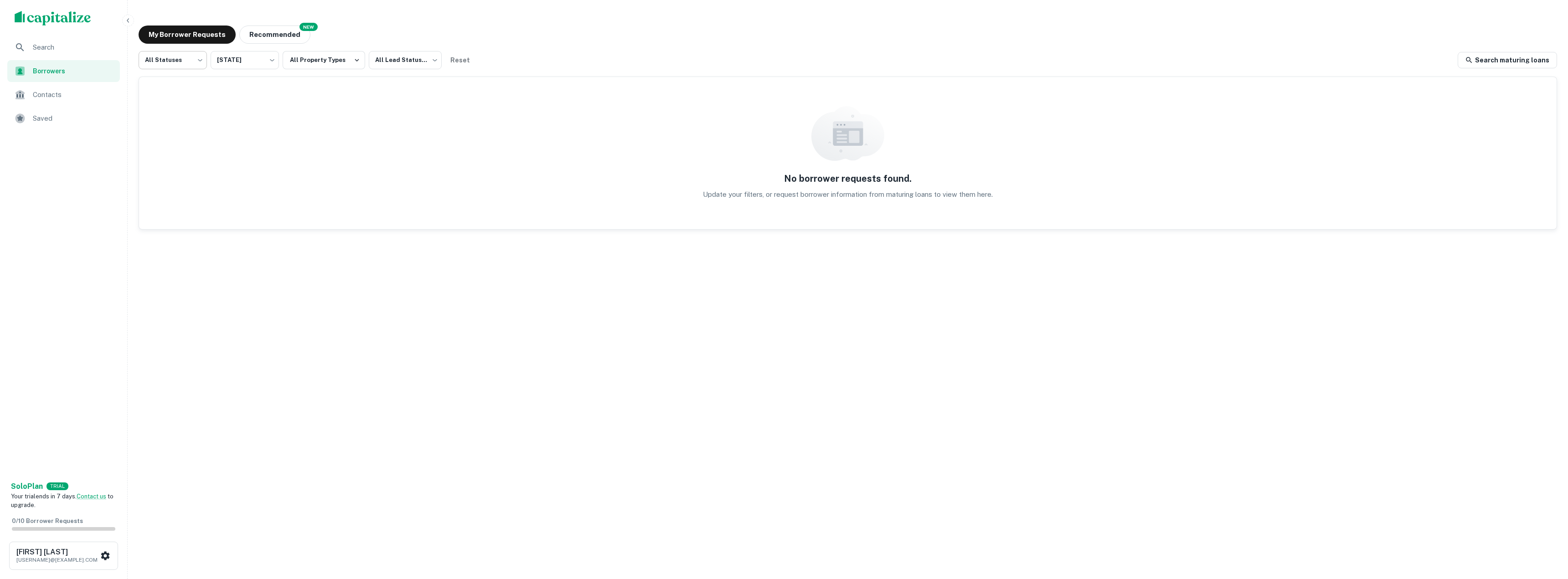 click on "Search         Borrowers         Contacts         Saved     Solo  Plan   TRIAL Your trial  ends in 7 days.  Contact us   to upgrade. 0  /  10   Borrower Requests [FIRST] [LAST] [USERNAME]@[EXAMPLE].COM My Borrower Requests NEW Recommended All Statuses *** ​ All States *** ​ All Property Types All Lead Statuses *** ​ Reset Search maturing loans No borrower requests found. Update your filters, or request borrower information from maturing loans to view them here." at bounding box center (784, 289) 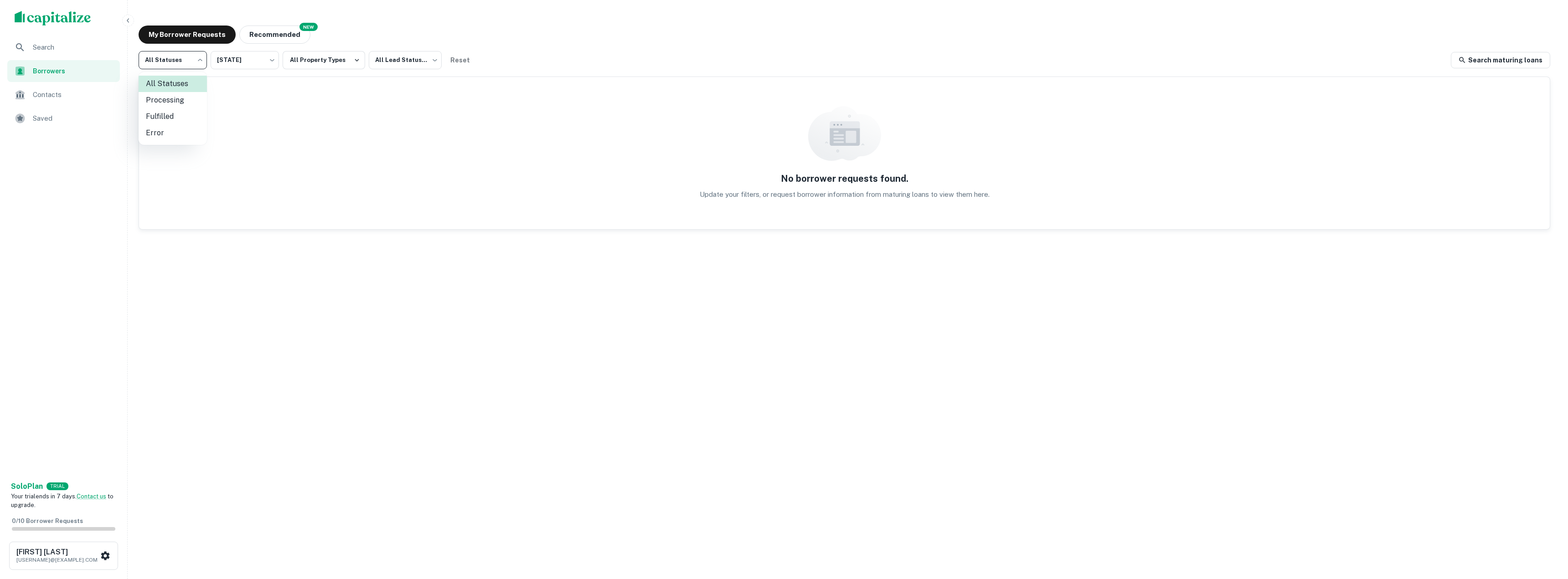 click at bounding box center [784, 289] 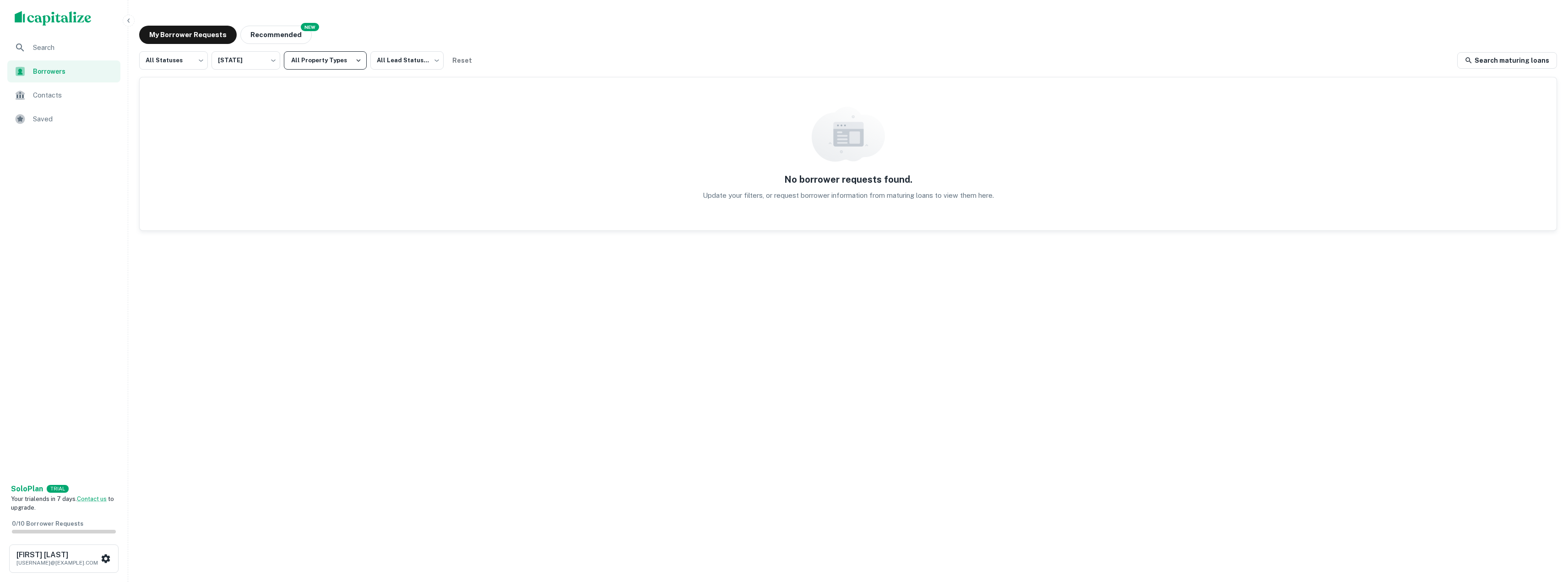 click on "All Property Types" at bounding box center (325, 60) 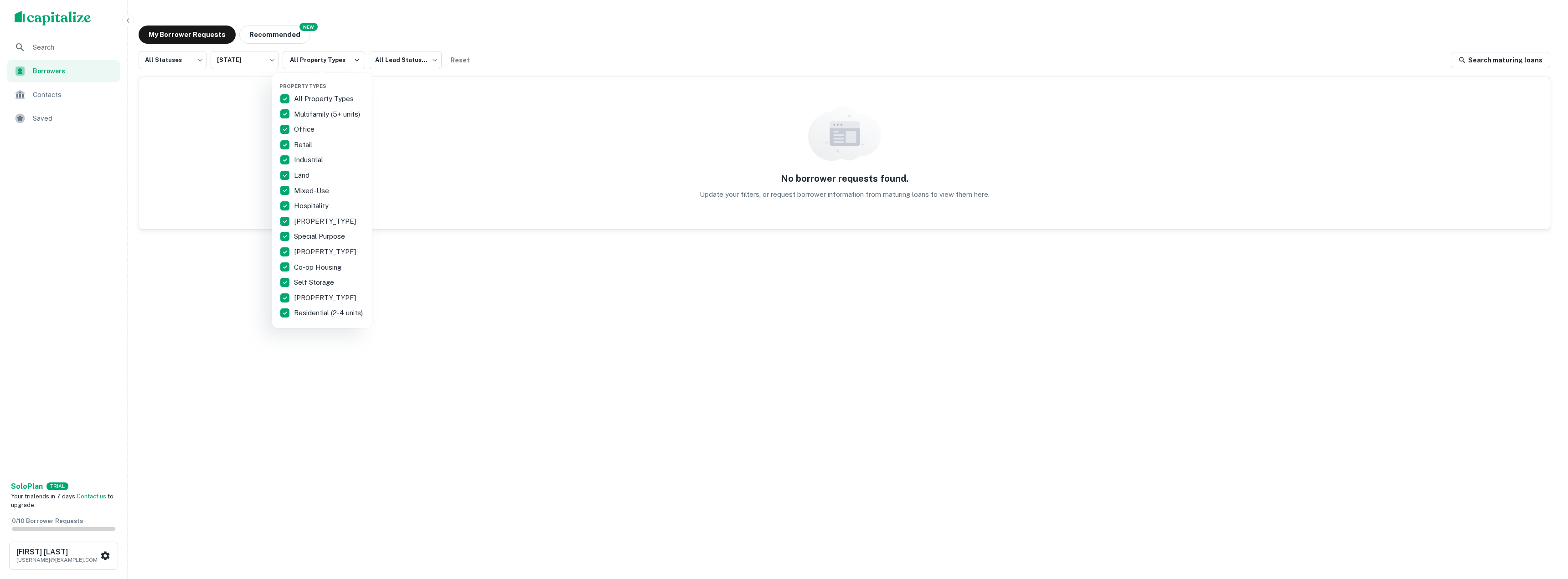 click at bounding box center [784, 289] 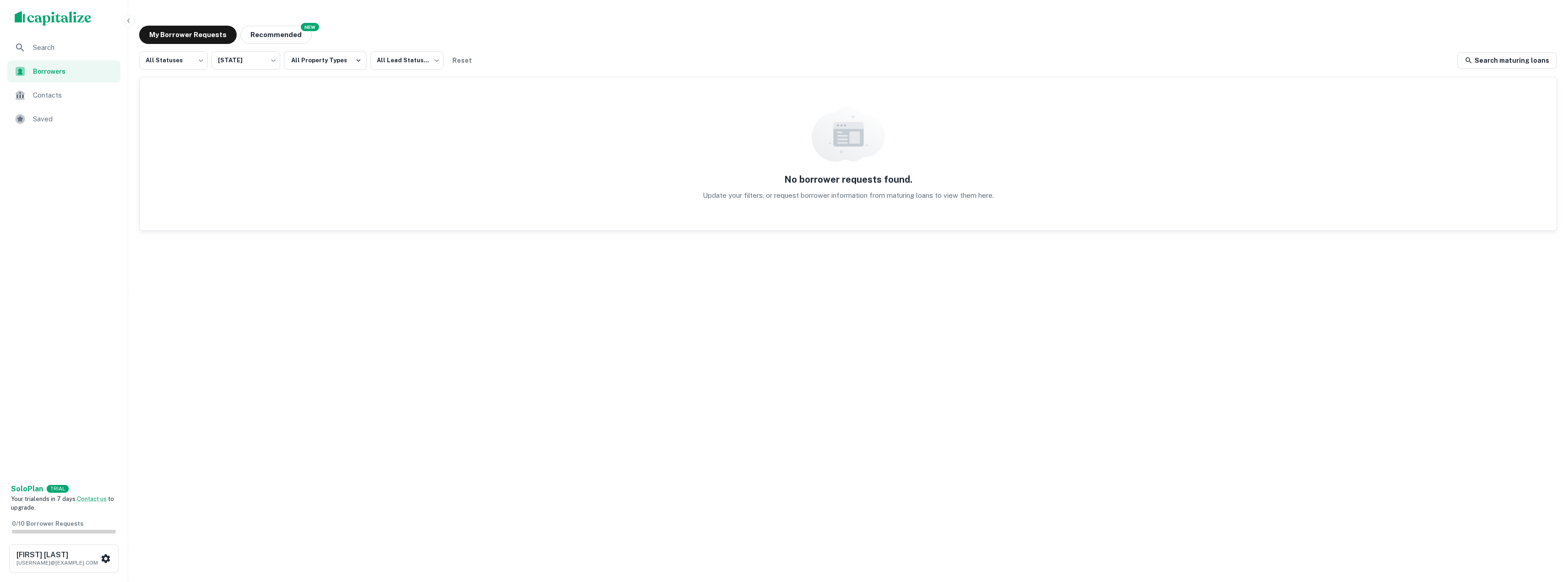 click on "Search         Borrowers         Contacts         Saved     Solo  Plan   TRIAL Your trial  ends in 7 days.  Contact us   to upgrade. 0  /  10   Borrower Requests Jonathan Seabolt jseabolt@gspartners.com My Borrower Requests NEW Recommended All Statuses *** ​ All States *** ​ All Property Types All Lead Statuses *** ​ Reset Search maturing loans No borrower requests found. Update your filters, or request borrower information from maturing loans to view them here." at bounding box center (784, 291) 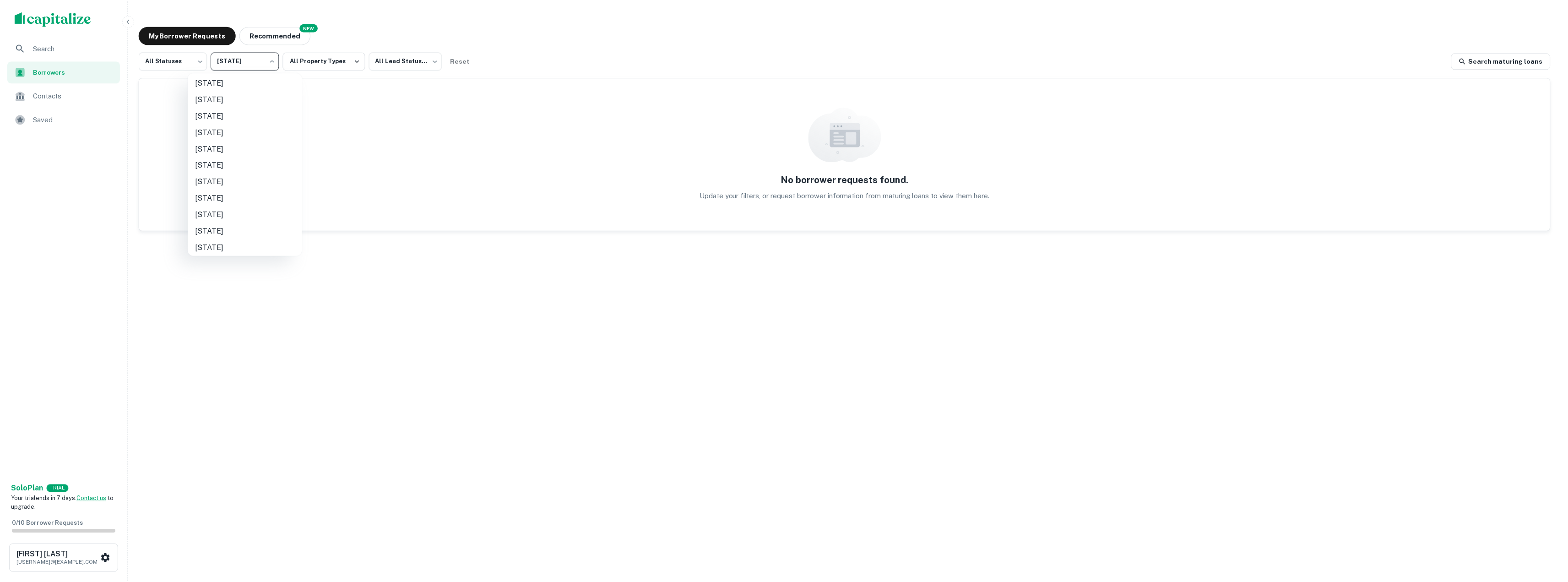 scroll, scrollTop: 665, scrollLeft: 0, axis: vertical 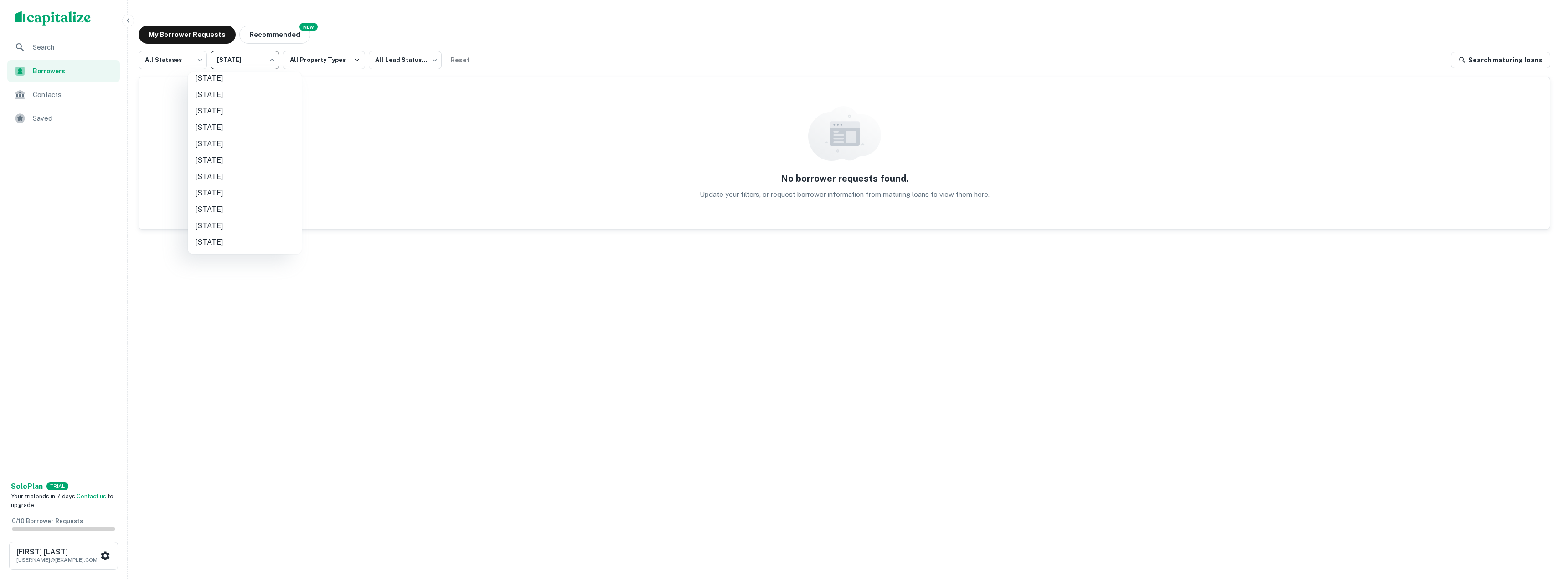 click on "Texas" at bounding box center [245, 128] 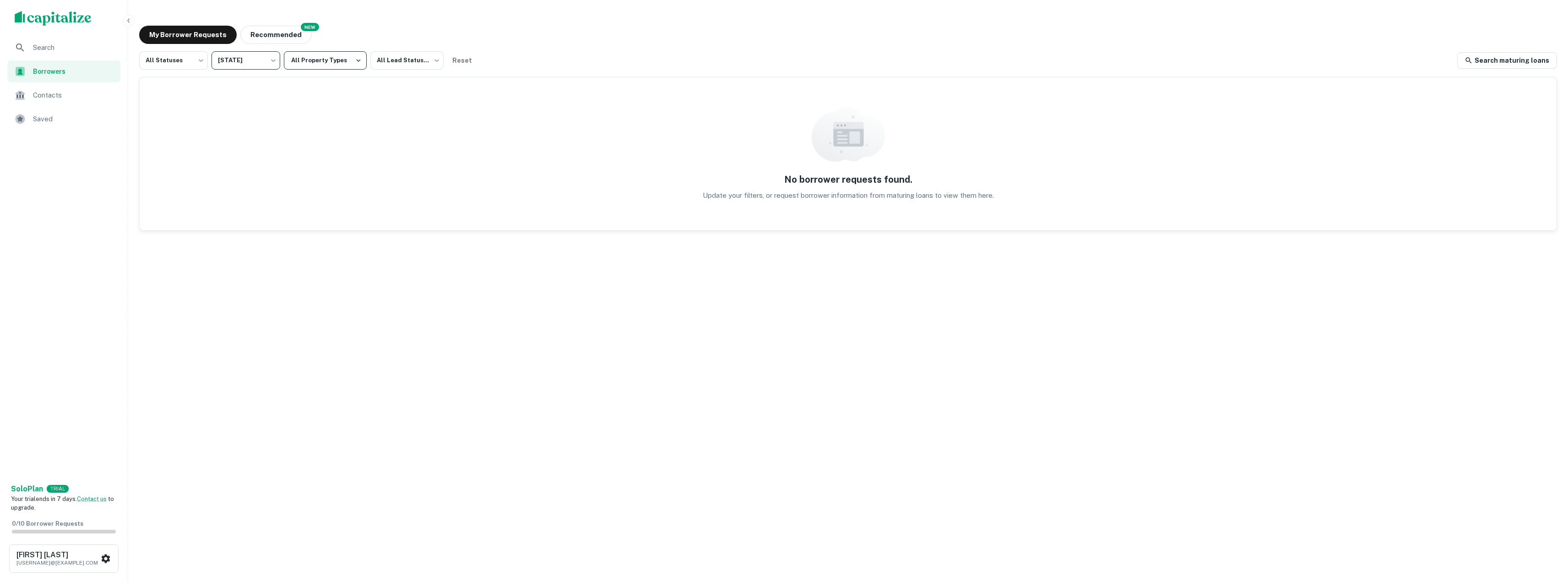 click on "All Property Types" at bounding box center (325, 60) 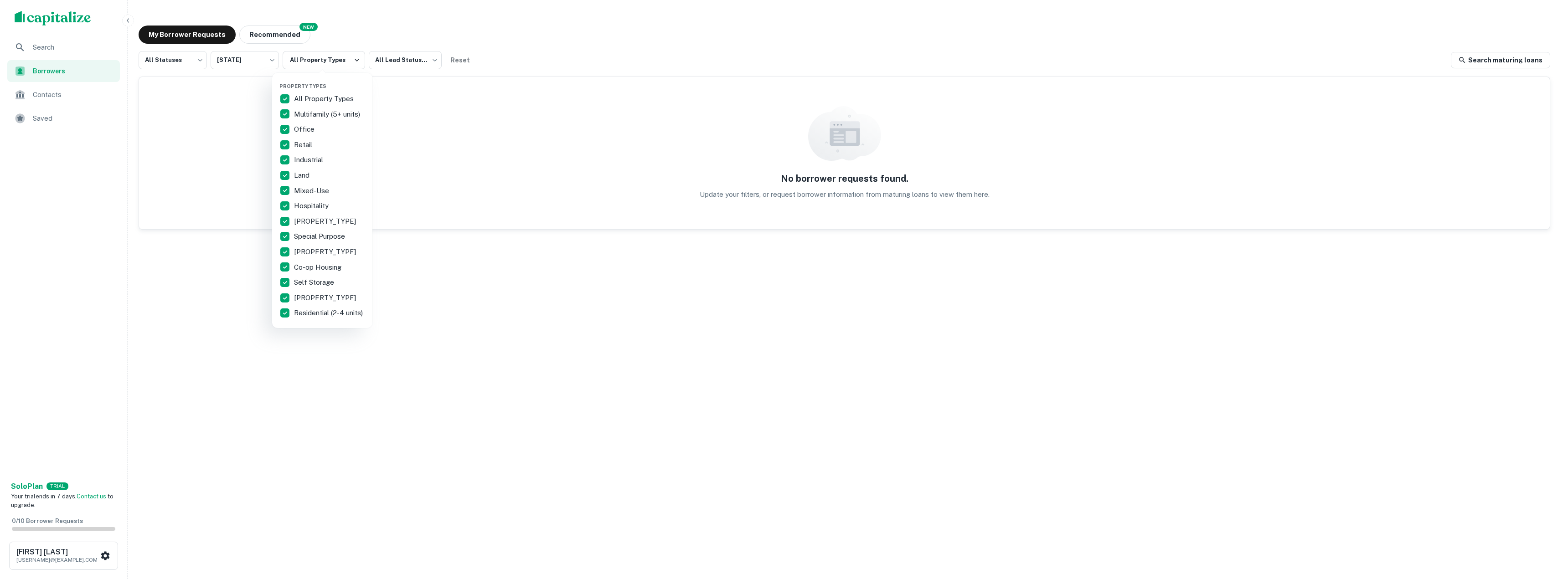 click at bounding box center (784, 289) 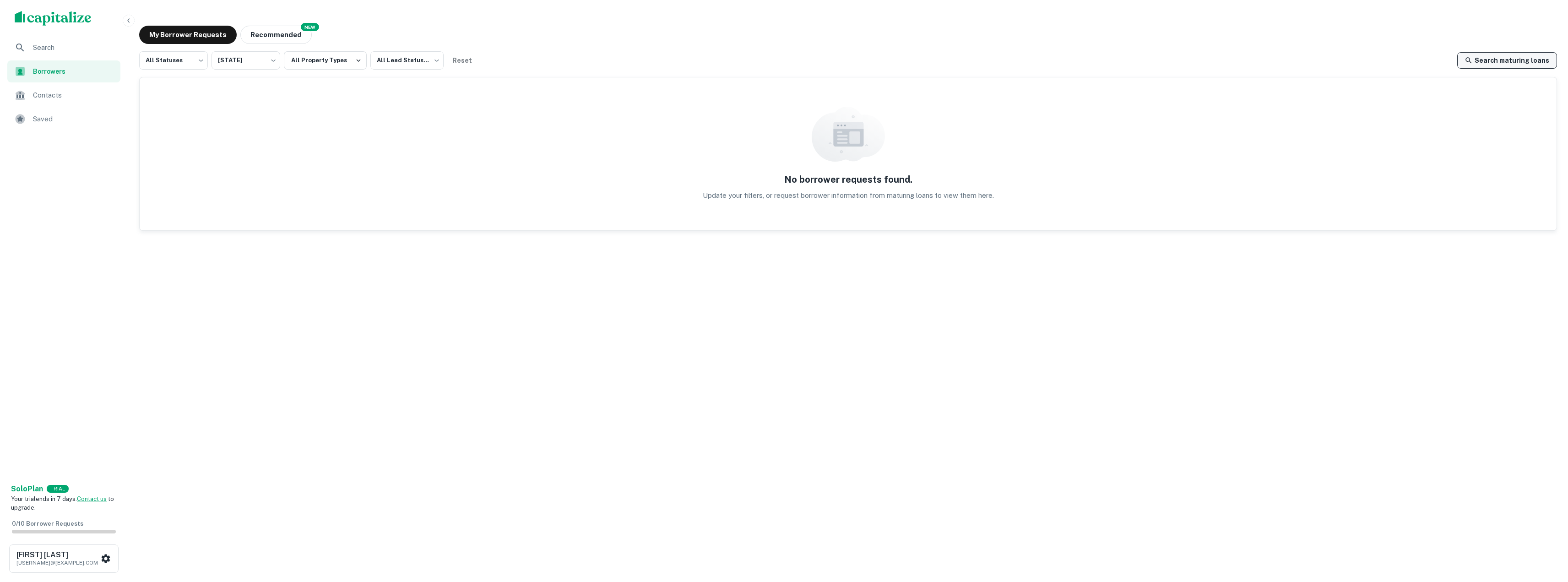 click on "Search maturing loans" at bounding box center [1507, 60] 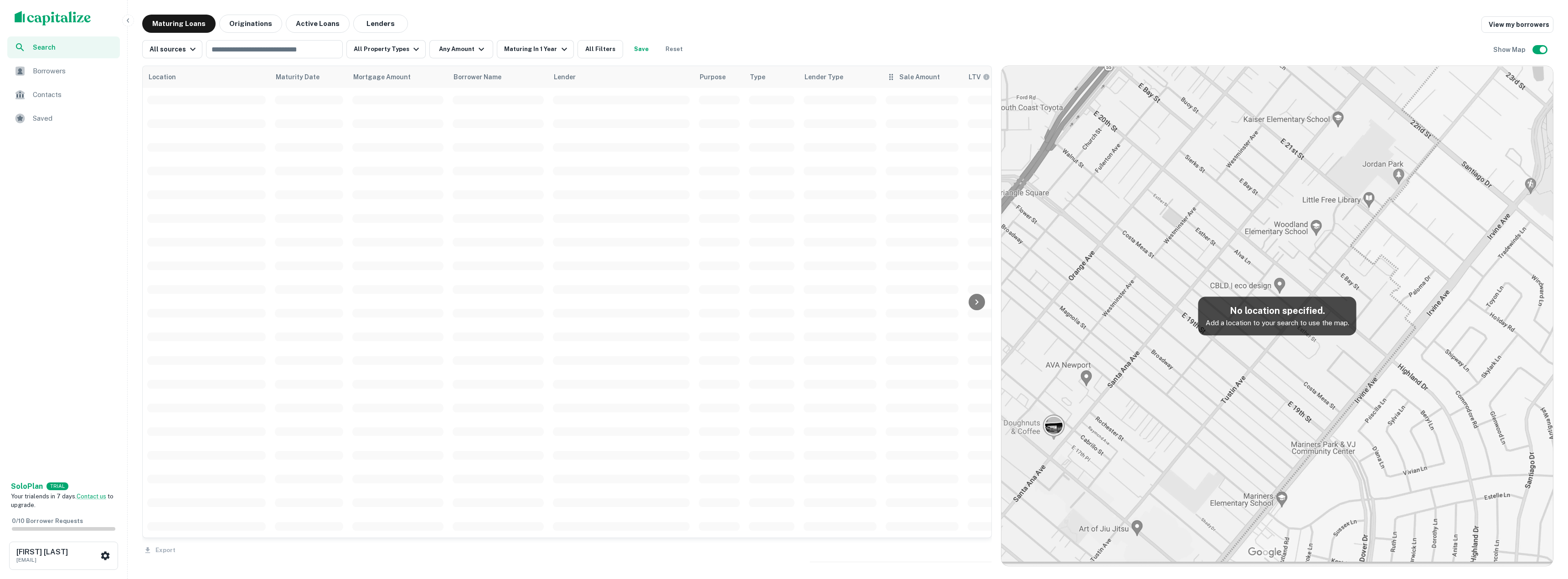 scroll, scrollTop: 0, scrollLeft: 0, axis: both 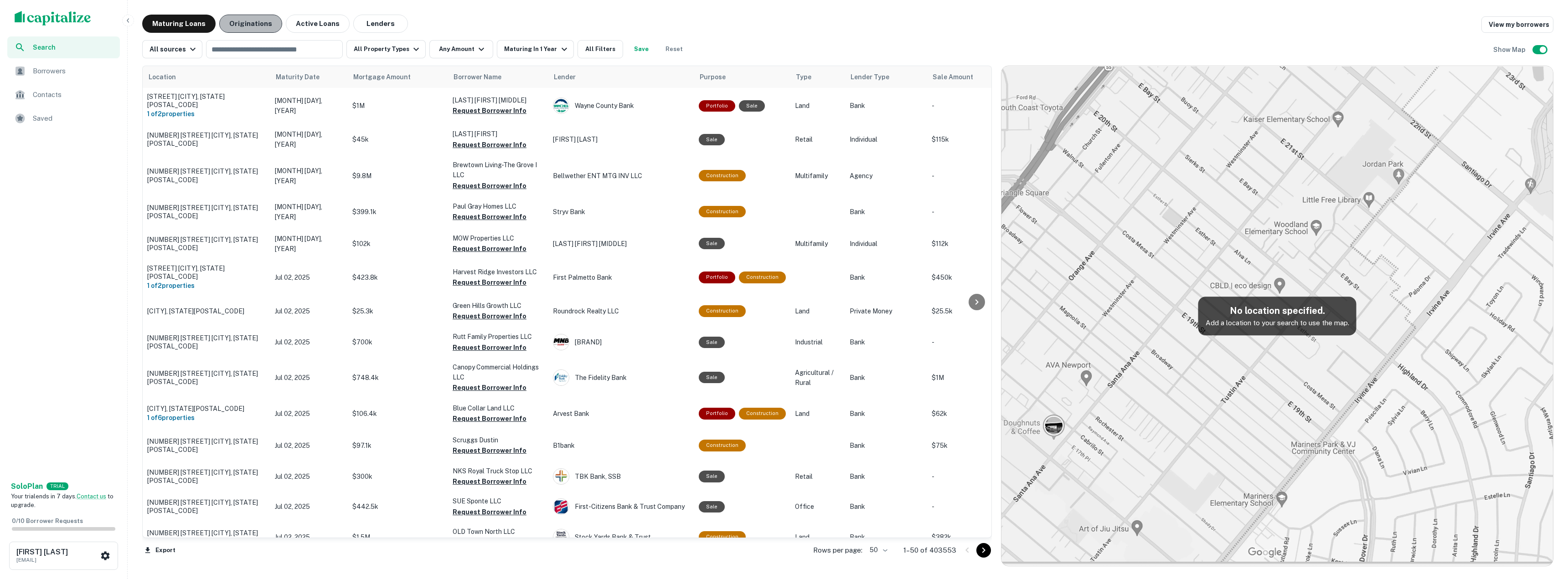 click on "Originations" at bounding box center (251, 24) 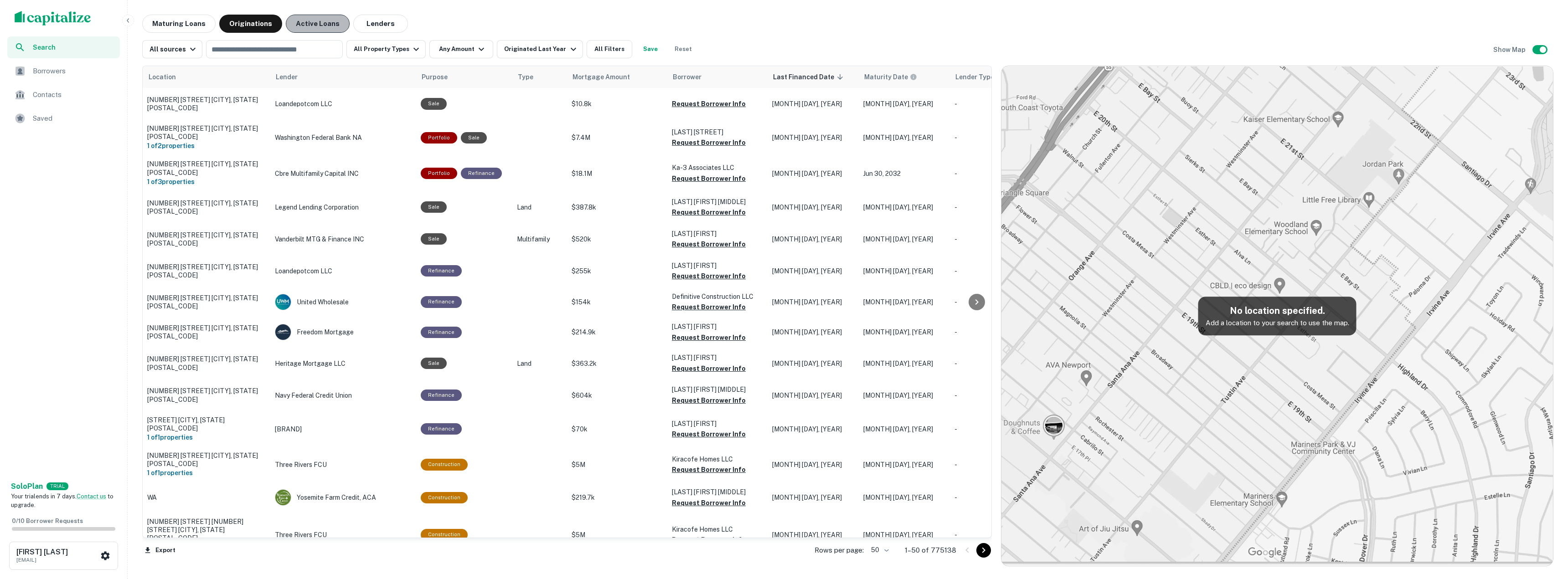 click on "Active Loans" at bounding box center [318, 24] 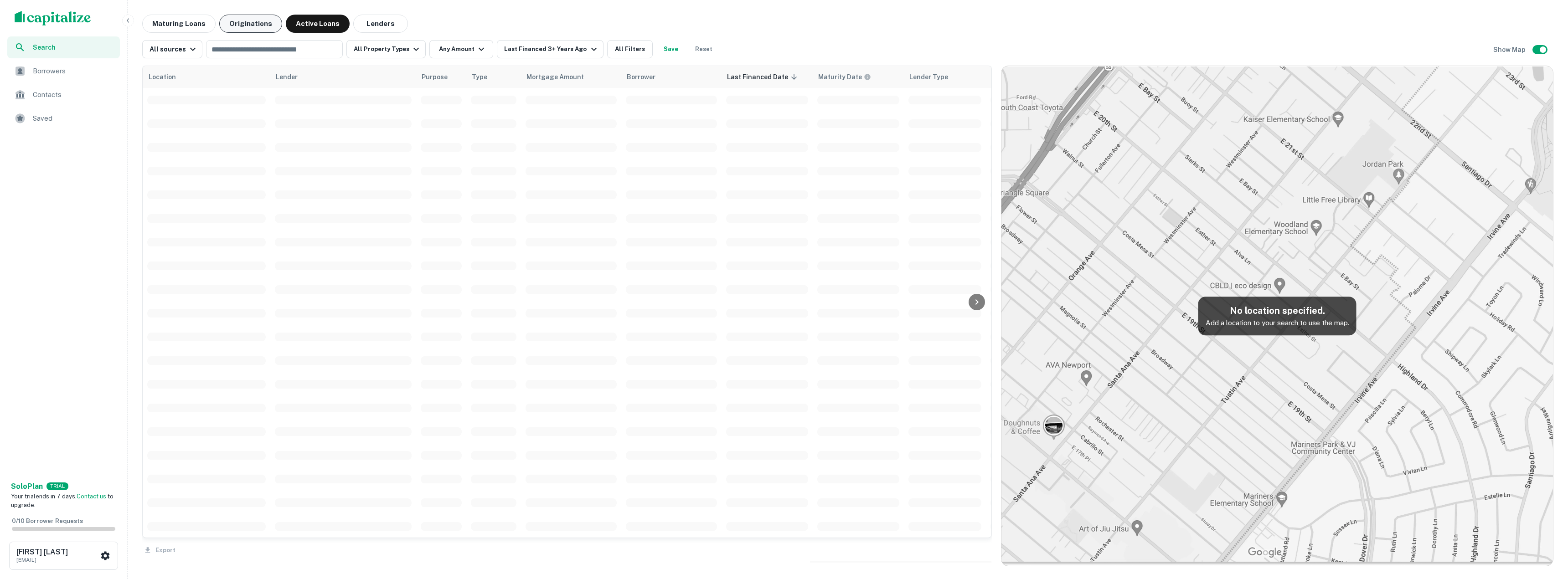 click on "Originations" at bounding box center [251, 24] 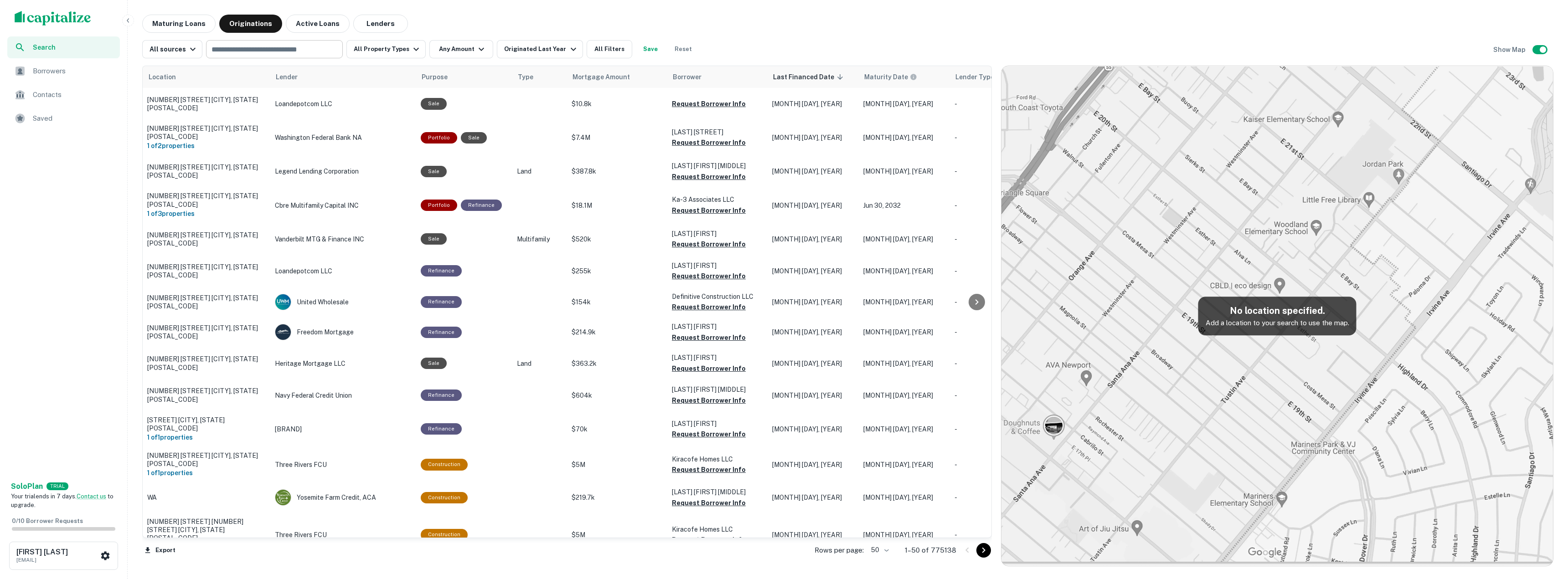 click on "​" at bounding box center (274, 49) 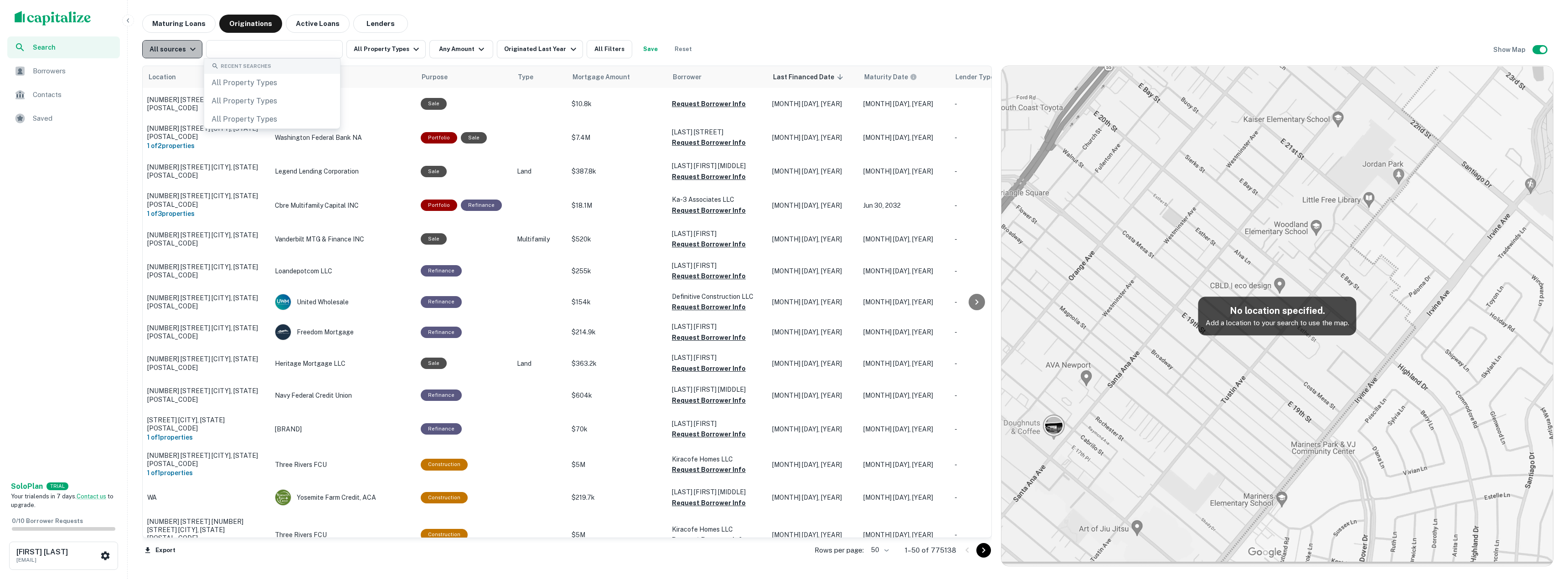click at bounding box center (193, 49) 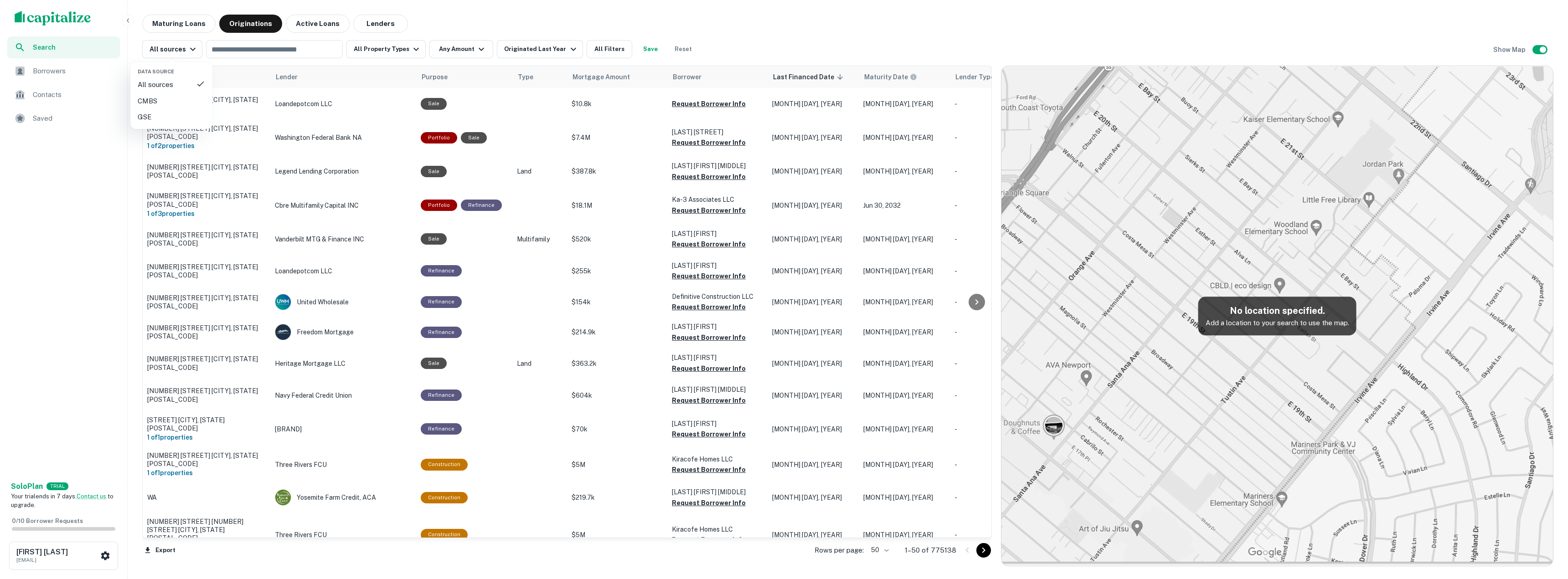 click at bounding box center [784, 289] 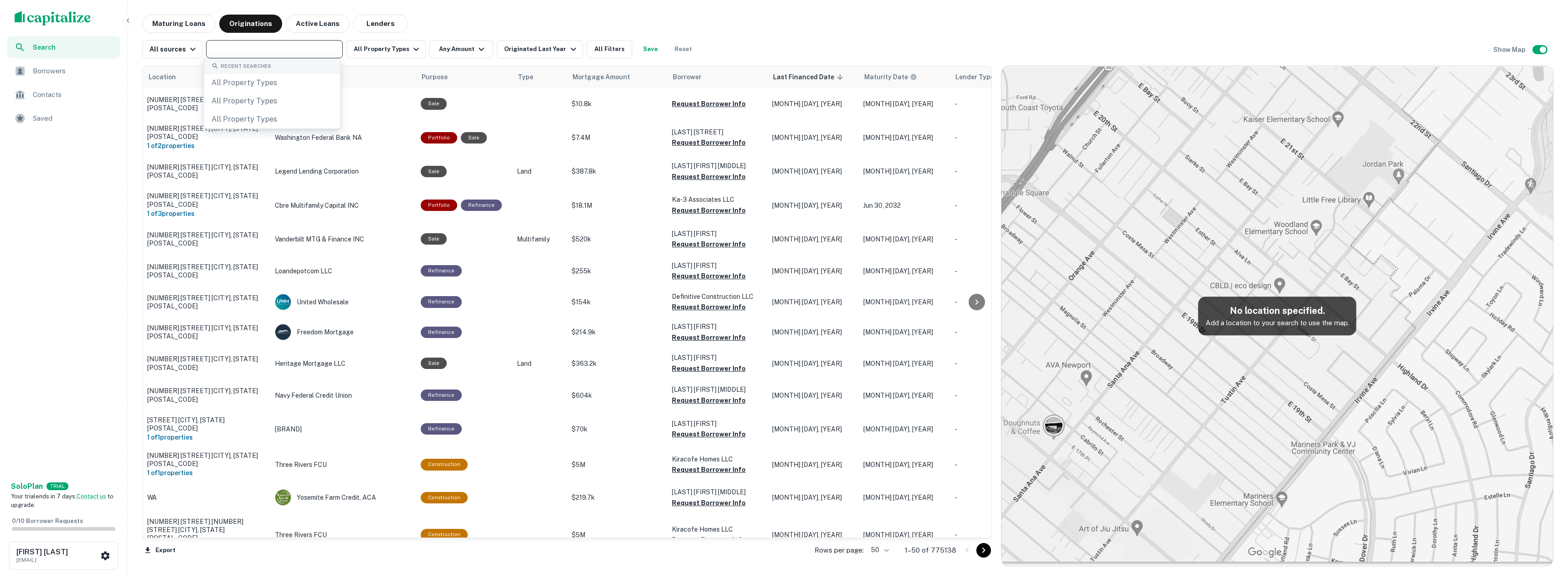 click at bounding box center [273, 49] 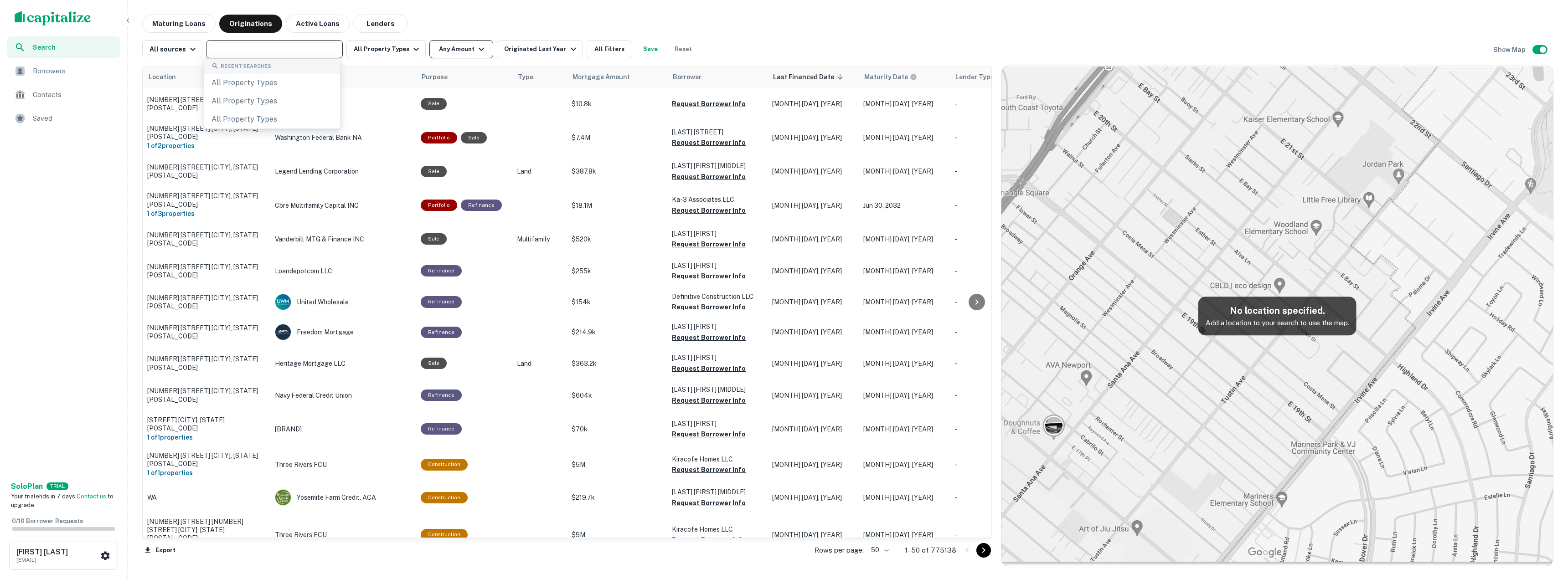 click on "Any Amount" at bounding box center (461, 49) 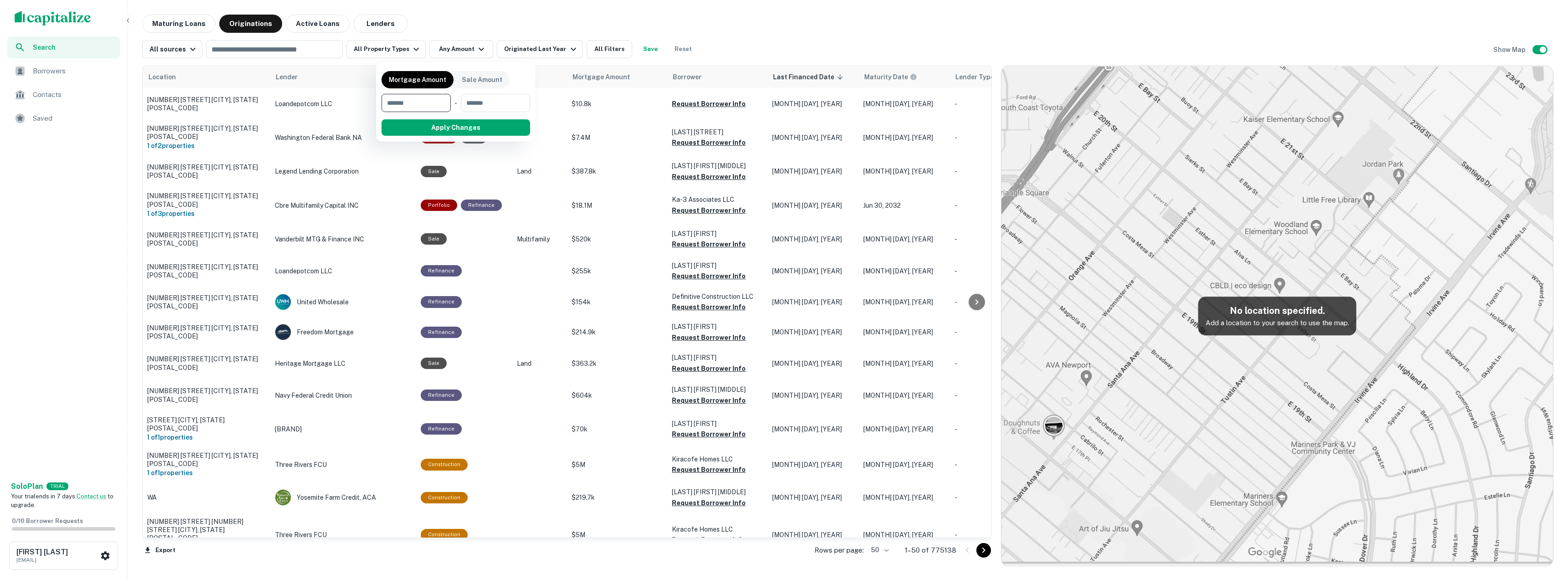 click at bounding box center (784, 289) 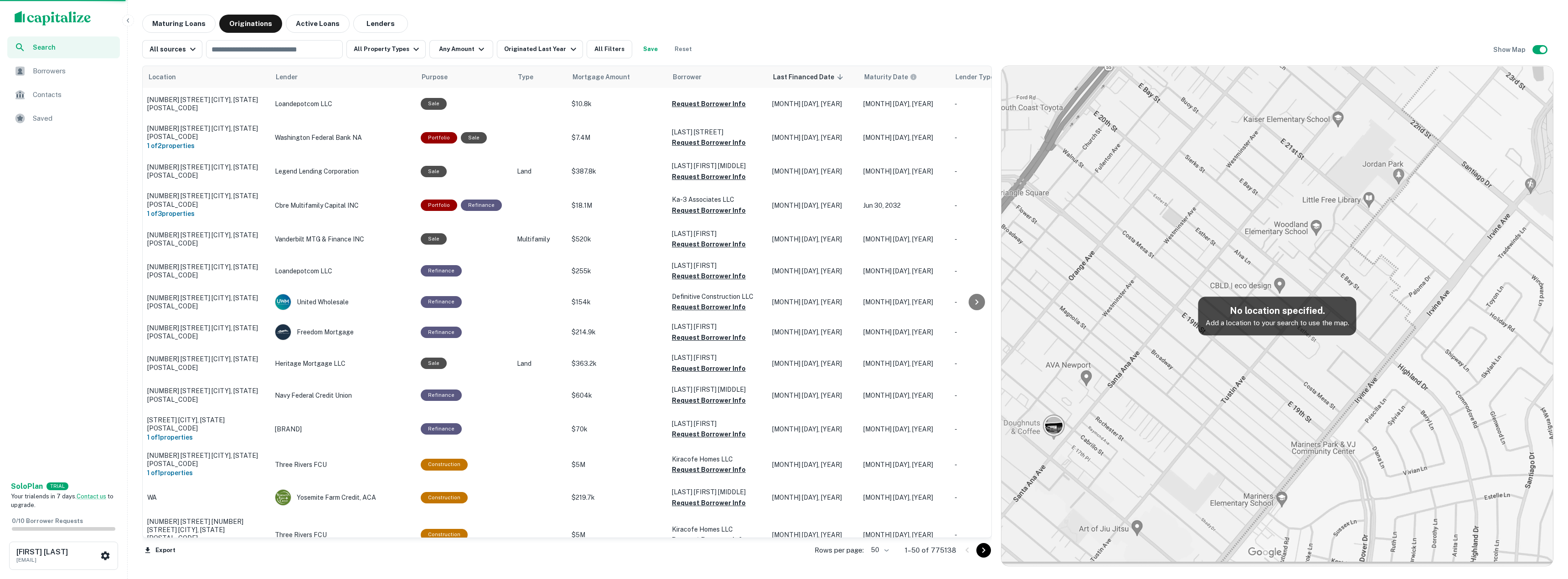 click at bounding box center (784, 289) 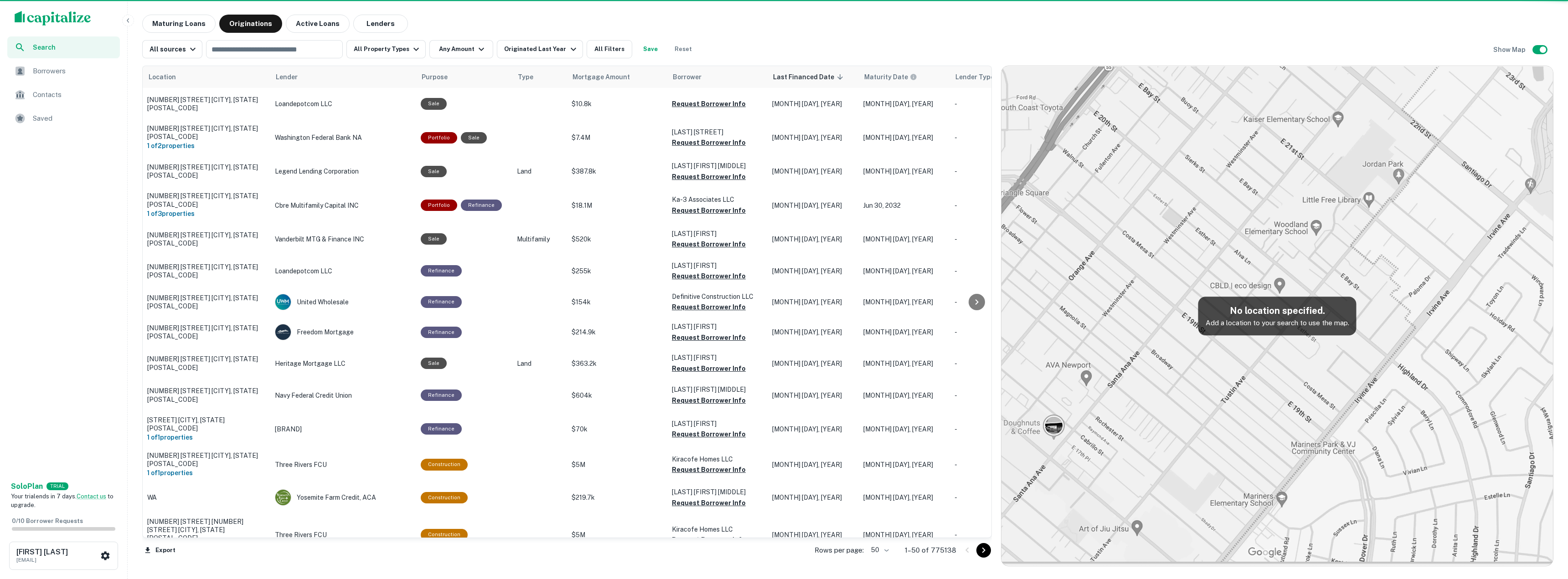 click on "Mortgage Amount Sale Amount ​ - ​ Apply Changes" at bounding box center [784, 289] 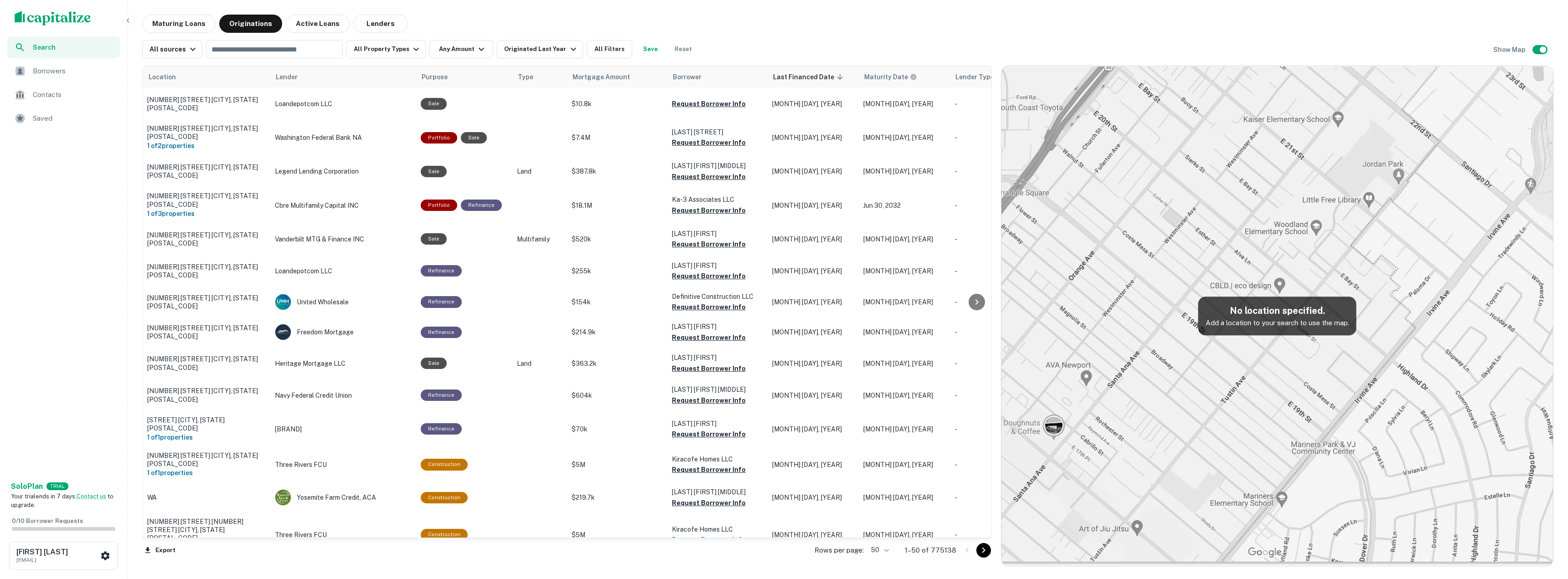 click on "Mortgage Amount Sale Amount ​ - ​ Apply Changes" at bounding box center [784, 289] 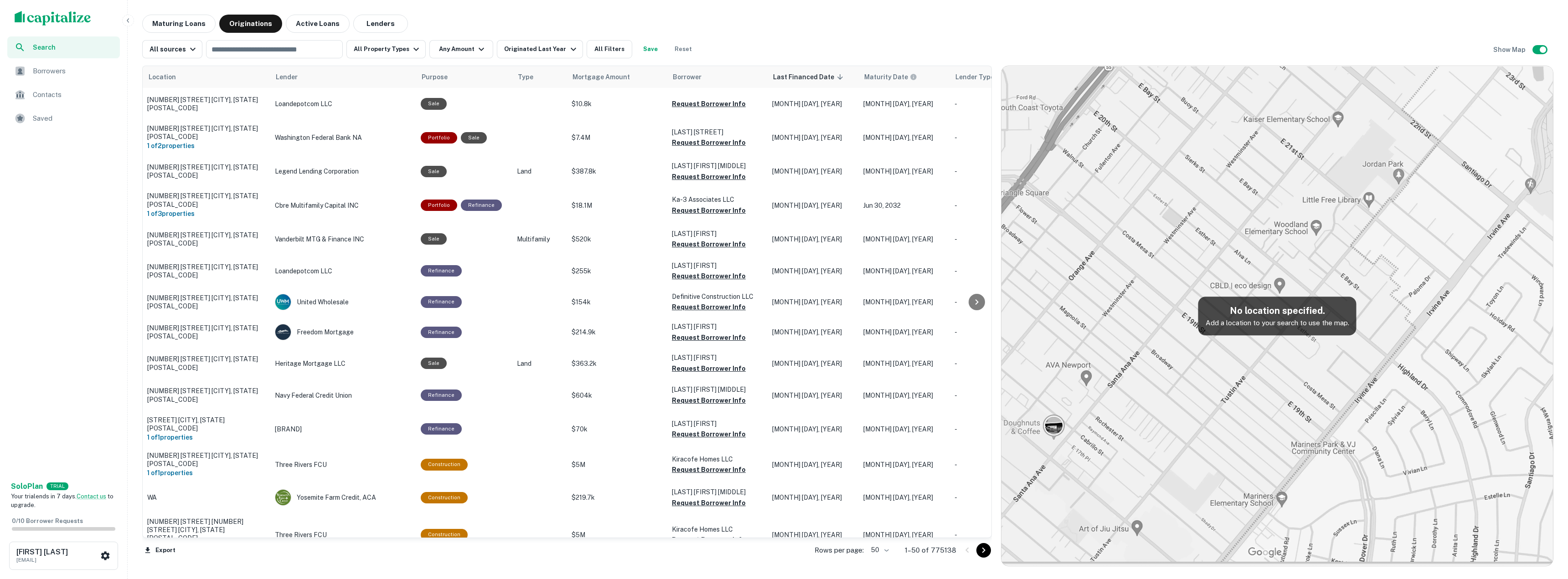 click on "Mortgage Amount Sale Amount ​ - ​ Apply Changes" at bounding box center (784, 289) 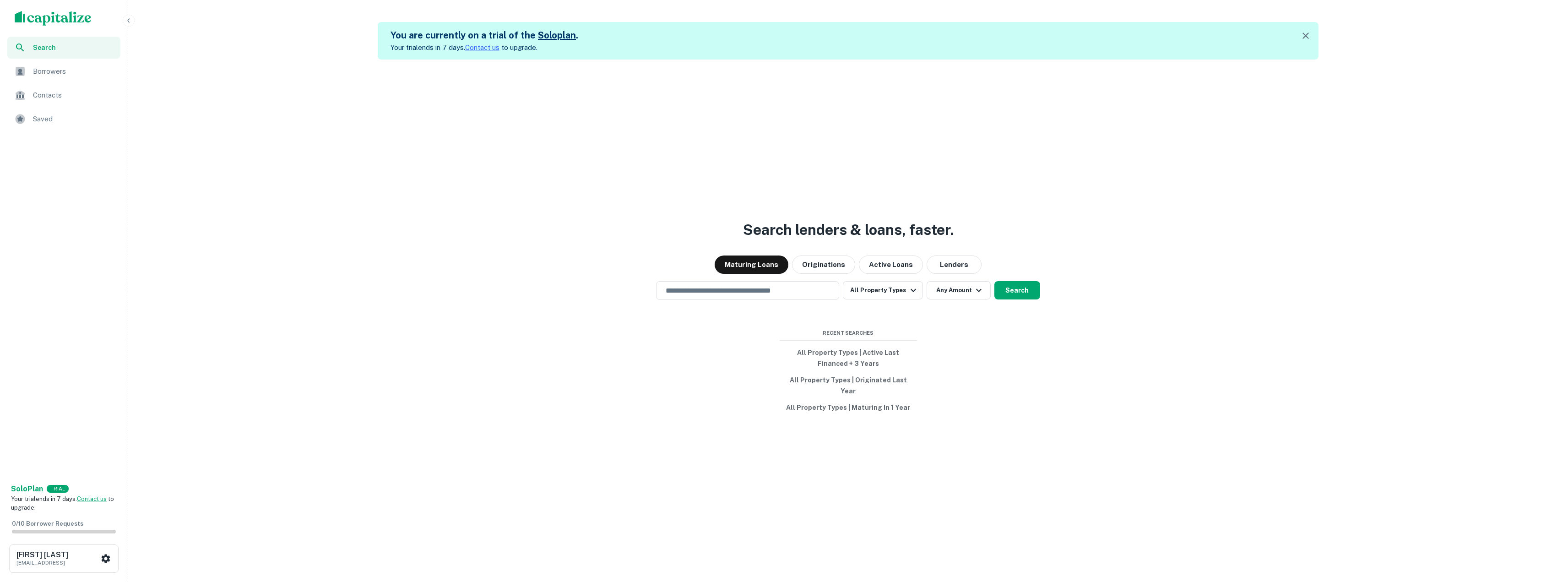 scroll, scrollTop: 0, scrollLeft: 0, axis: both 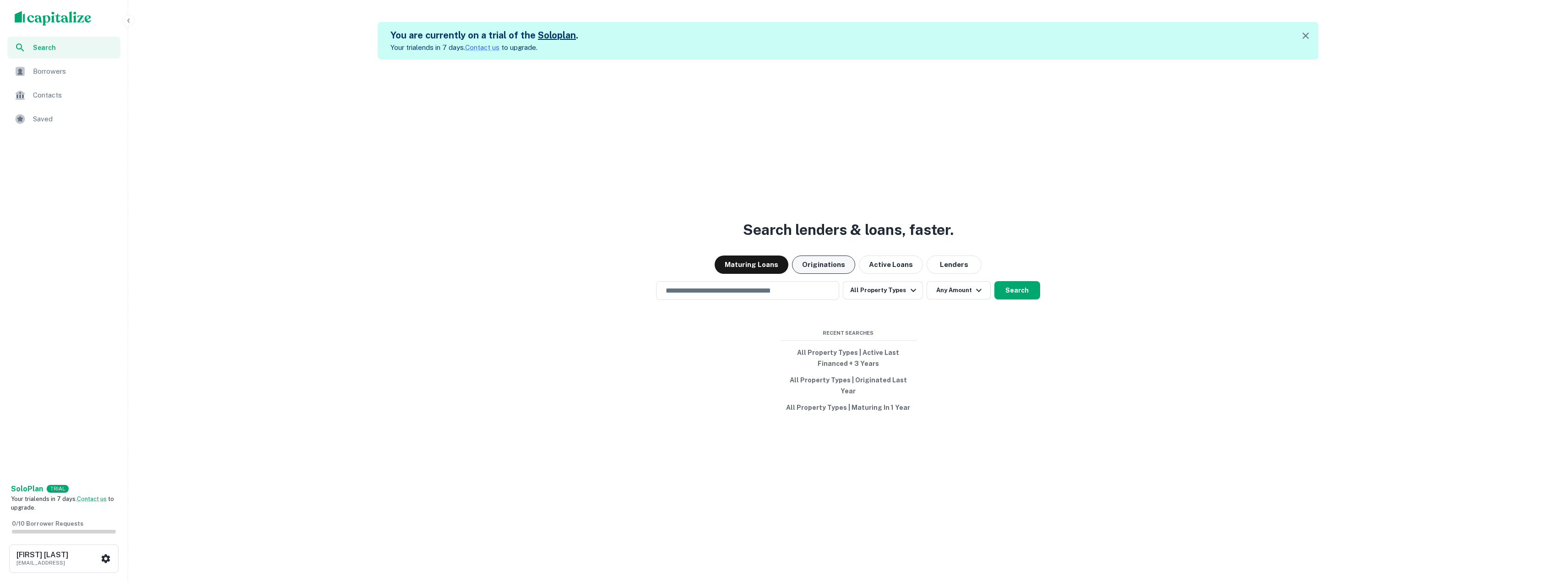 click on "Originations" at bounding box center (824, 265) 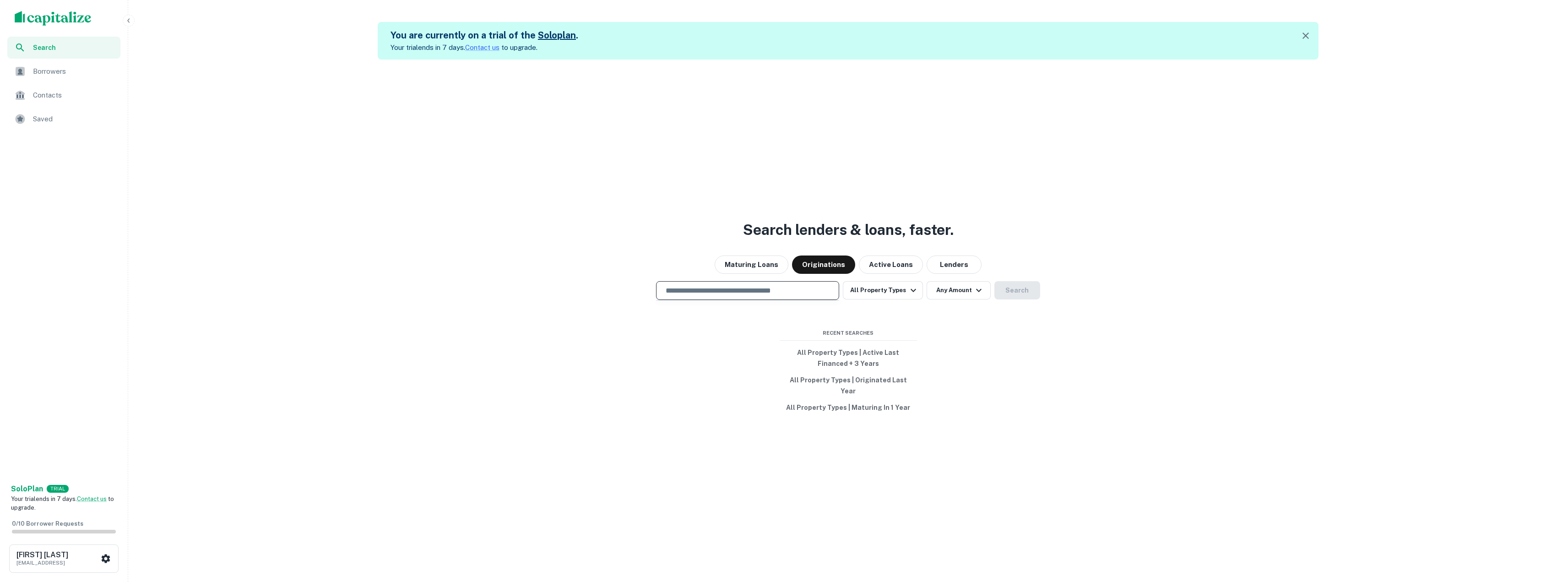 click at bounding box center [748, 290] 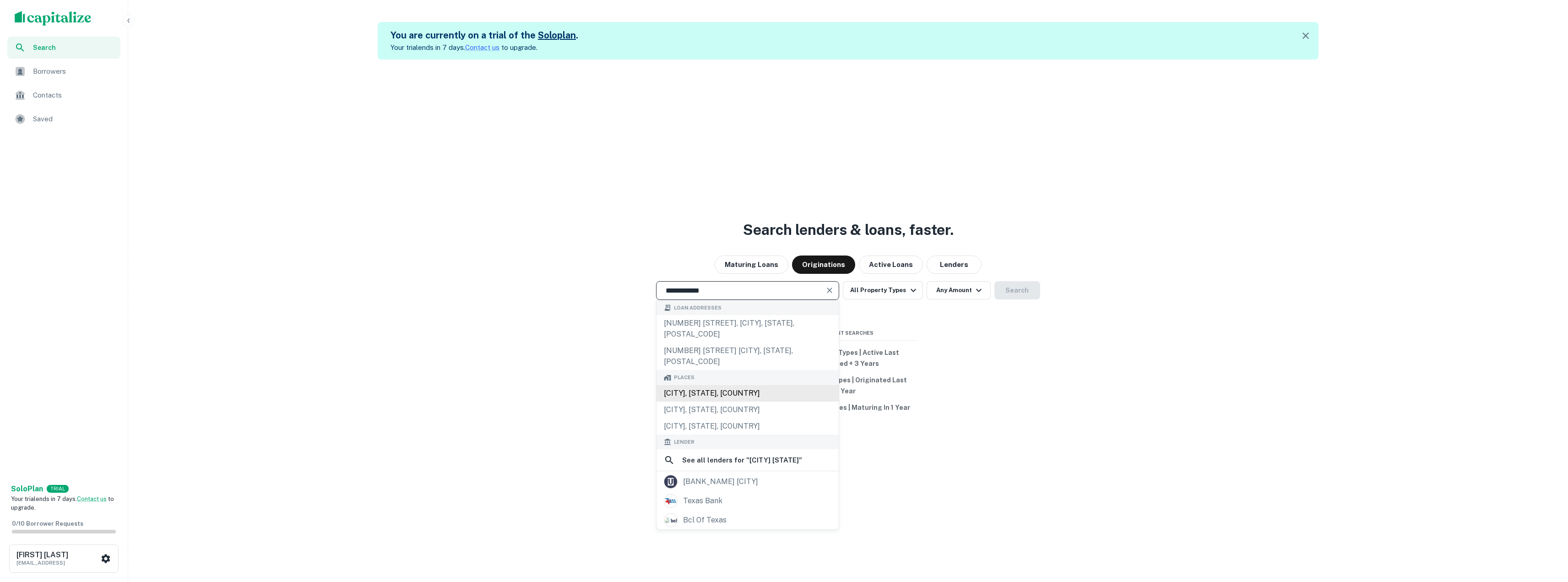 click on "Dallas, Texas, USA" at bounding box center (748, 393) 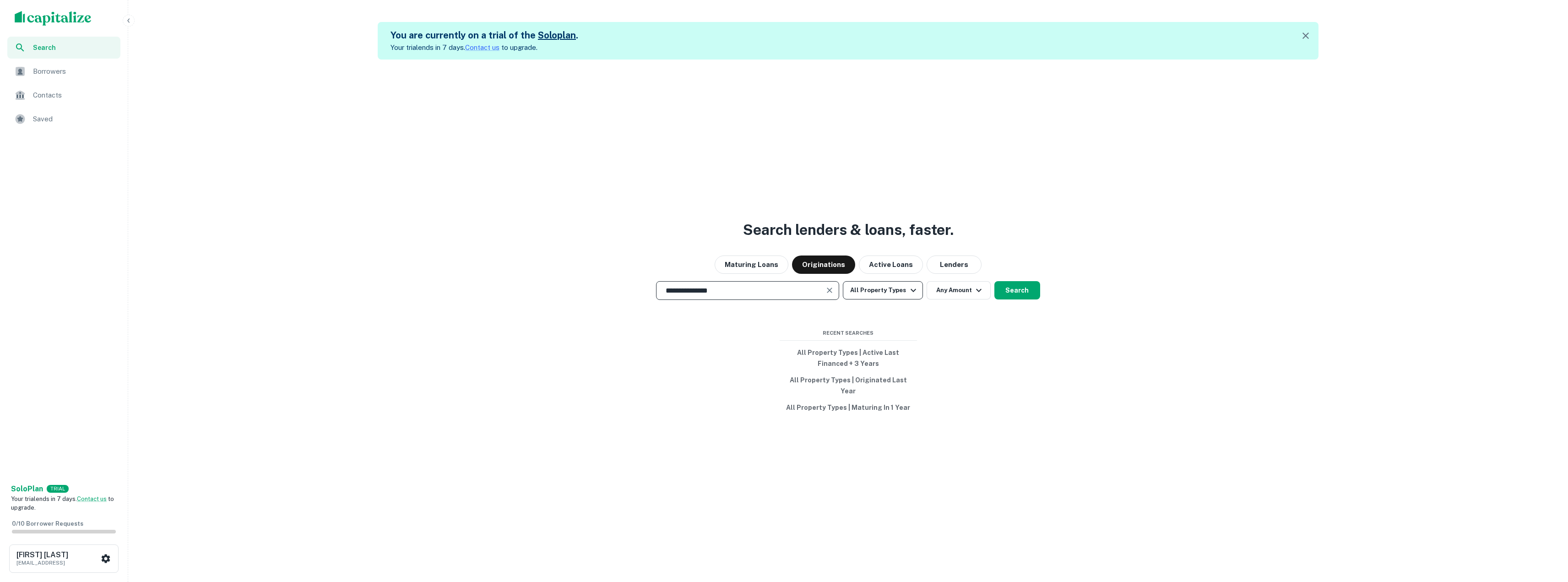 click at bounding box center [913, 290] 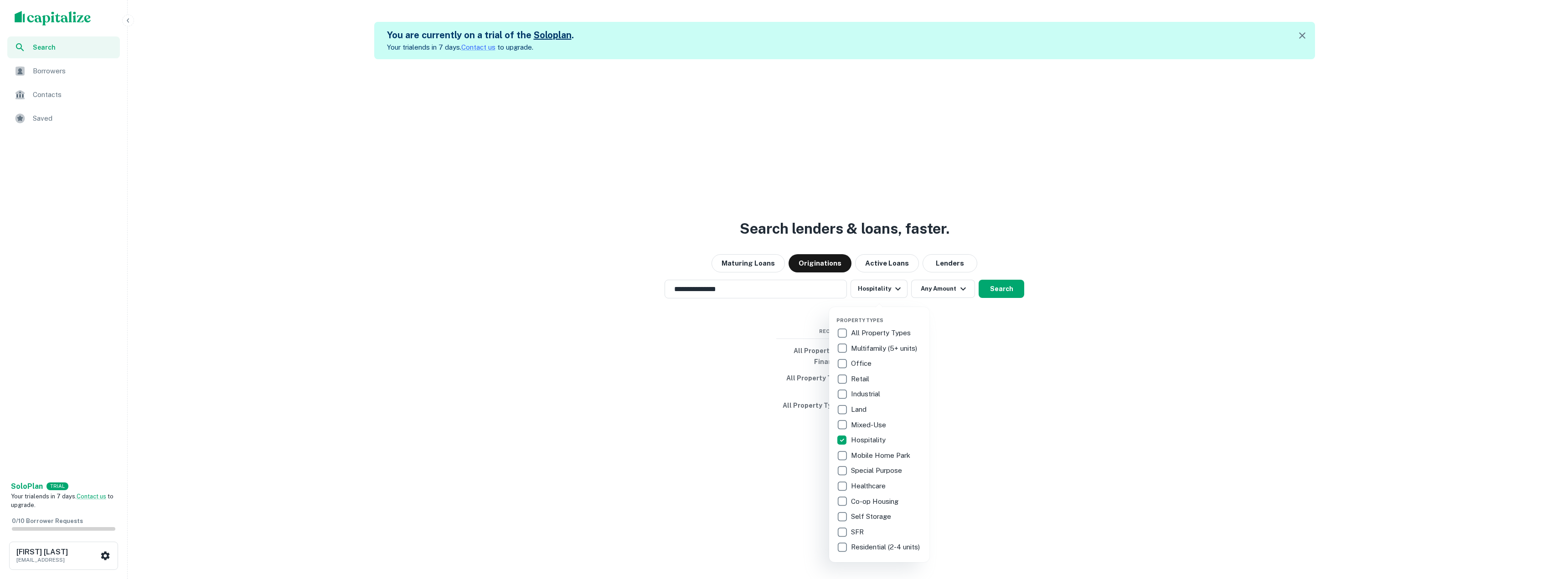 click at bounding box center (784, 289) 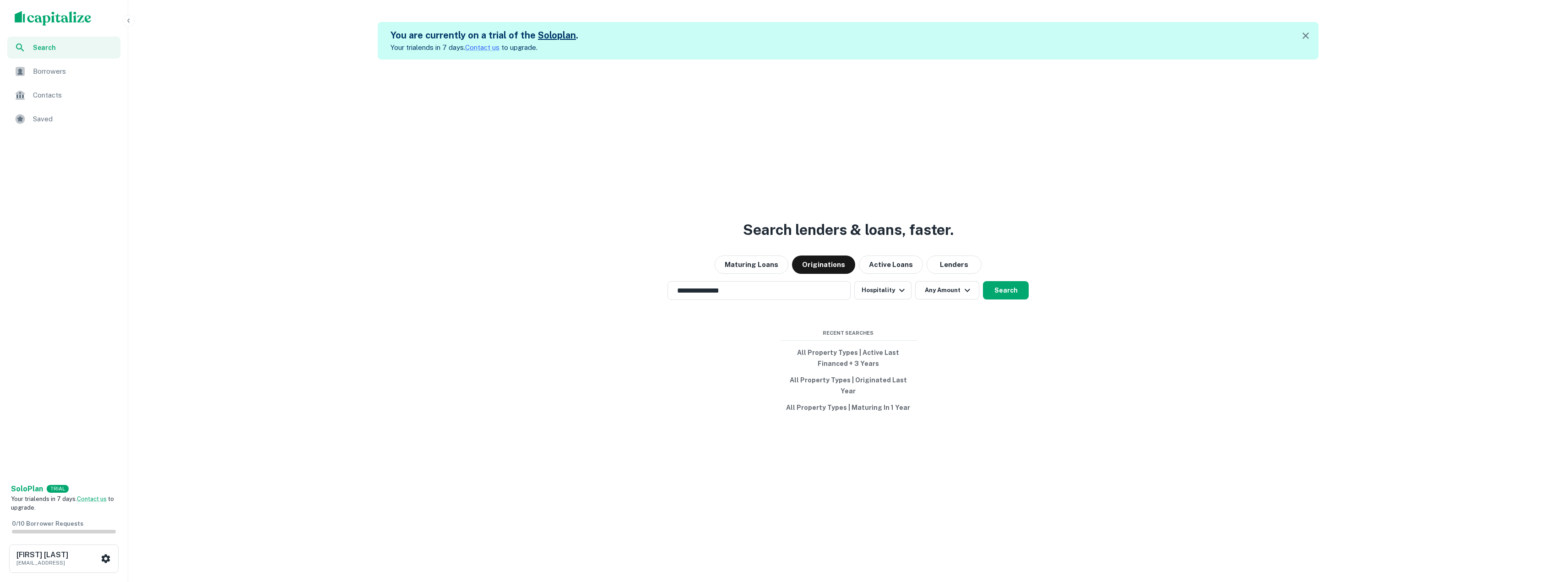 click on "**********" at bounding box center (752, 290) 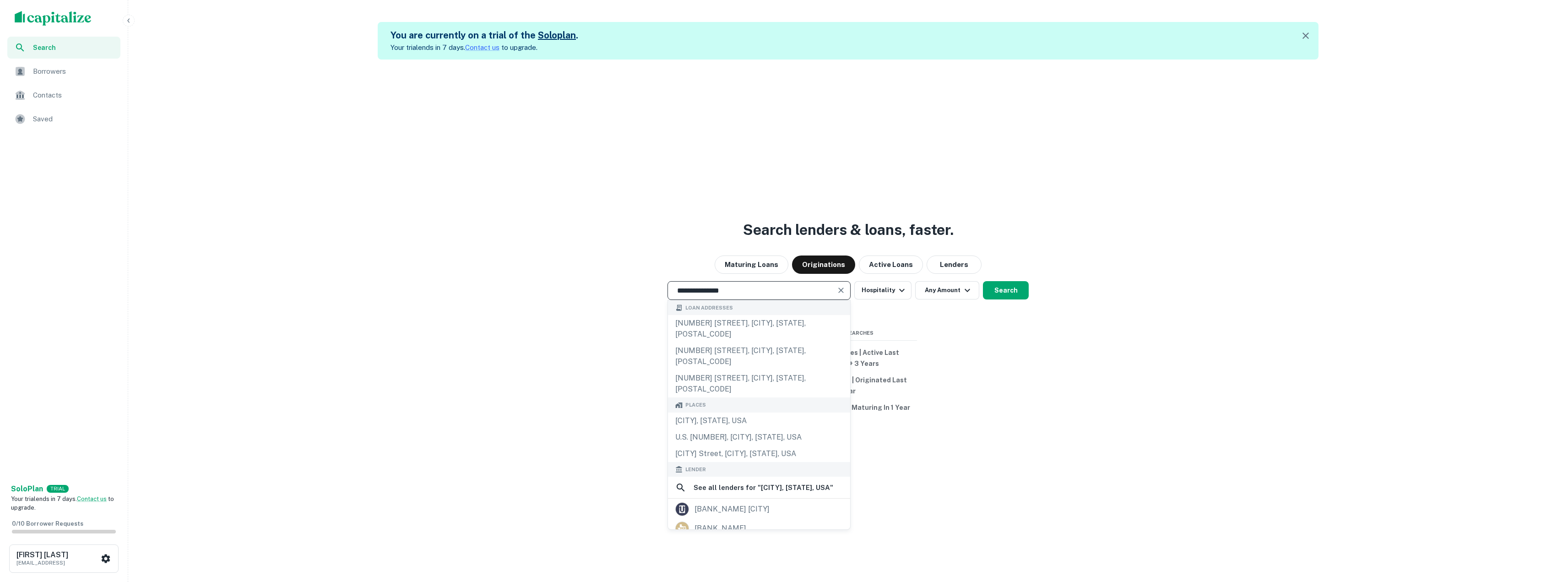 drag, startPoint x: 739, startPoint y: 294, endPoint x: 637, endPoint y: 299, distance: 102.1225 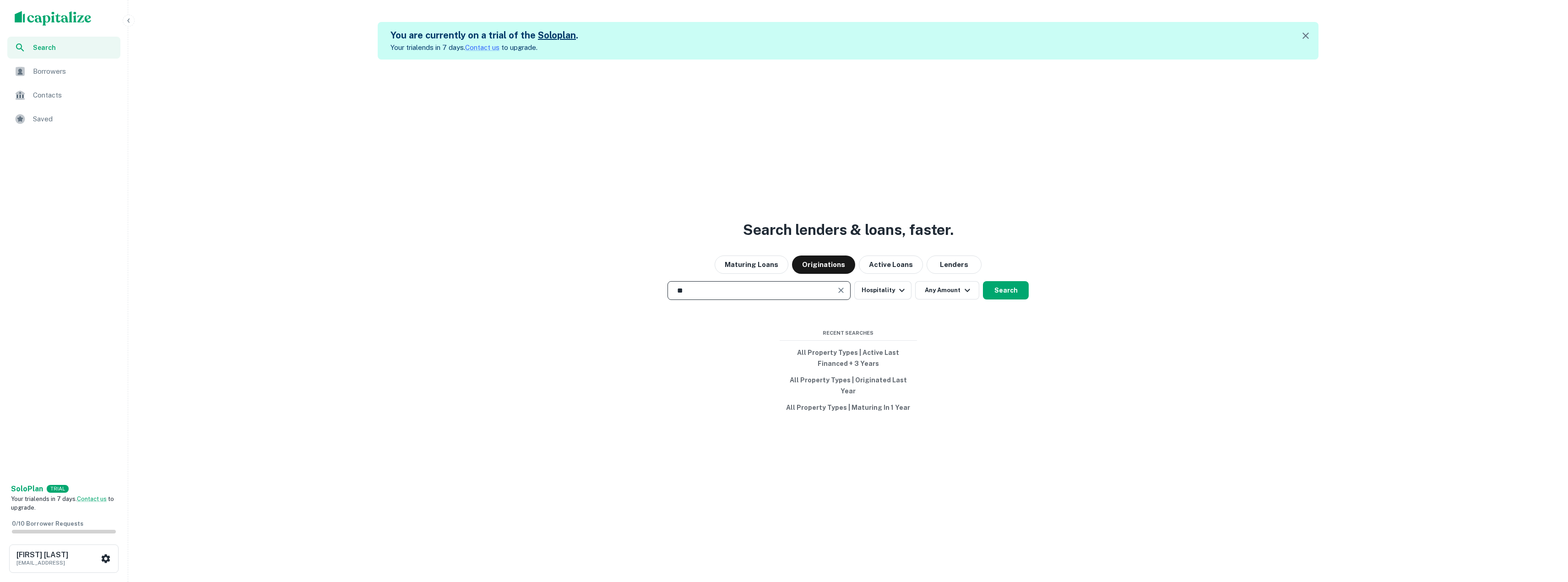 type on "**" 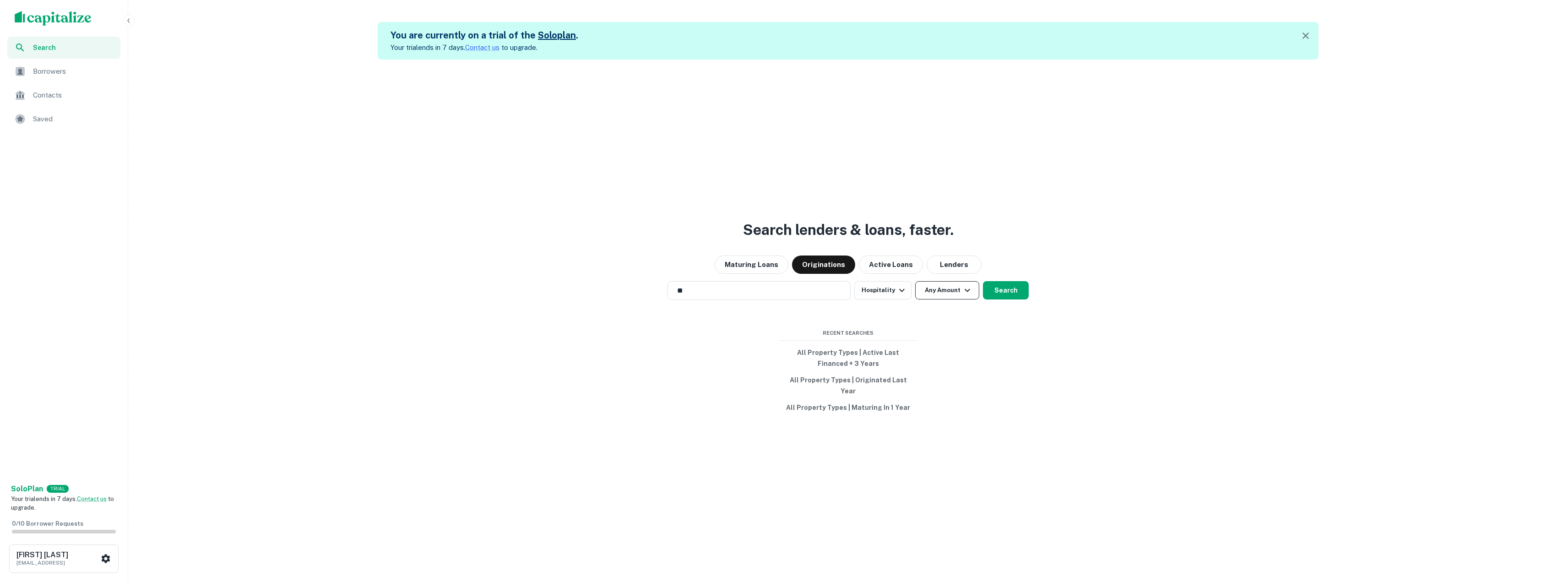click on "Any Amount" at bounding box center [947, 290] 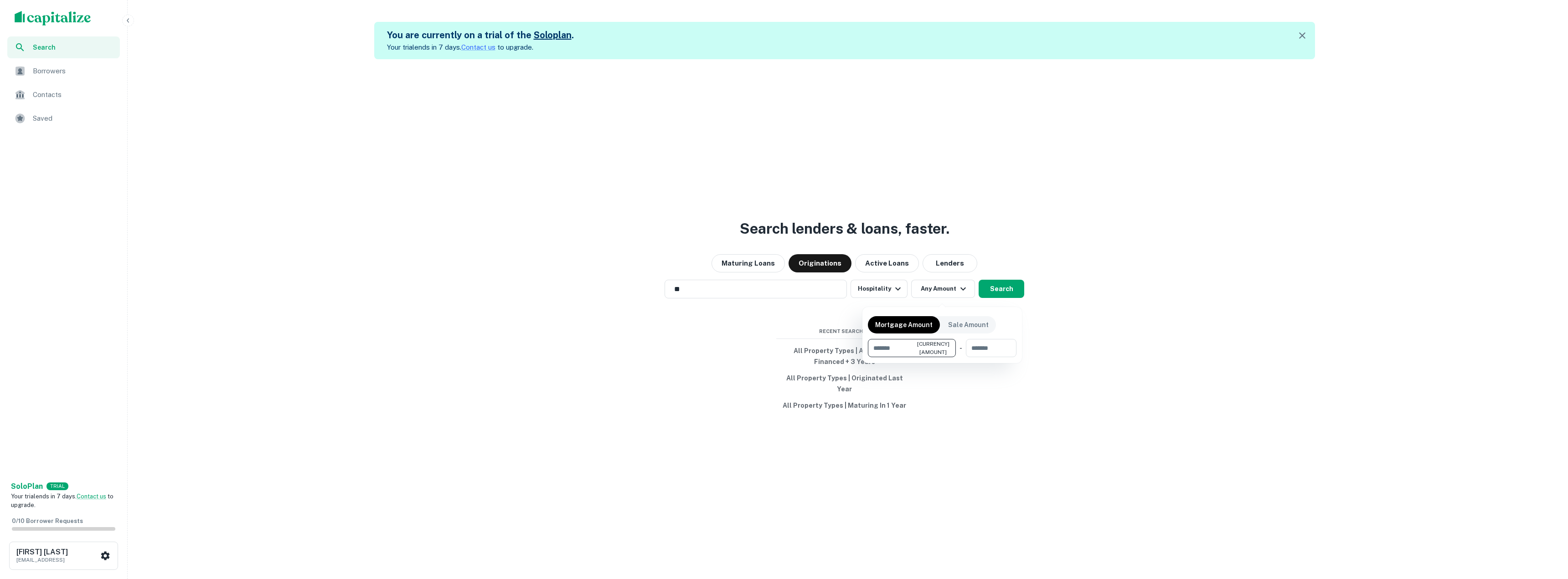 type on "********" 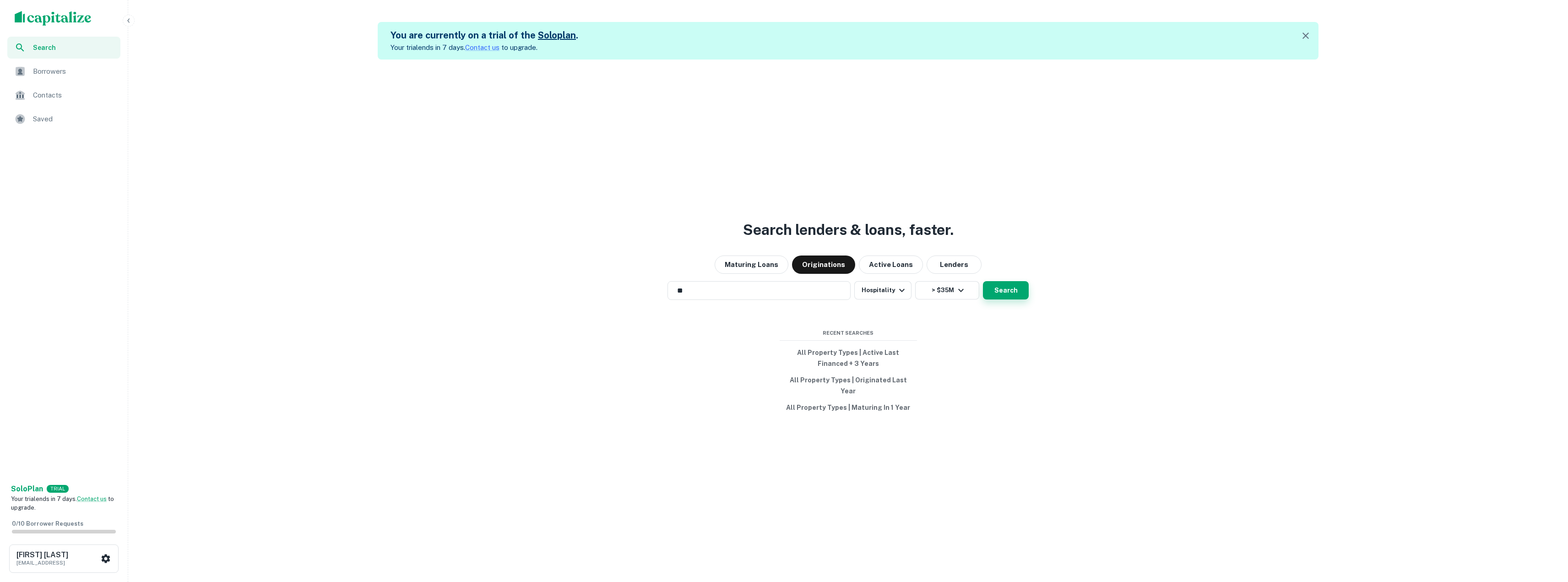 click on "Search" at bounding box center [1006, 290] 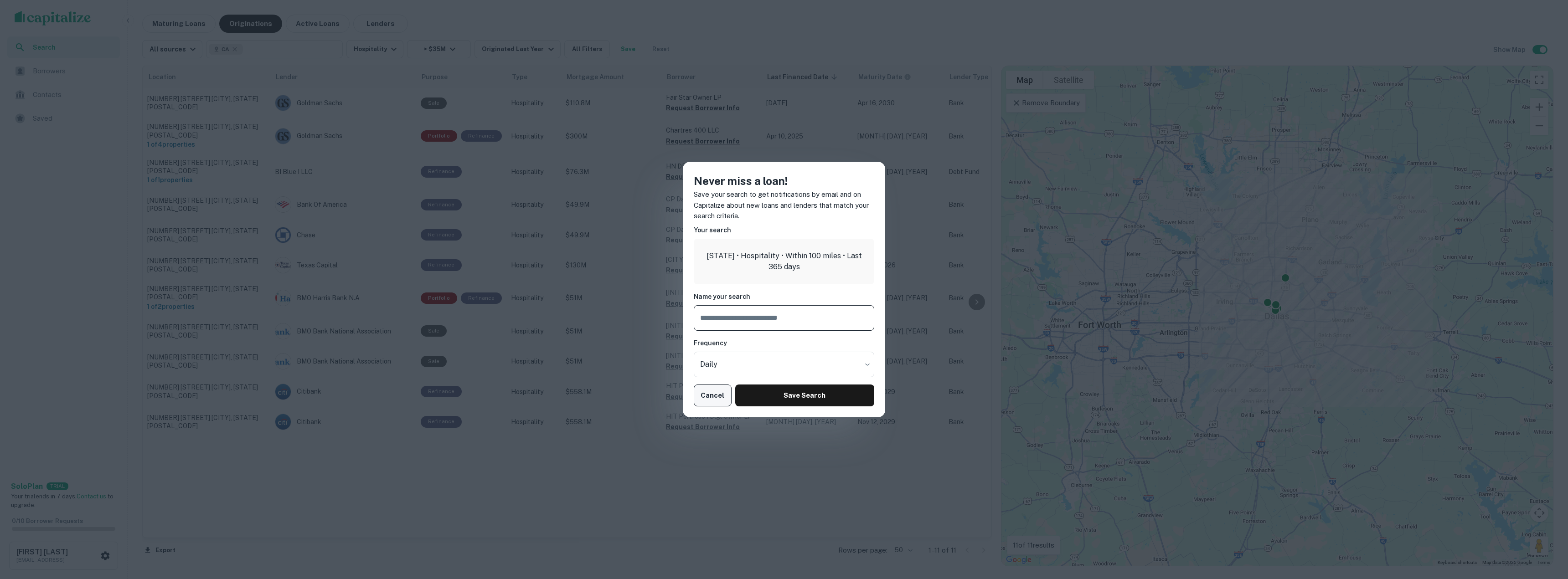 click on "Cancel" at bounding box center [712, 395] 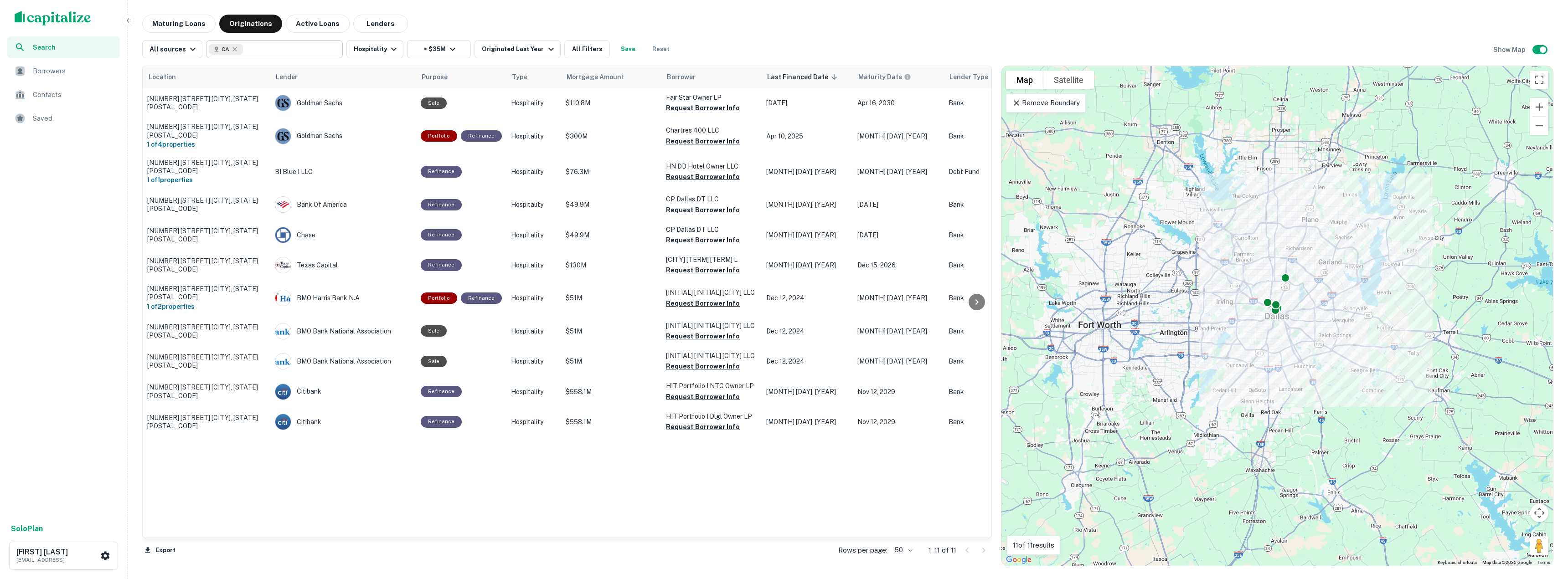 click on "CA" at bounding box center (226, 49) 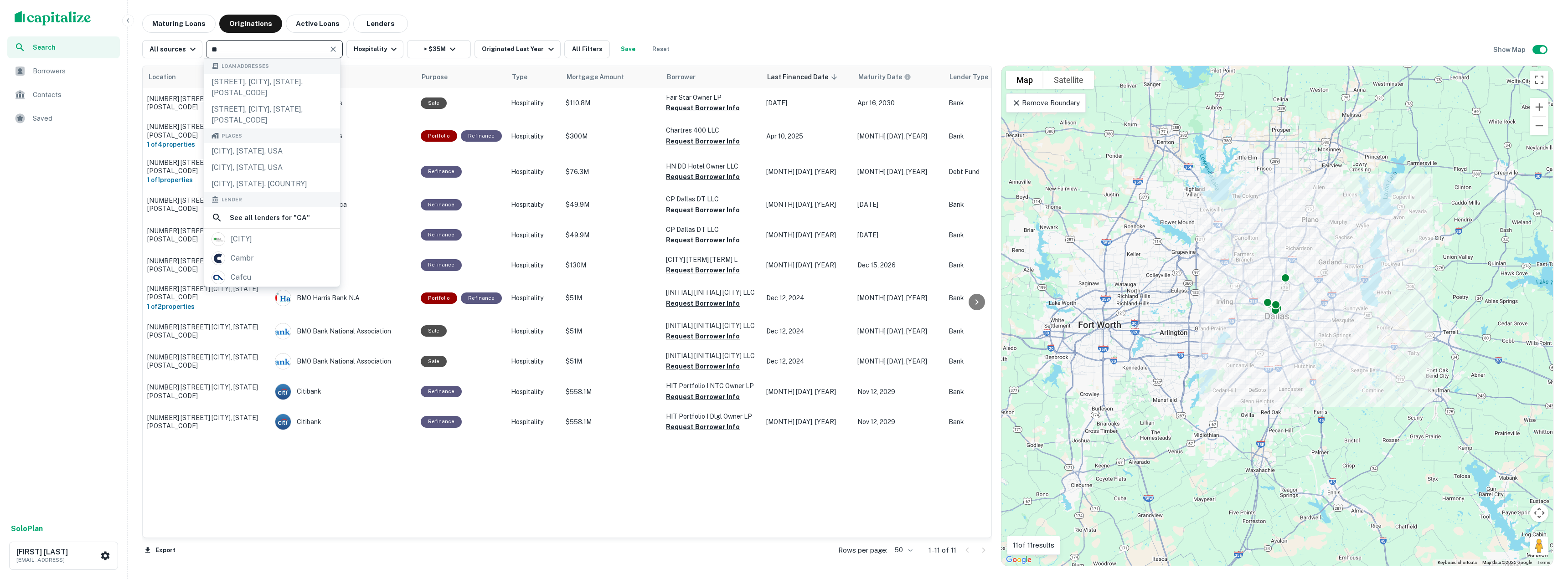 drag, startPoint x: 271, startPoint y: 51, endPoint x: 201, endPoint y: 50, distance: 70.00714 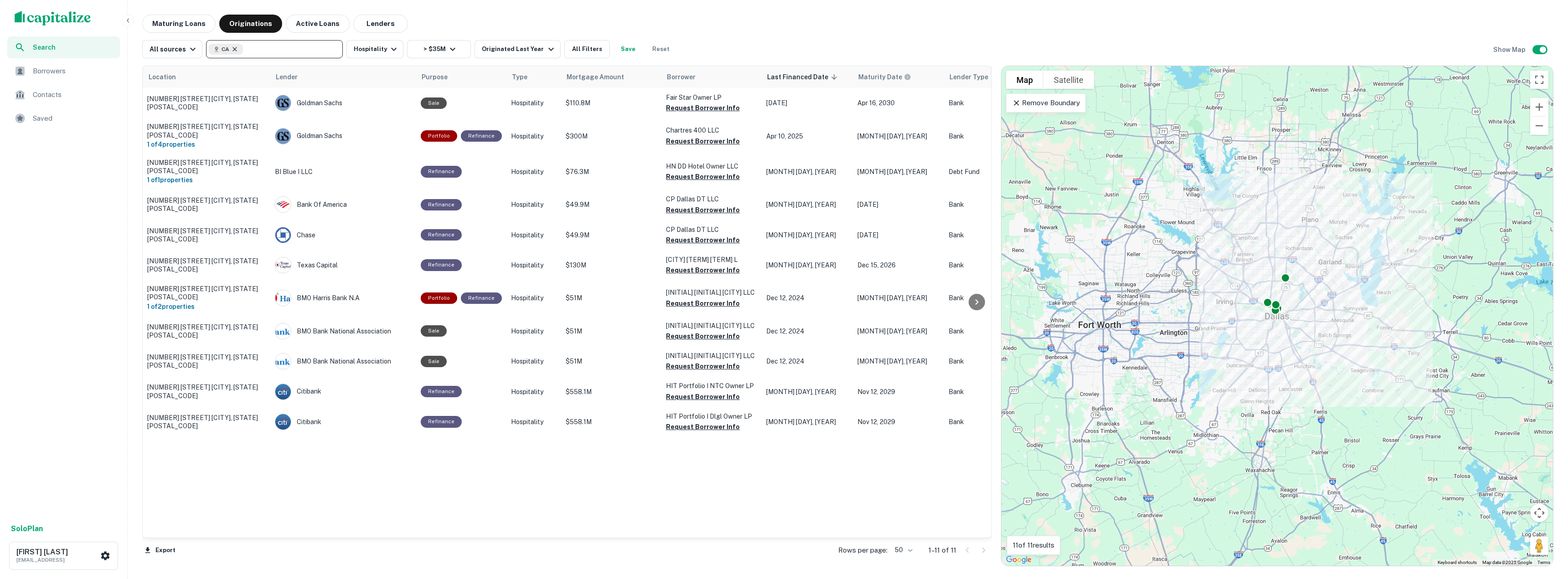 click at bounding box center [235, 49] 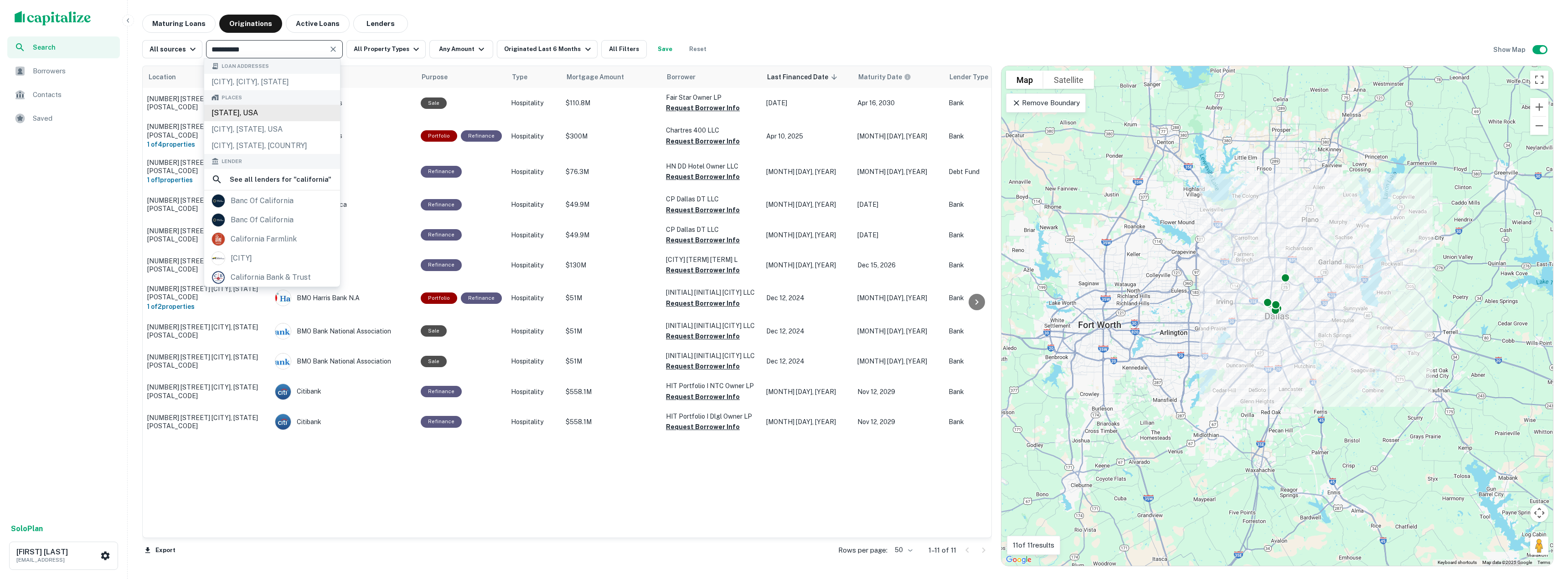 click on "California, USA" at bounding box center [272, 113] 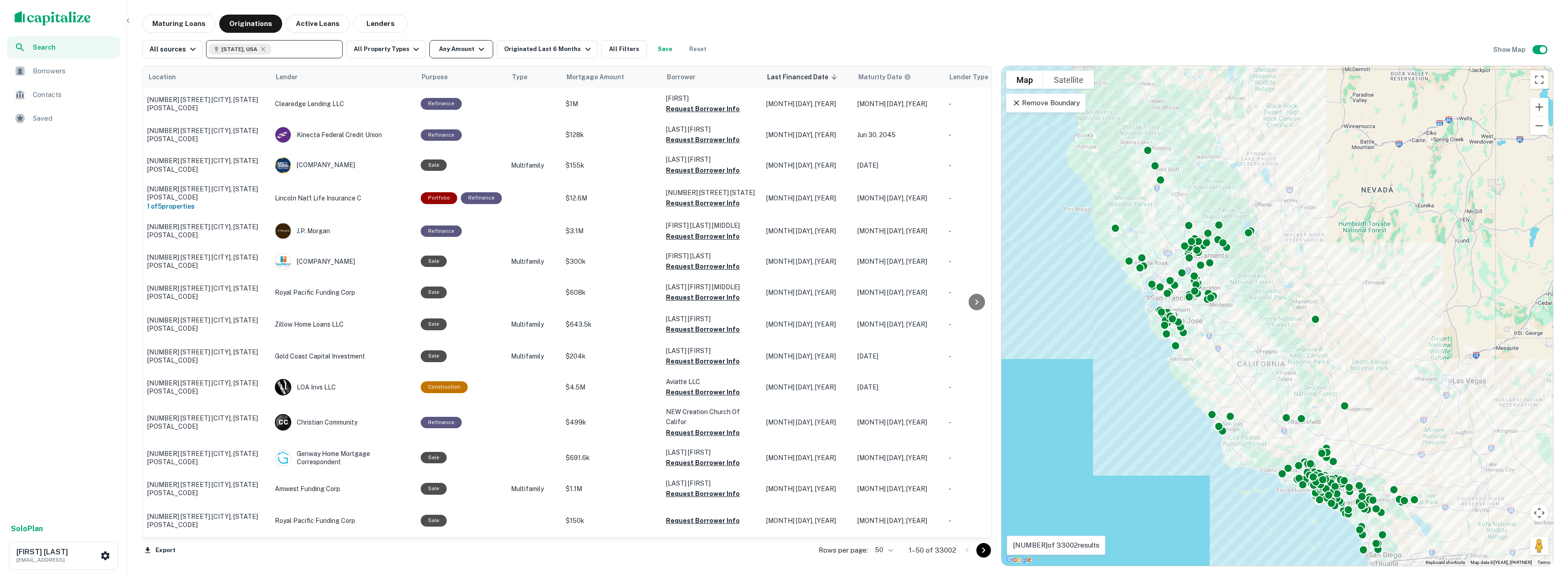 click at bounding box center [481, 49] 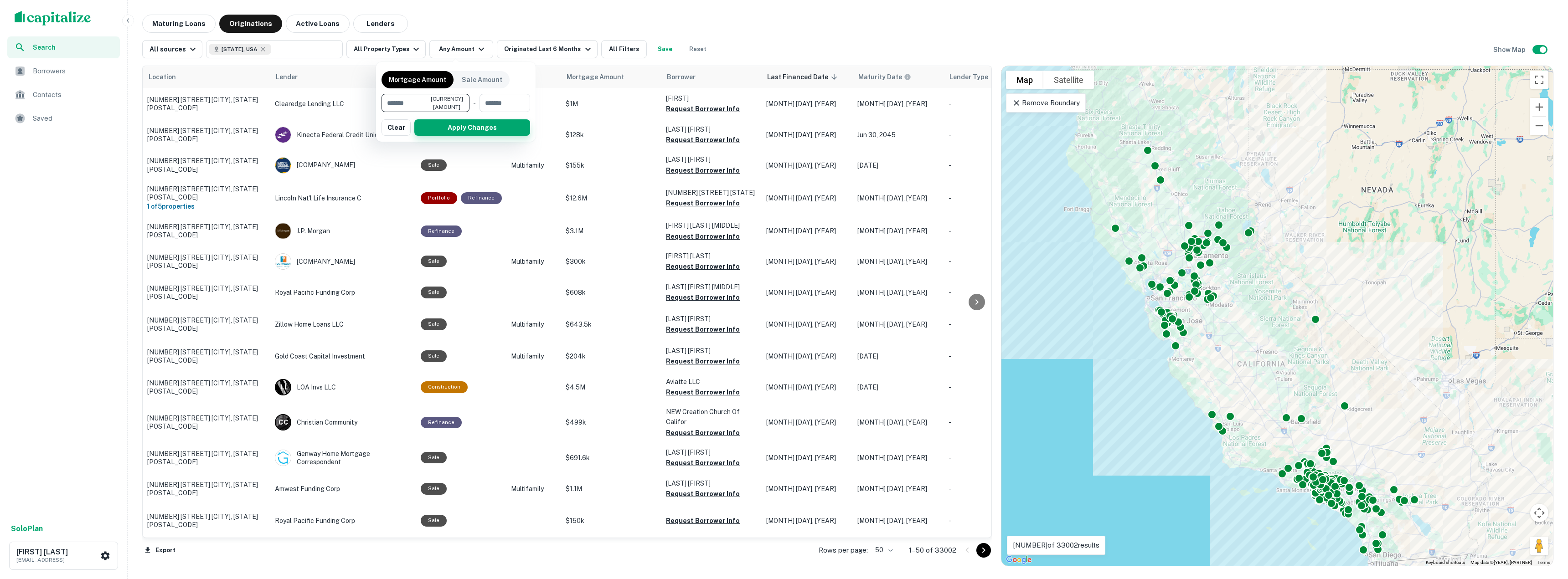 type on "********" 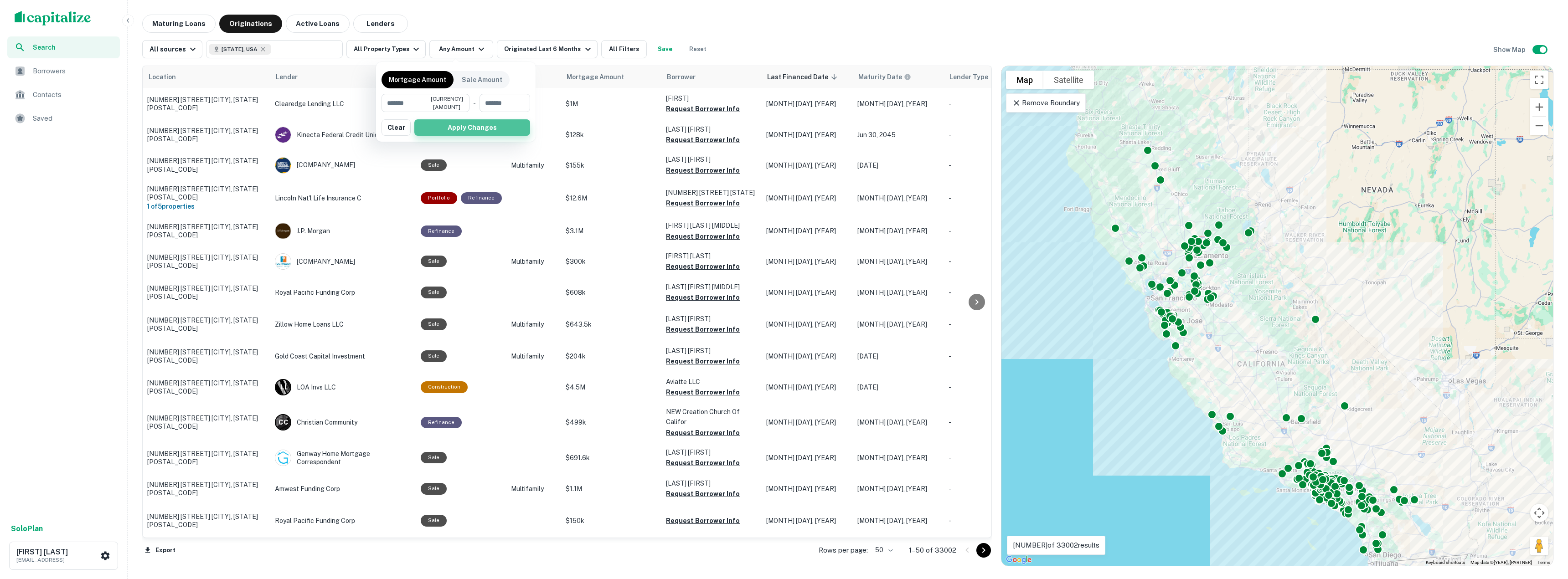 click on "Apply Changes" at bounding box center (472, 128) 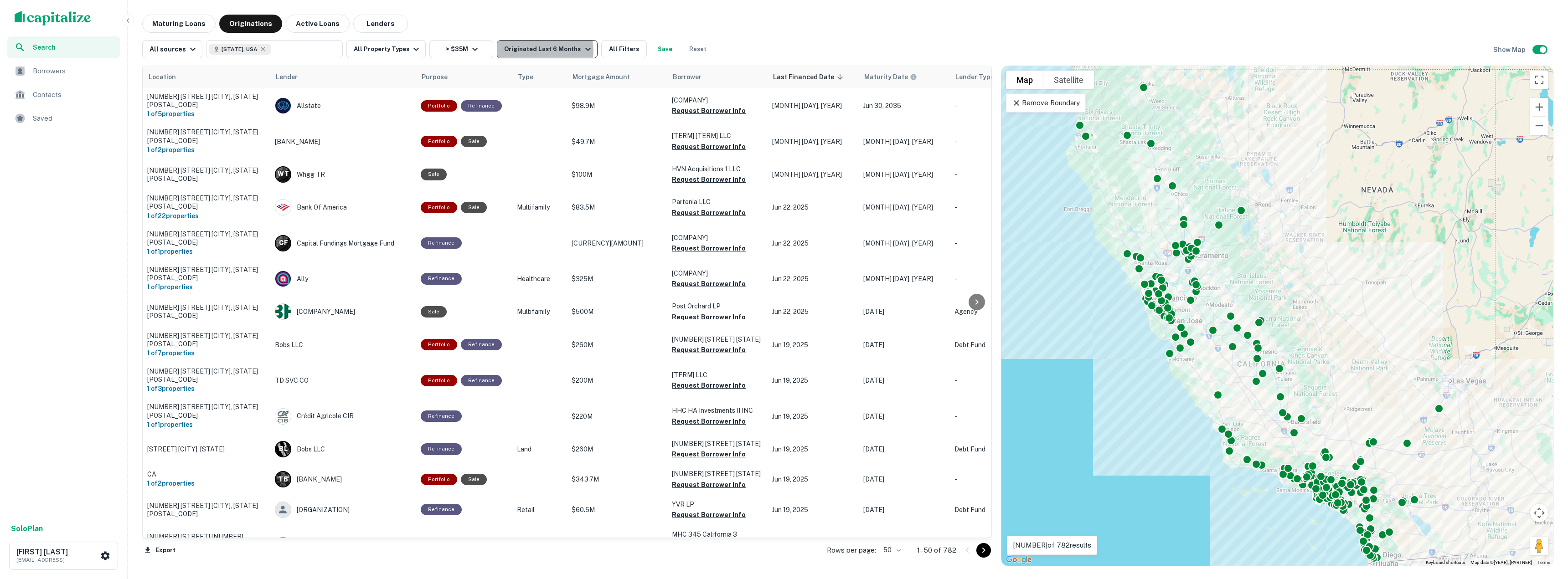 click on "Originated Last 6 Months" at bounding box center [548, 49] 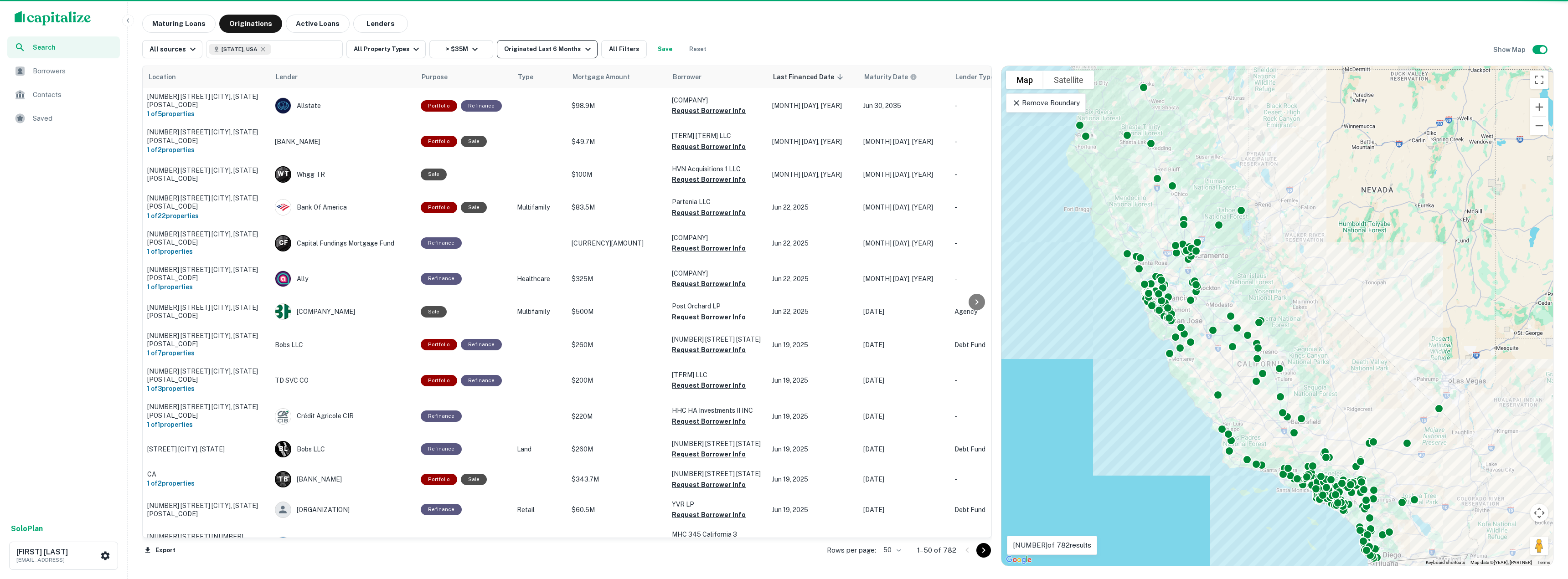 click on "Originated Last 6 Months" at bounding box center (548, 49) 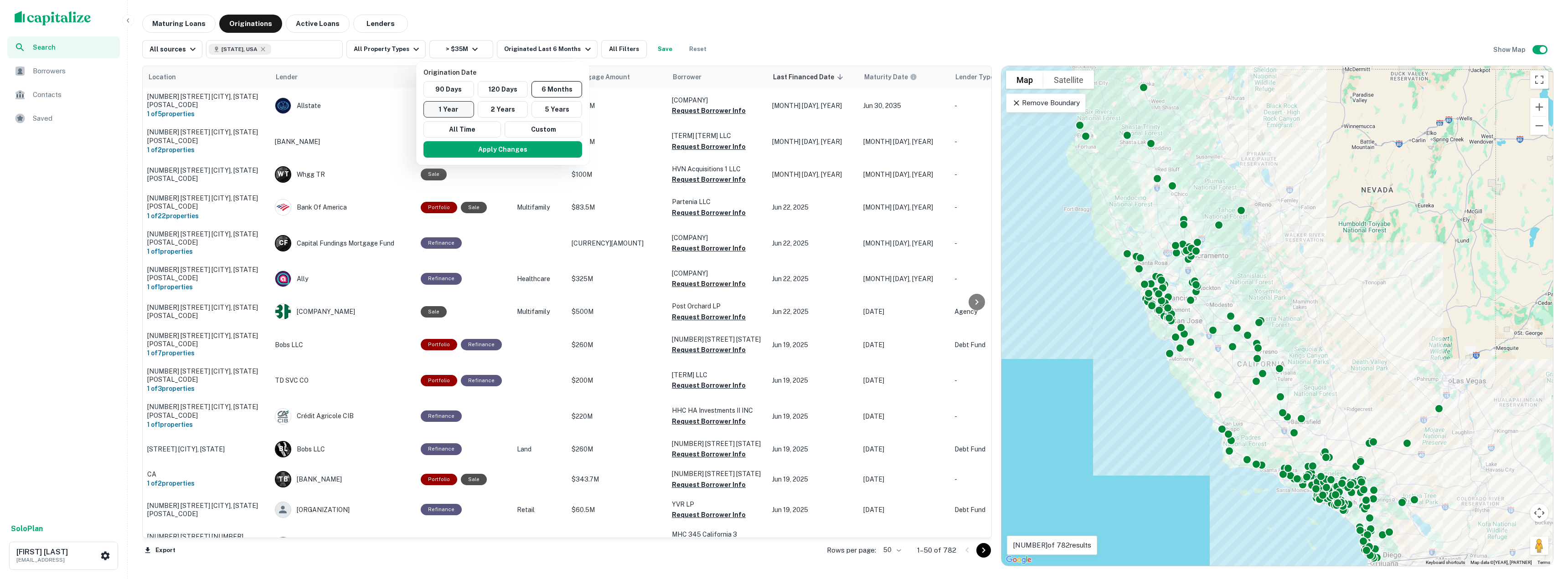 click on "1 Year" at bounding box center [449, 89] 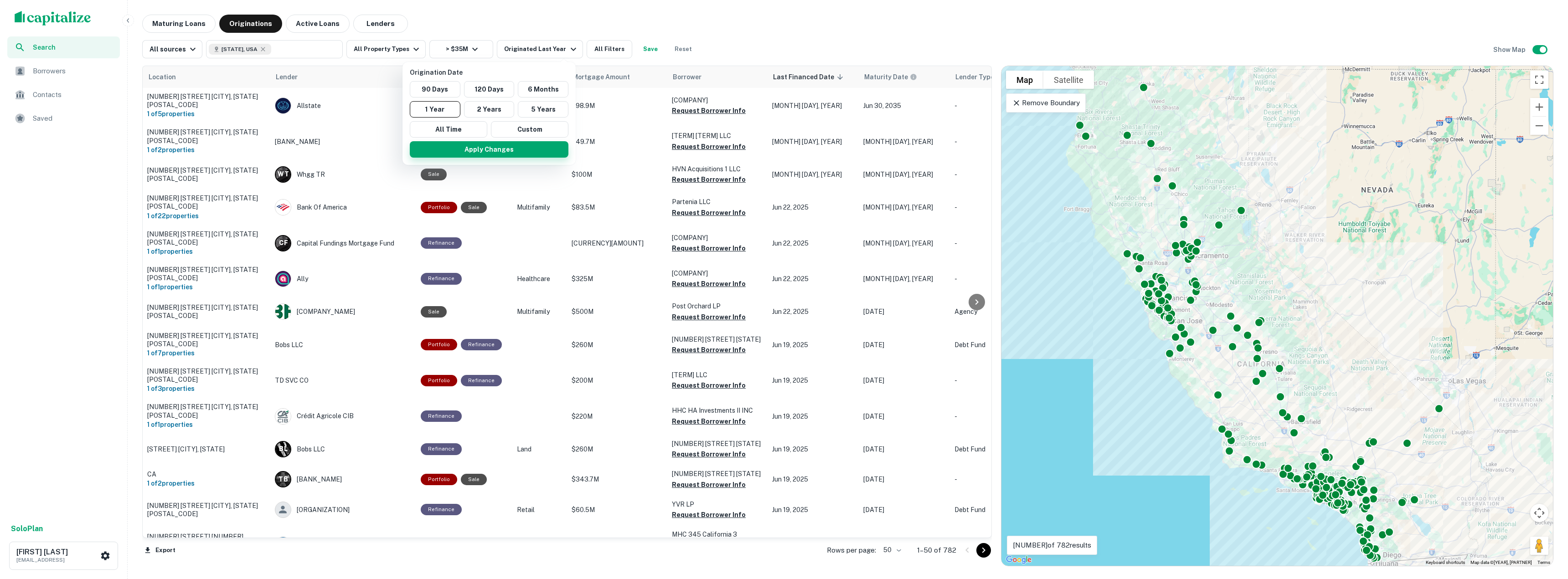 click on "Apply Changes" at bounding box center [489, 149] 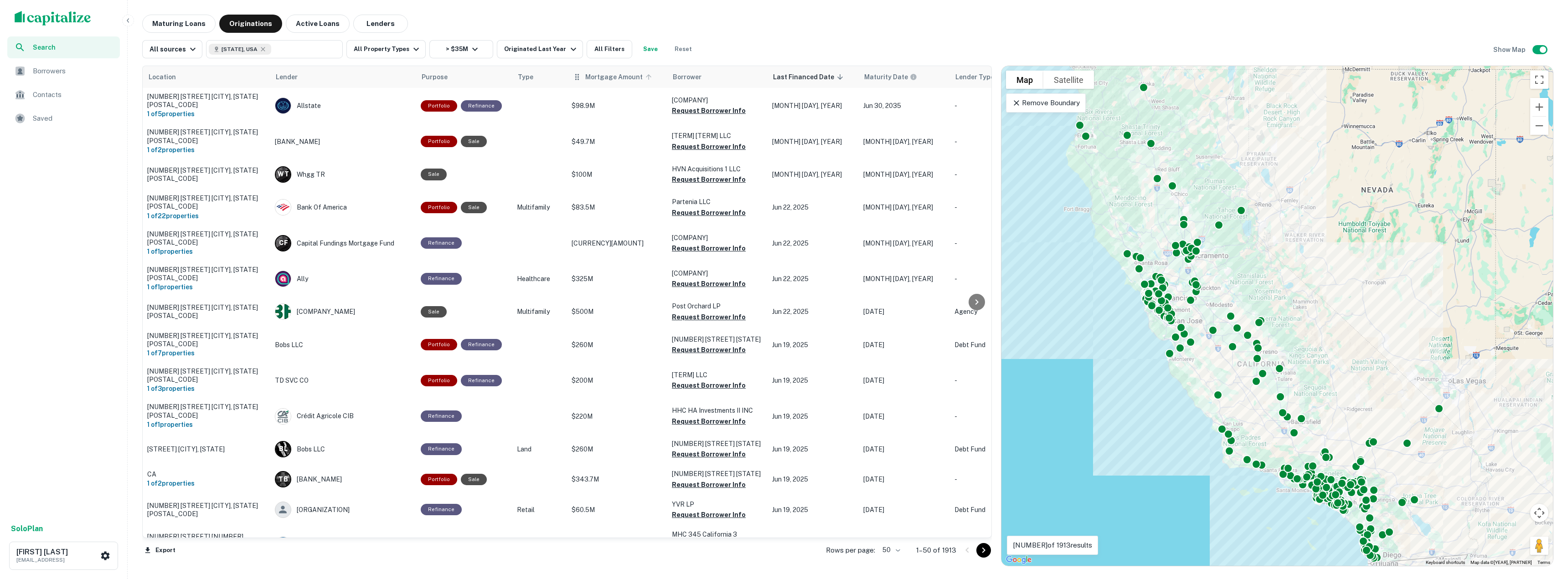 click on "Mortgage Amount" at bounding box center [620, 77] 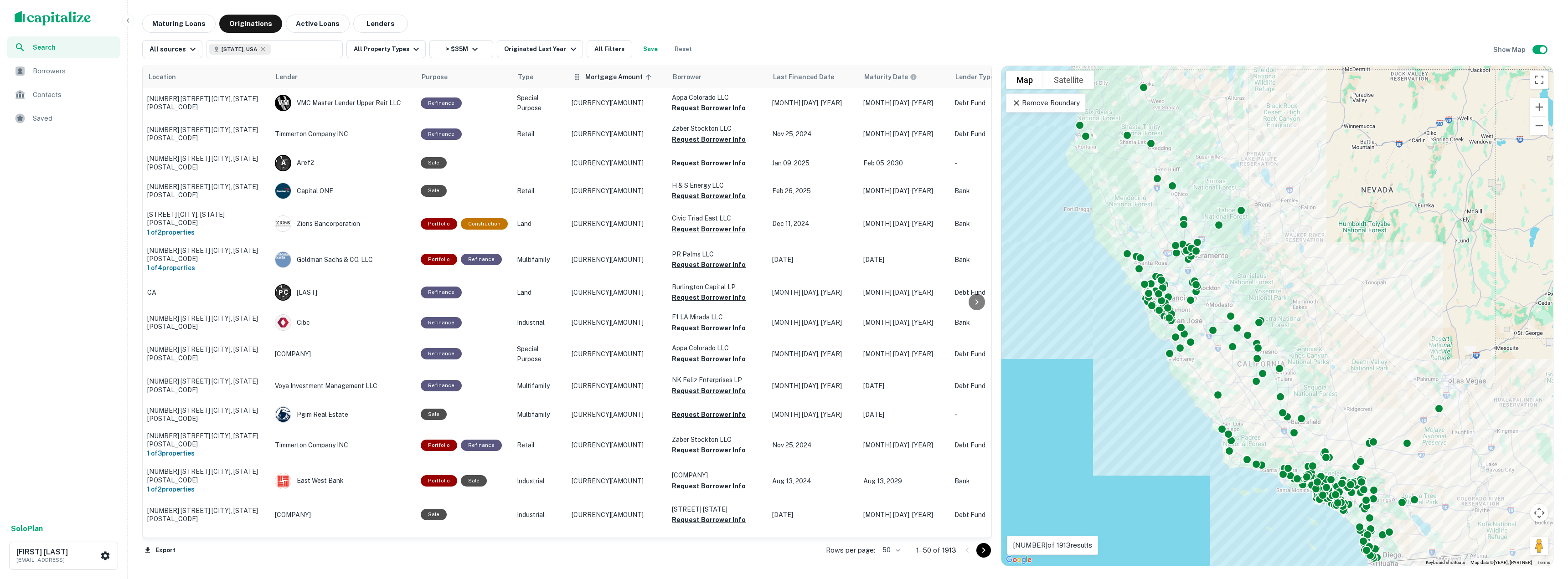 click on "Mortgage Amount sorted ascending" at bounding box center [620, 77] 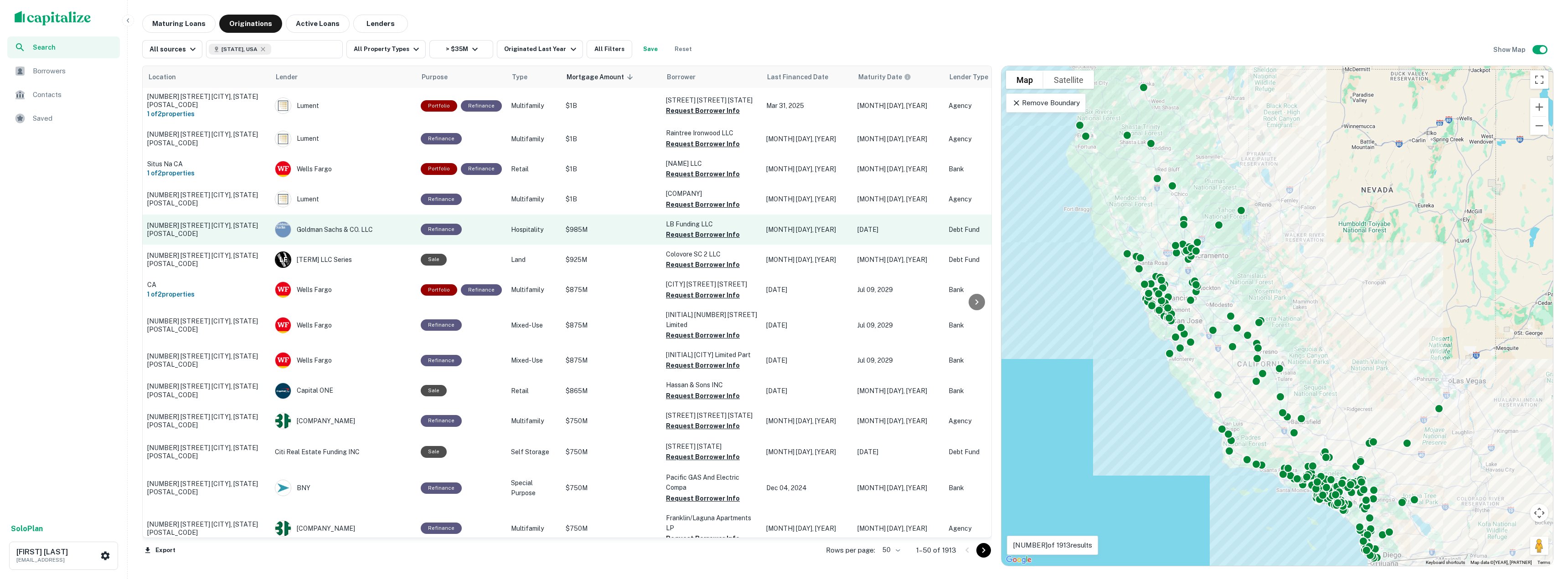 type 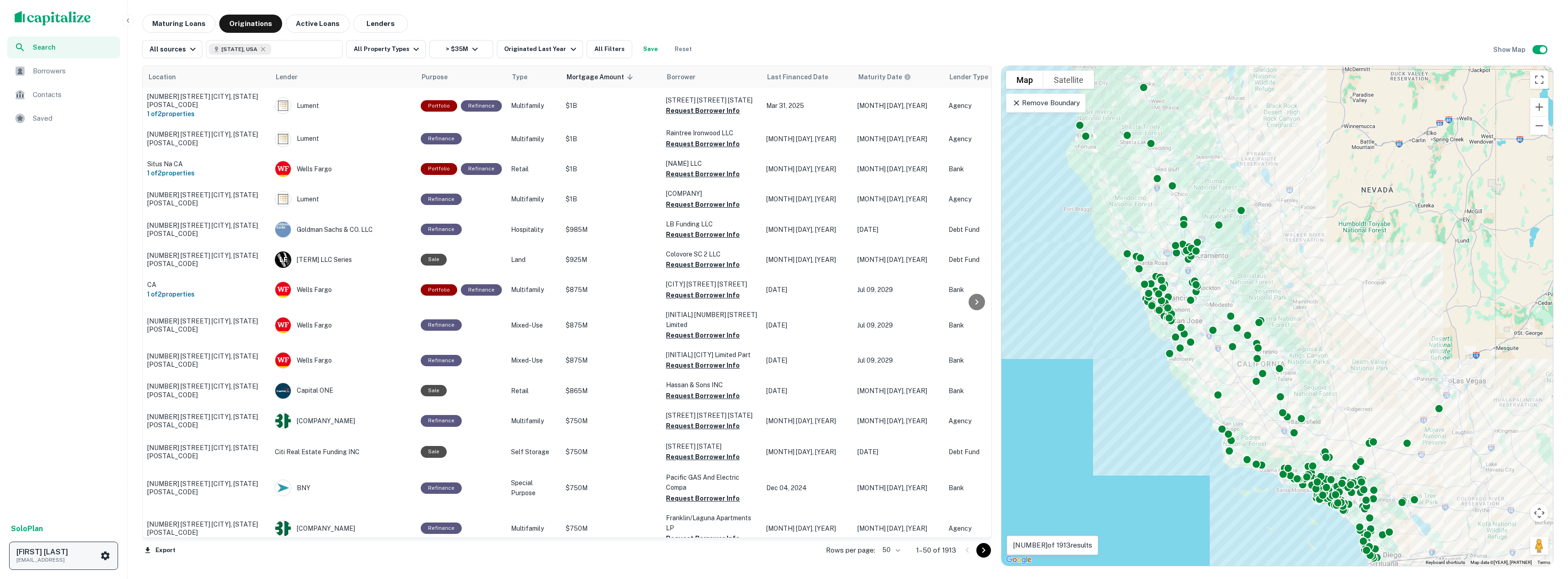 click on "[FIRST] [LAST]" at bounding box center [57, 552] 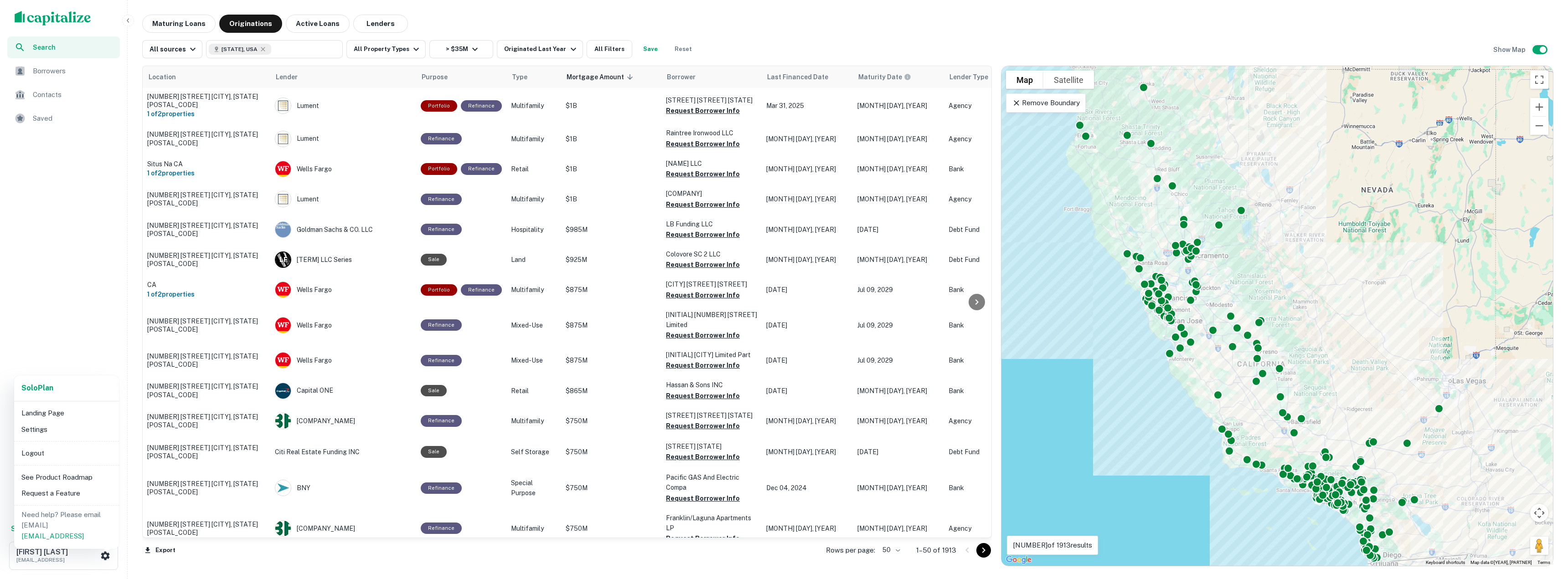 click at bounding box center [784, 289] 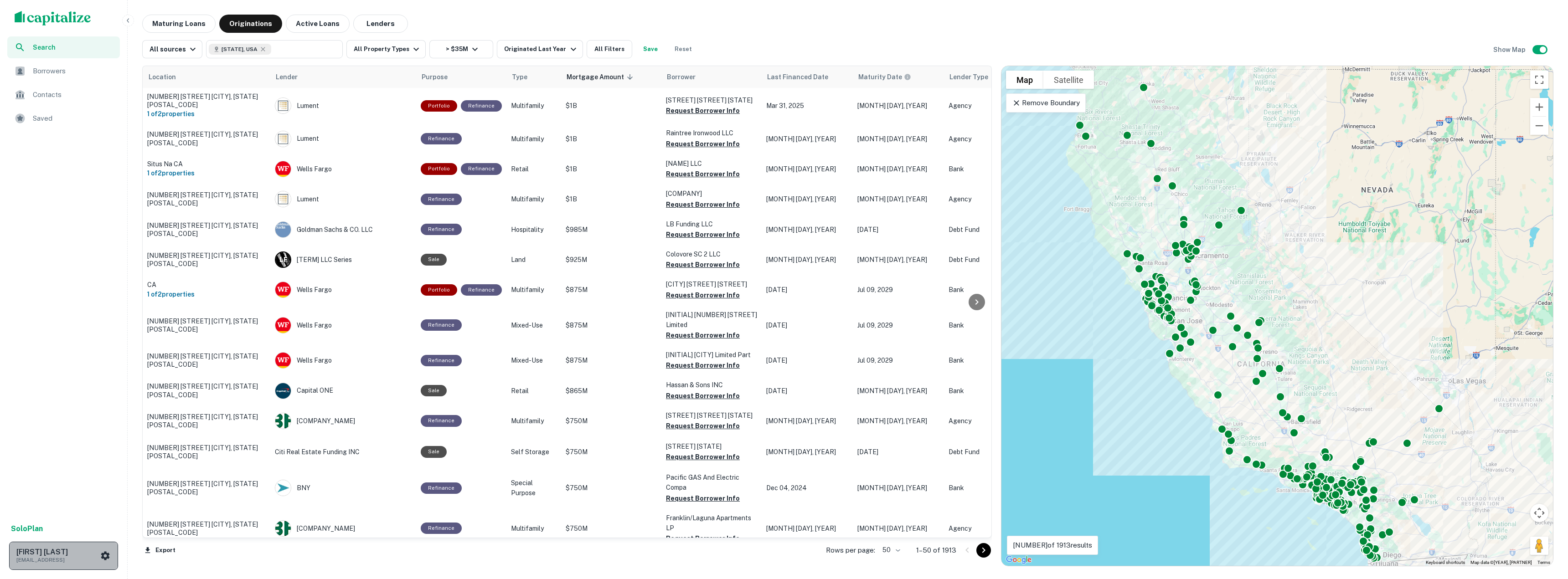 click at bounding box center (105, 555) 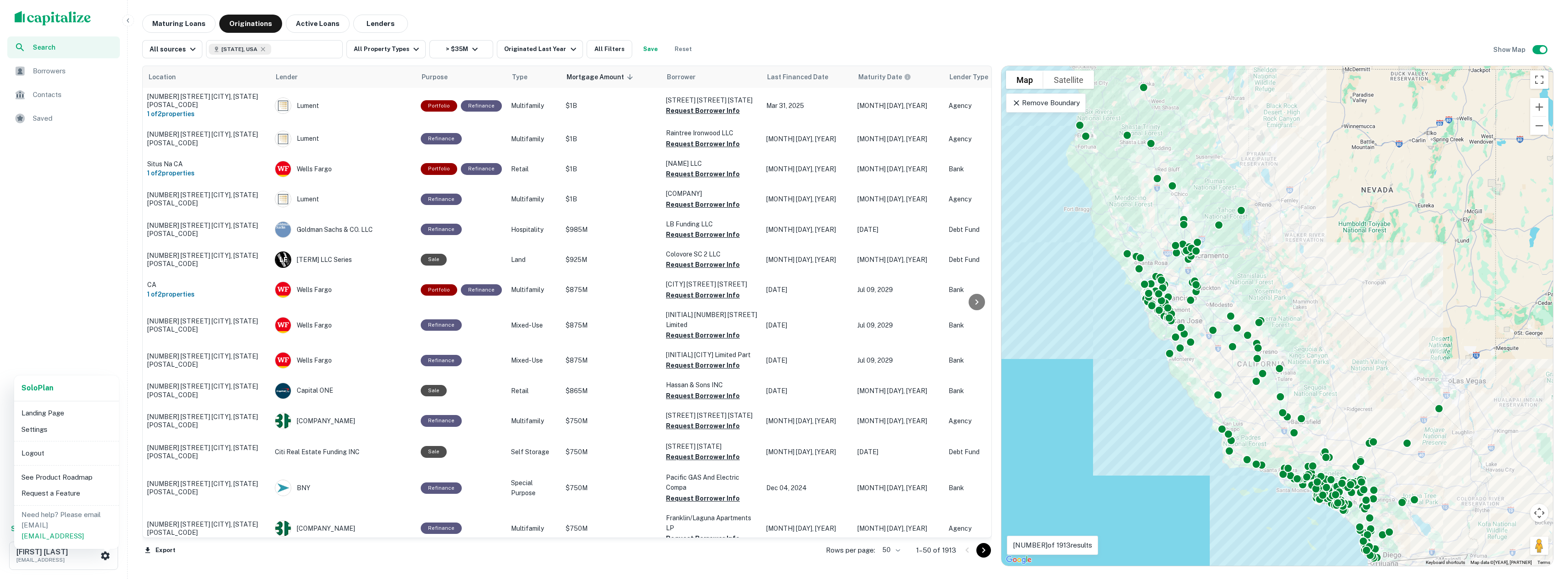 click on "Logout" at bounding box center [67, 453] 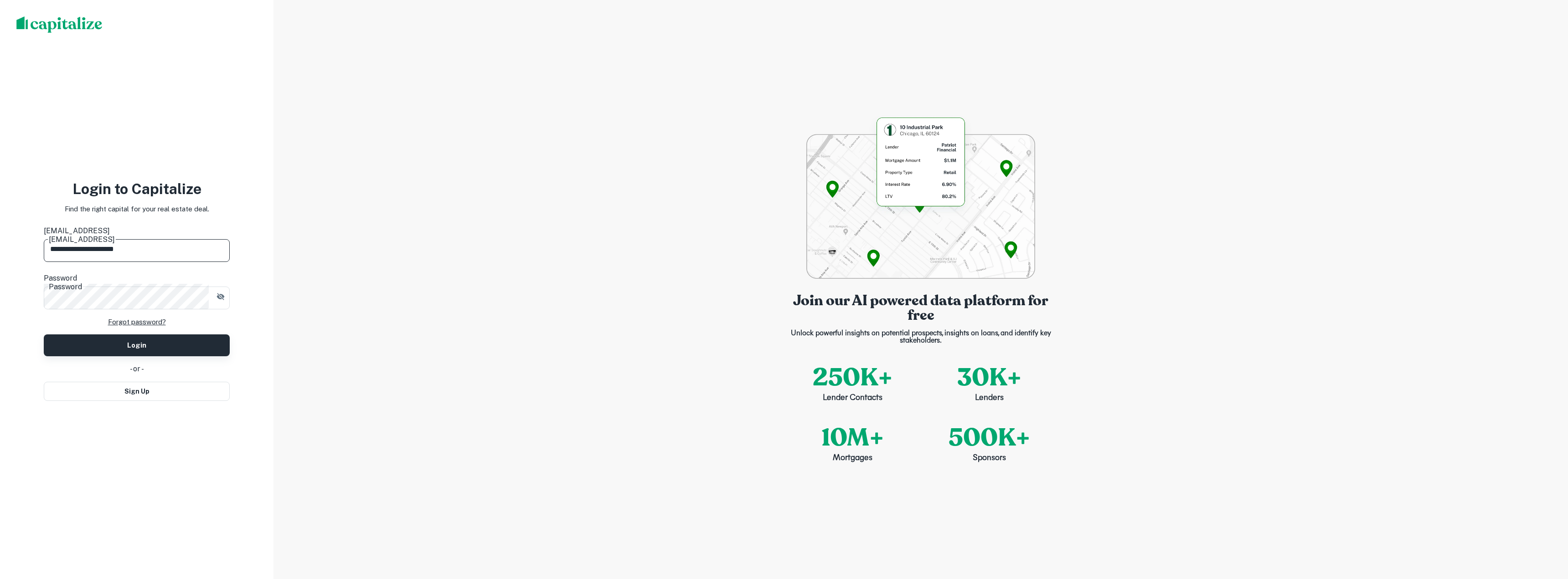click on "Login" at bounding box center (137, 345) 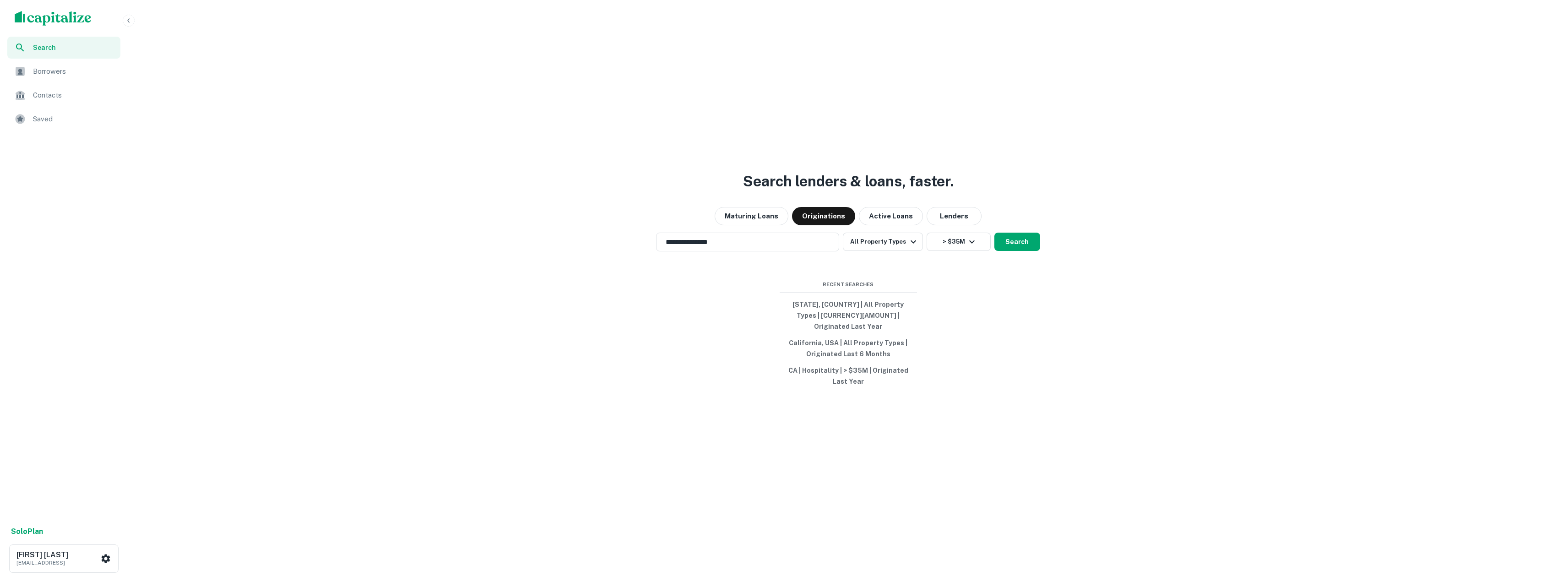 click on "**********" at bounding box center (848, 313) 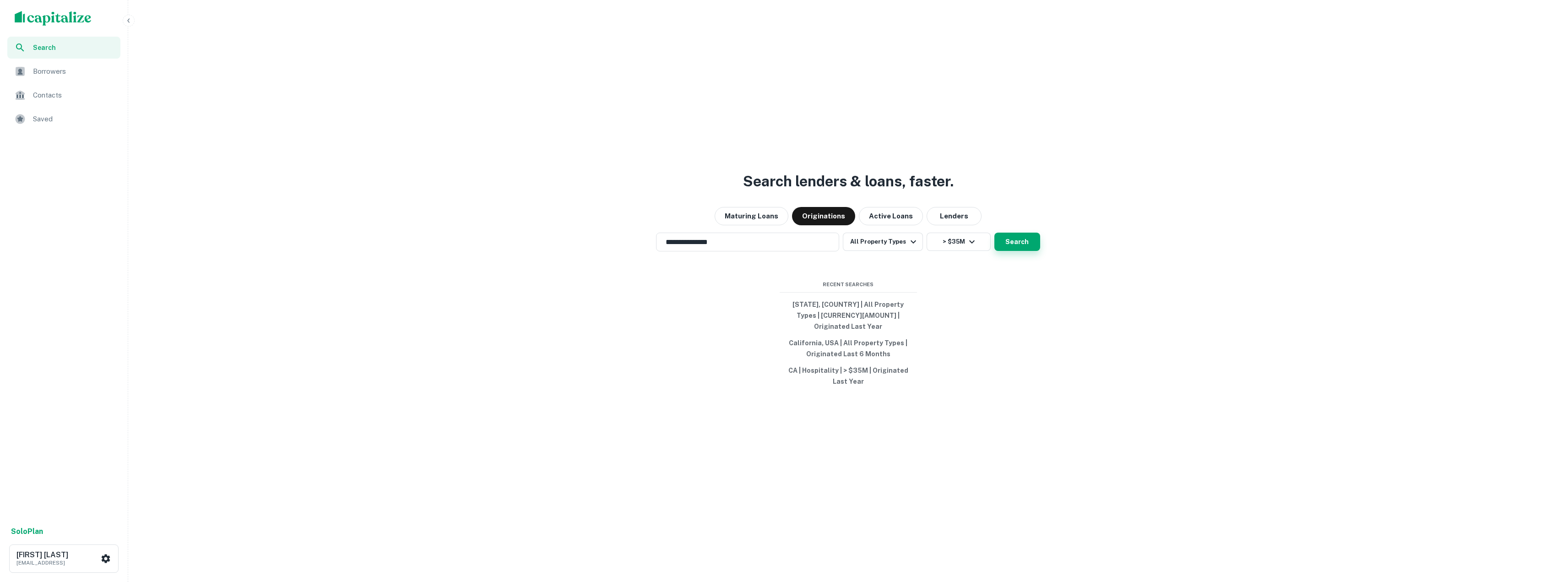 click on "Search" at bounding box center (1017, 242) 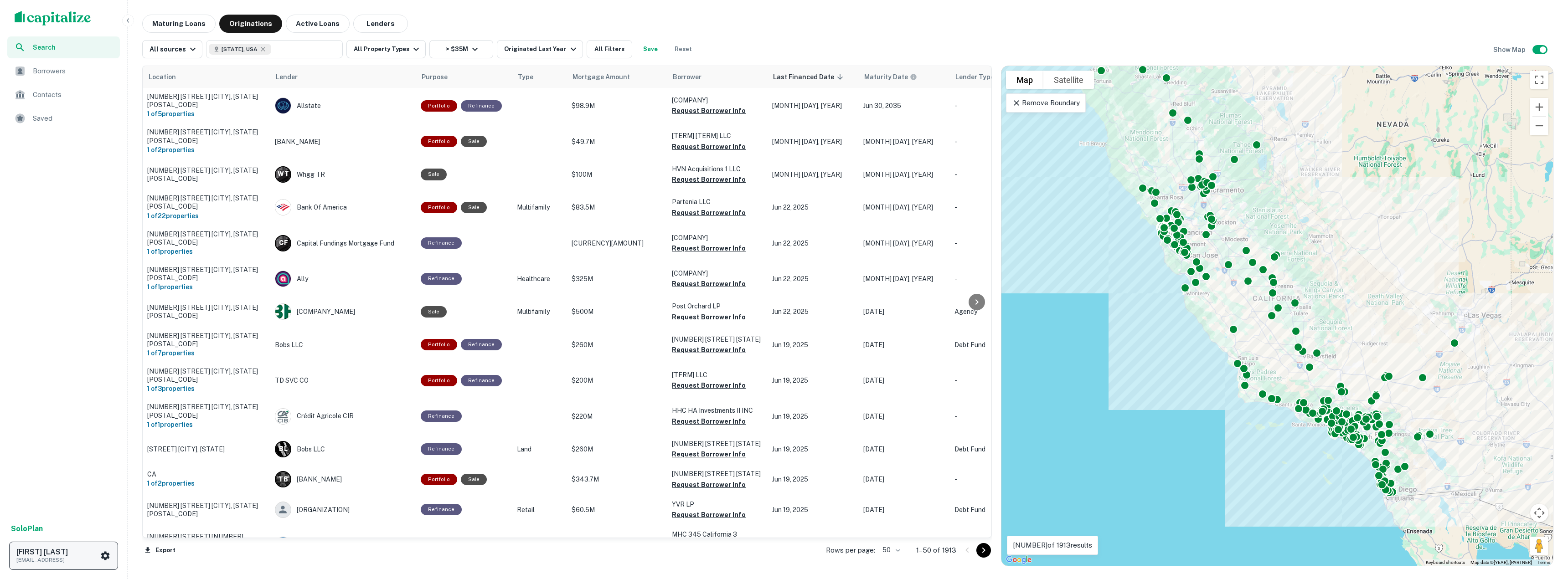 click on "[EMAIL]" at bounding box center (57, 560) 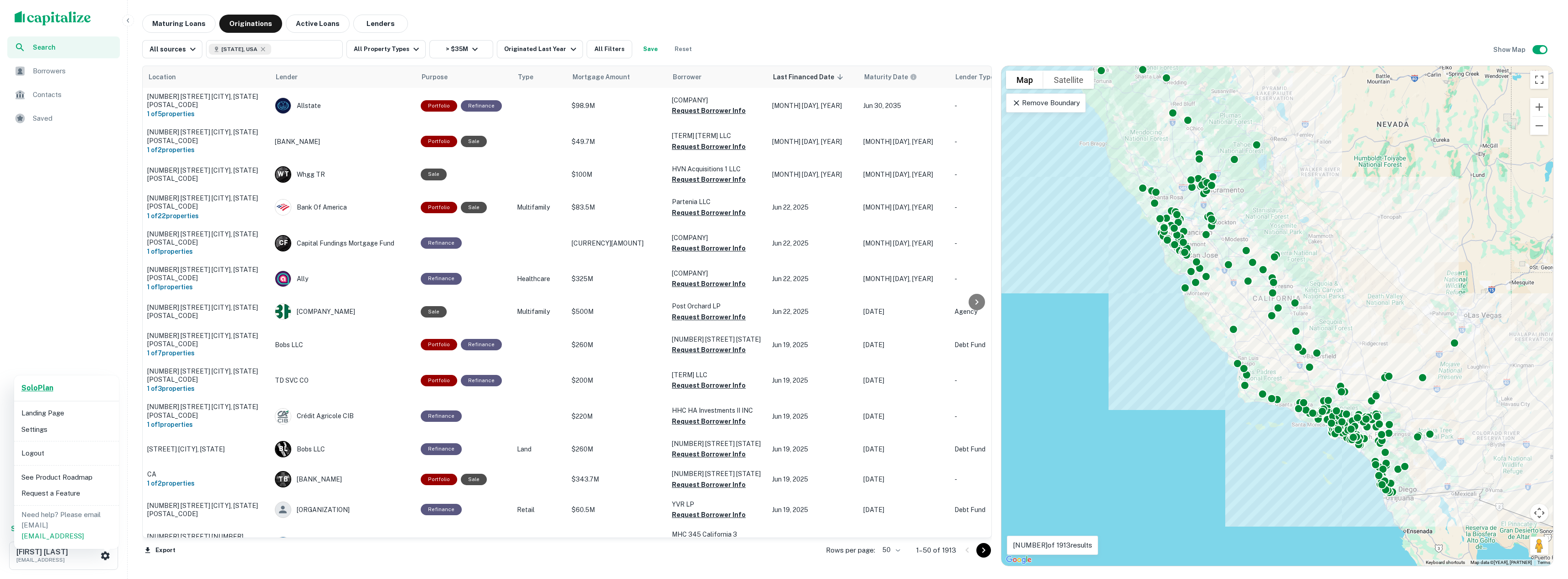 click on "Solo  Plan" at bounding box center [37, 388] 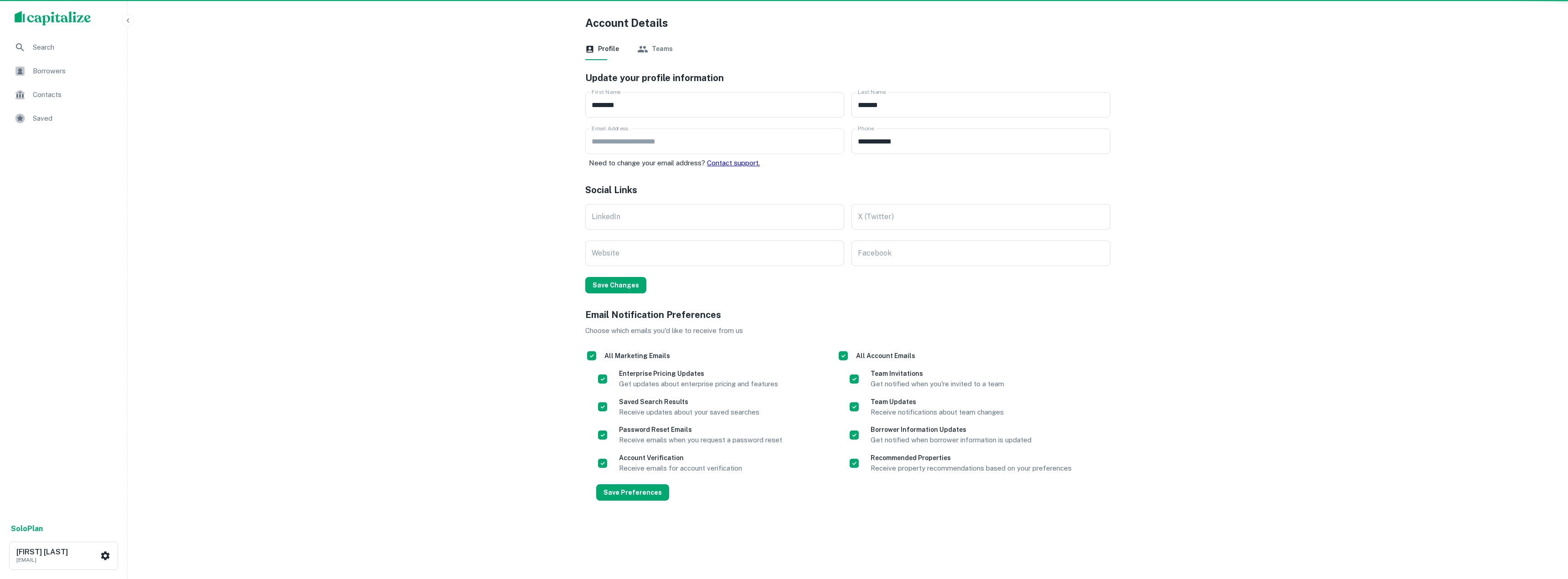 scroll, scrollTop: 0, scrollLeft: 0, axis: both 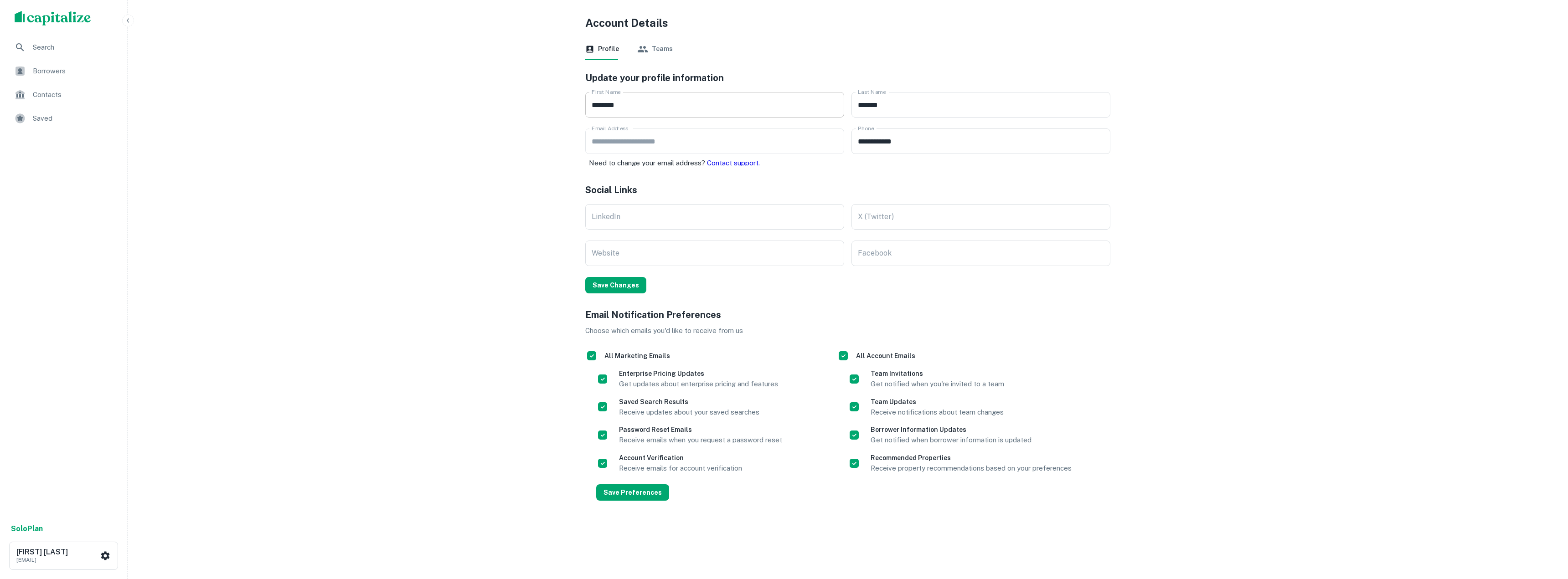 click on "********" at bounding box center (715, 105) 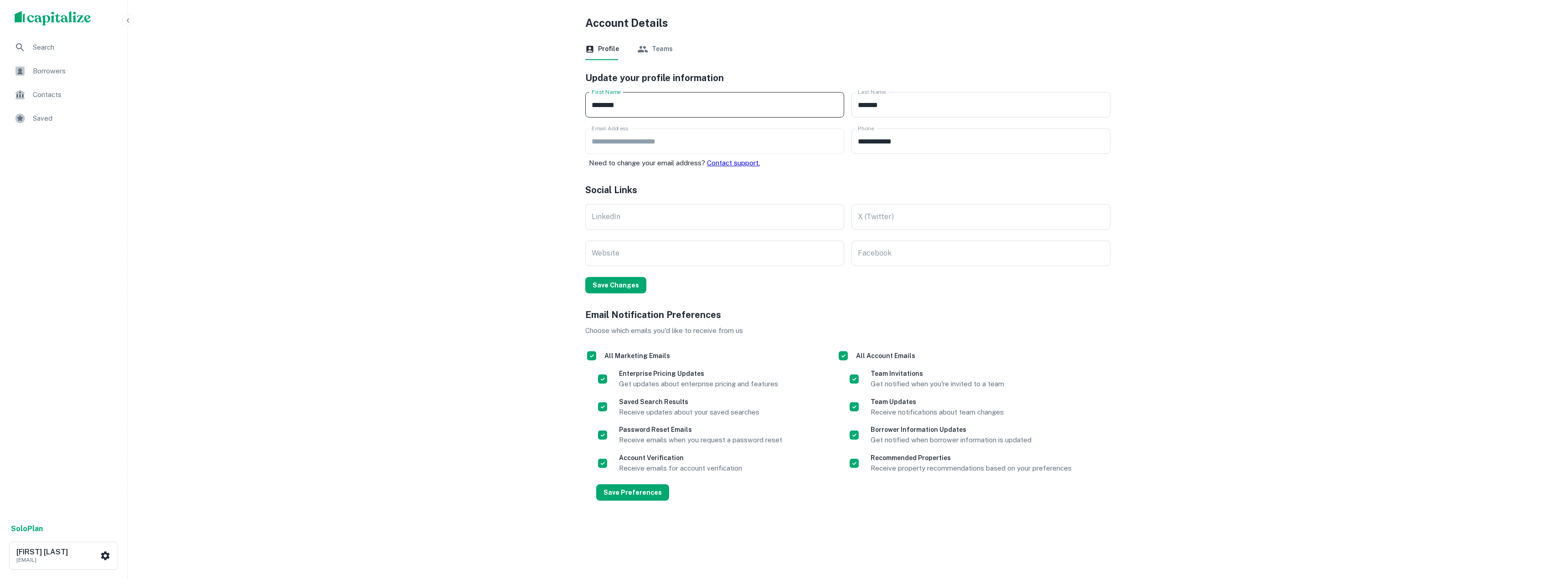 click on "Teams" at bounding box center (655, 49) 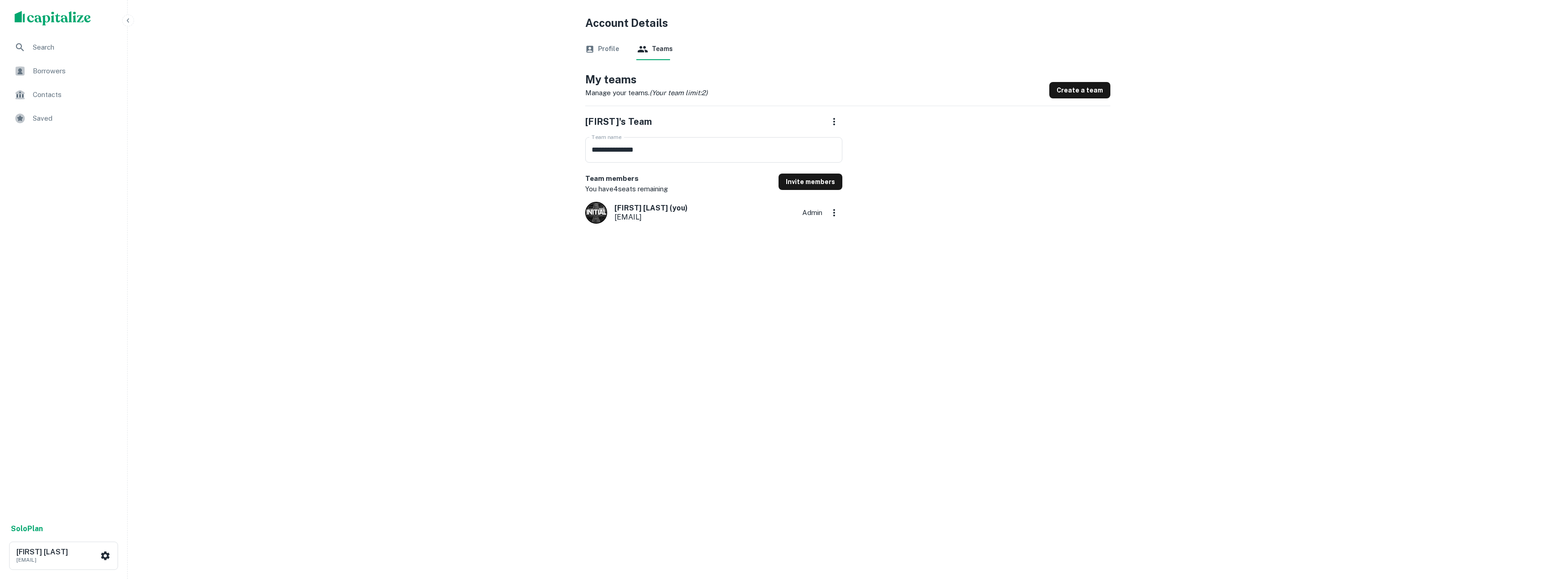 click on "**********" at bounding box center (842, 163) 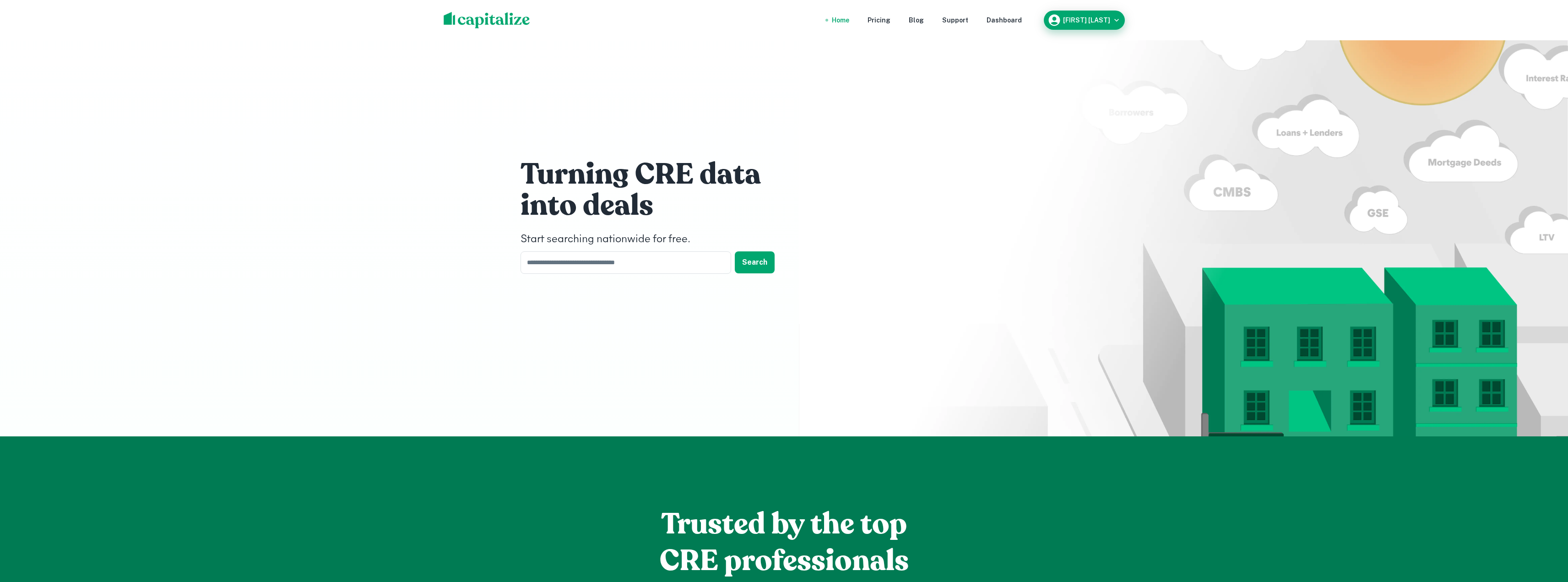 click at bounding box center (1054, 20) 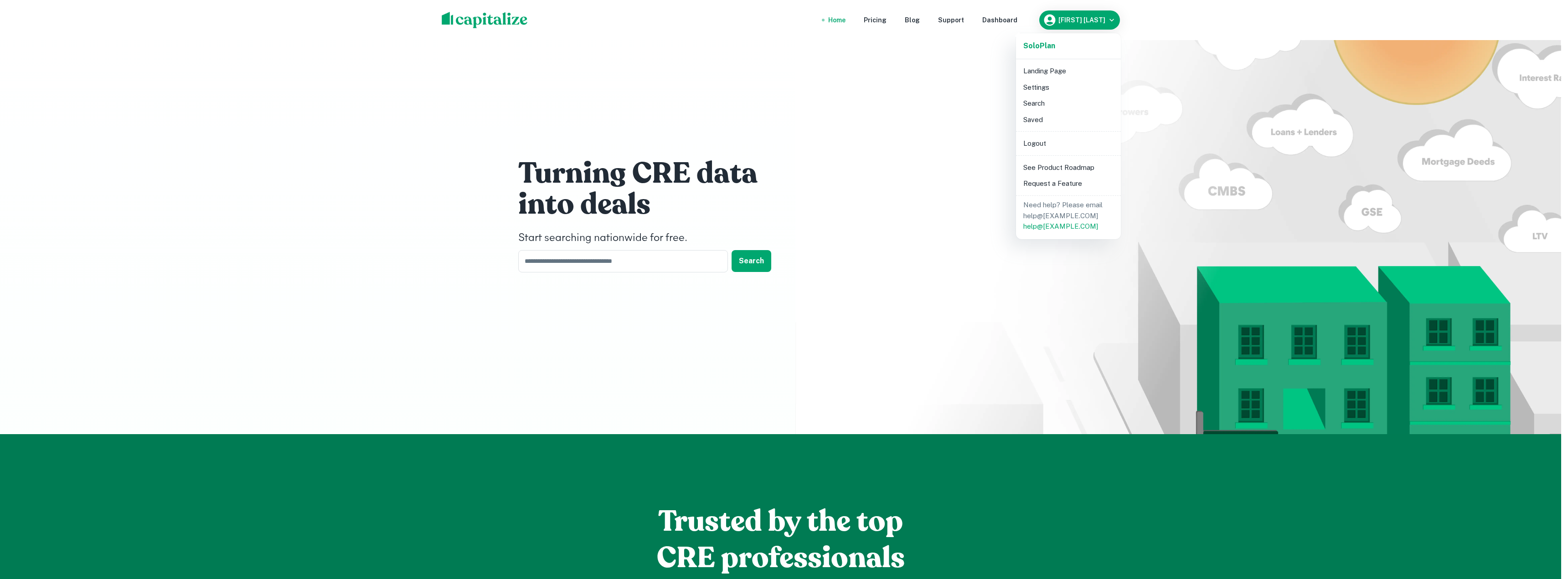 click at bounding box center (784, 289) 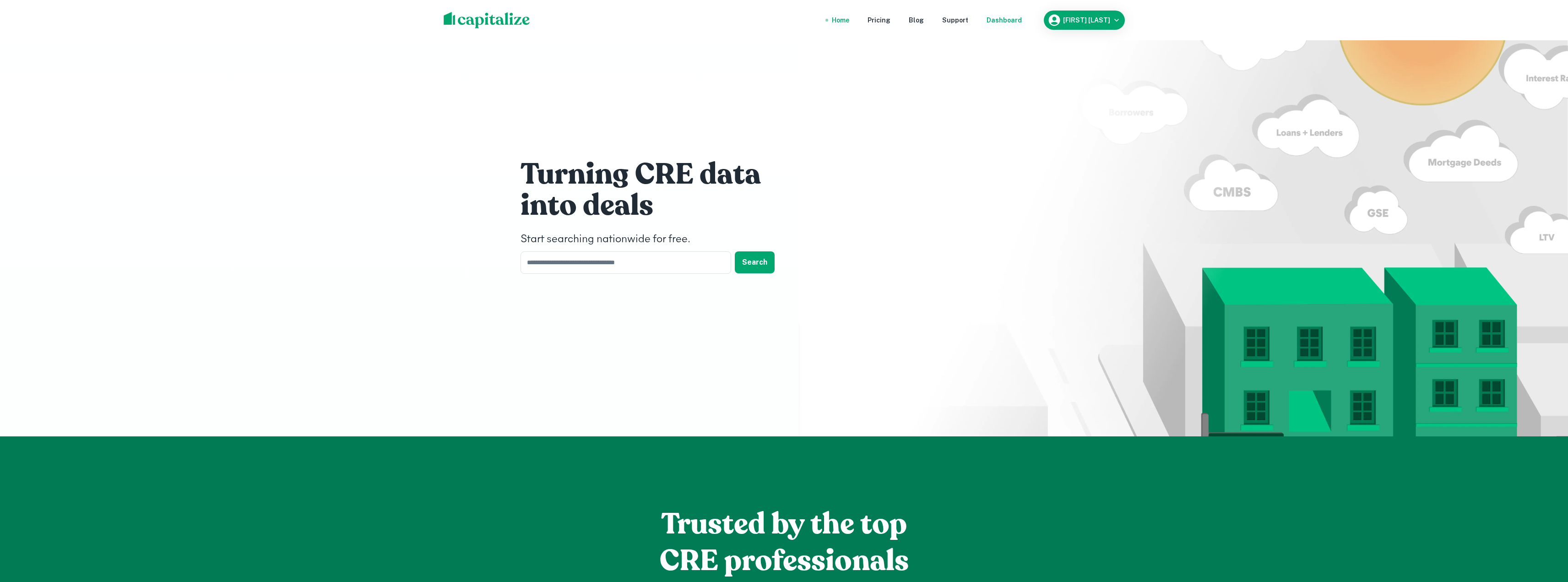 click on "Dashboard" at bounding box center [1004, 20] 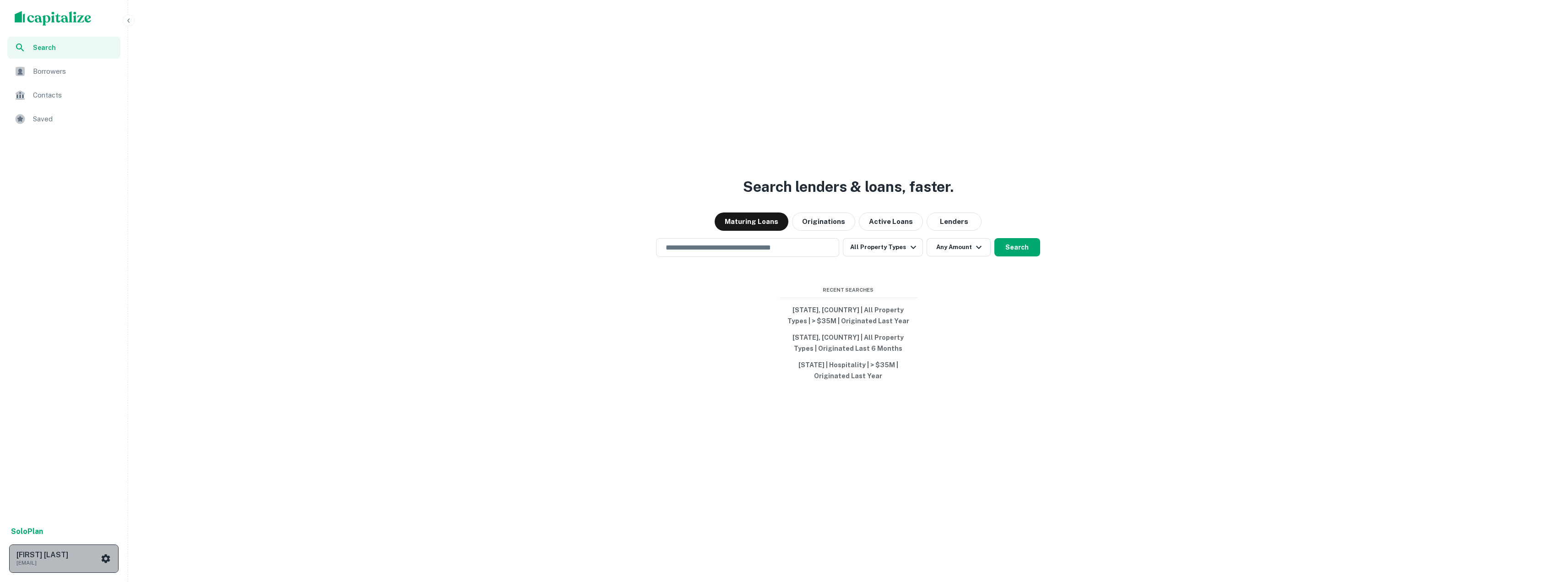 click on "[FIRST] [LAST]" at bounding box center (58, 555) 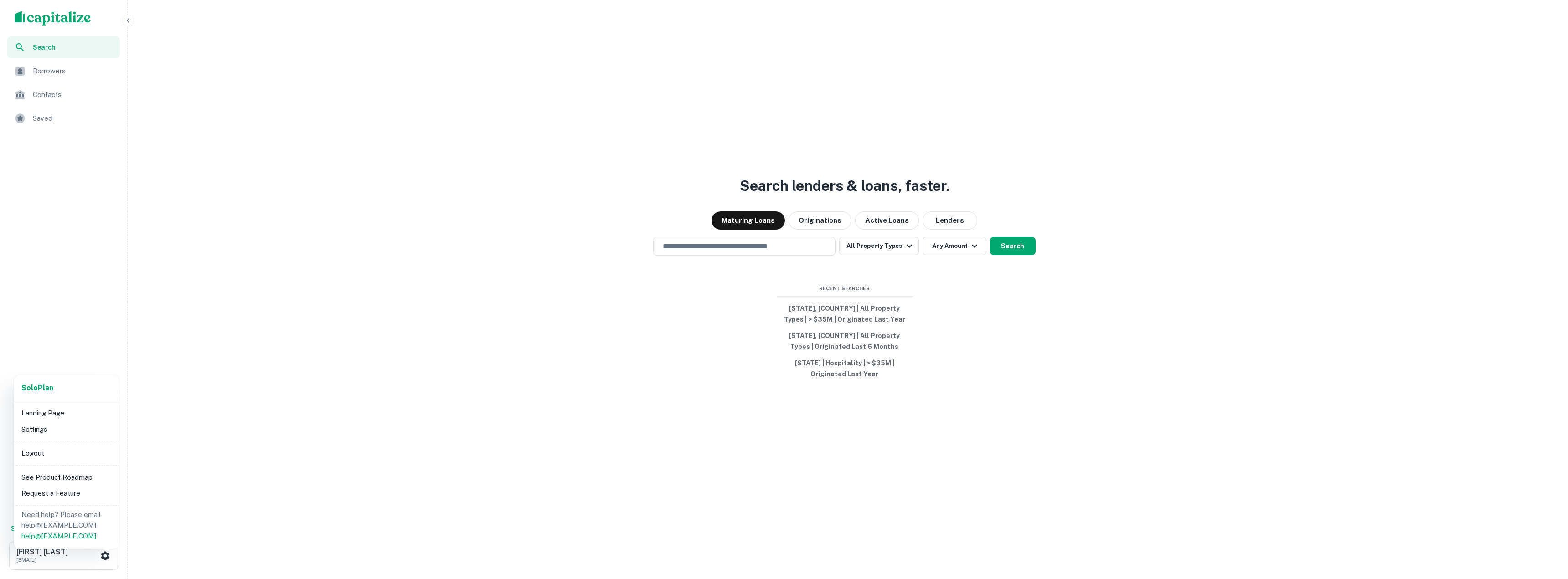click on "Landing Page" at bounding box center (67, 413) 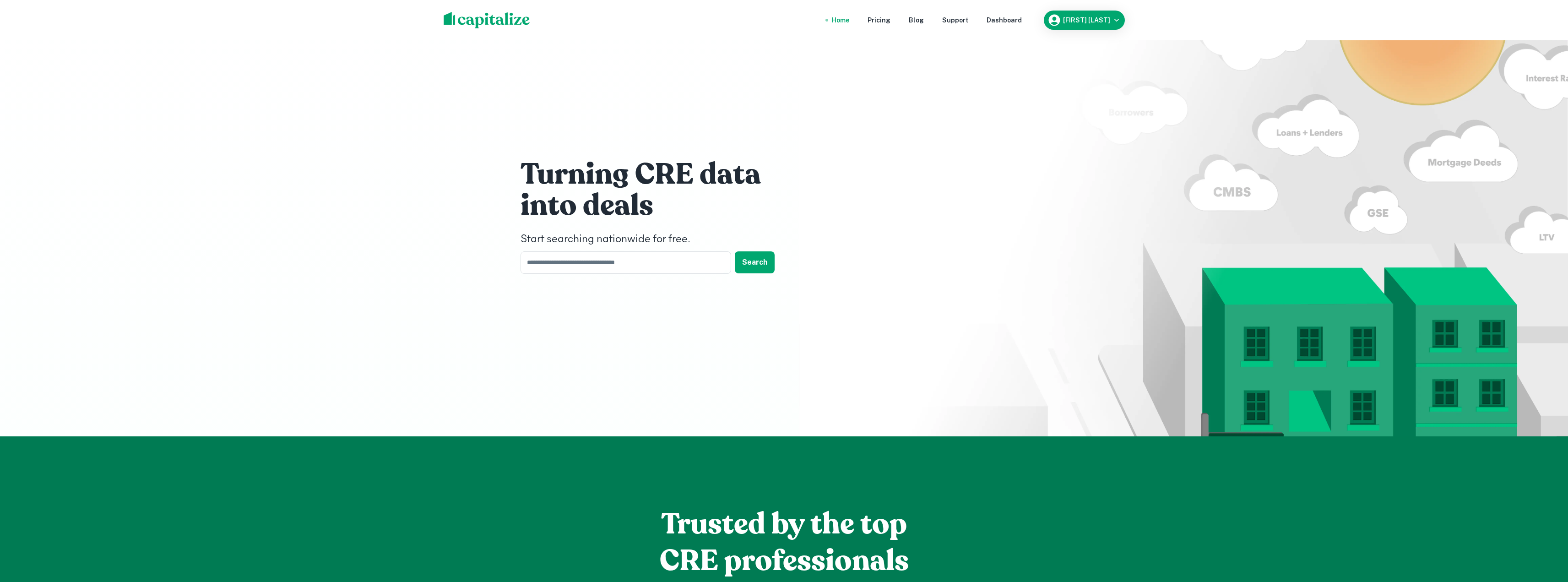click on "Home Pricing Blog Support Dashboard Jonathan Seabolt" at bounding box center (784, 20) 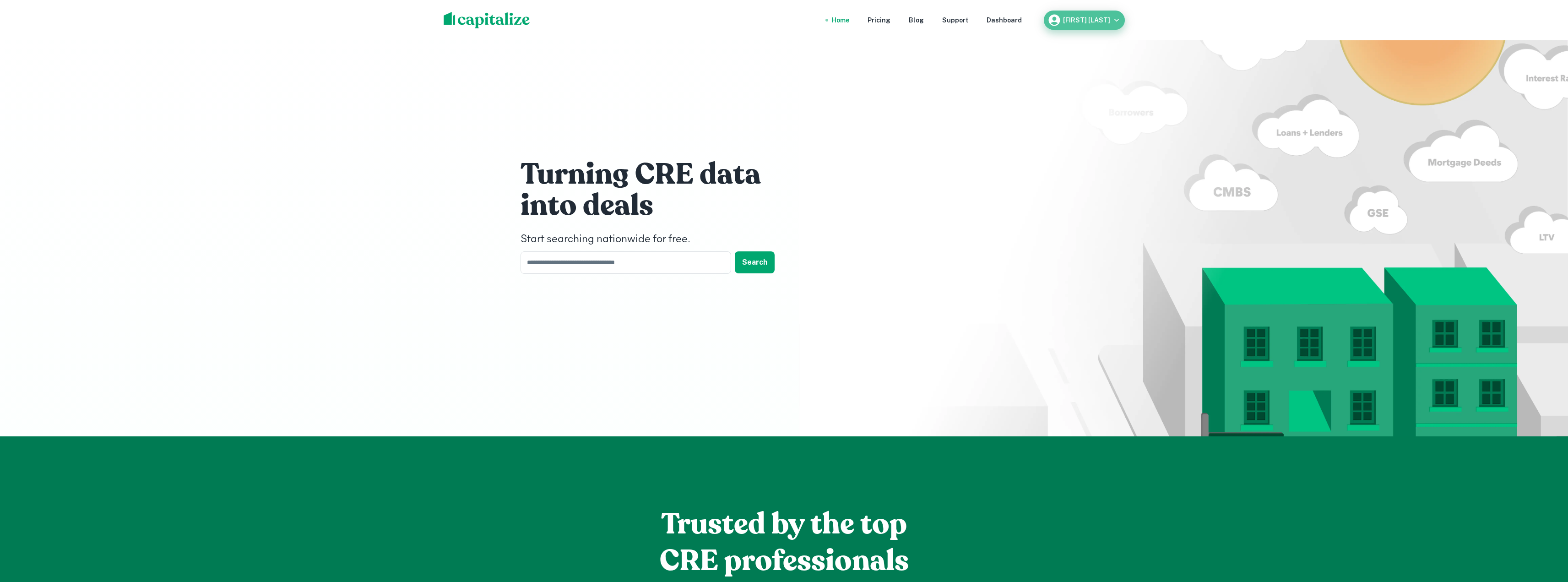 click on "[FIRST] [LAST]" at bounding box center [1086, 20] 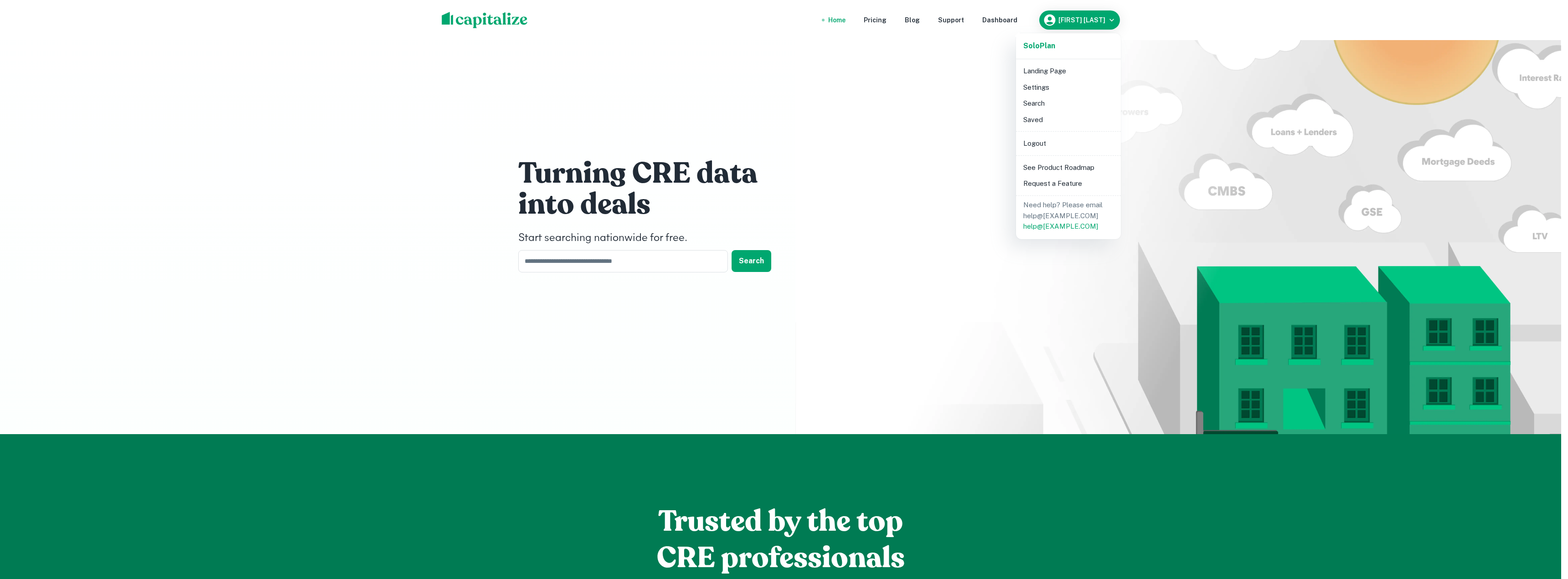 click on "Settings" at bounding box center [1068, 87] 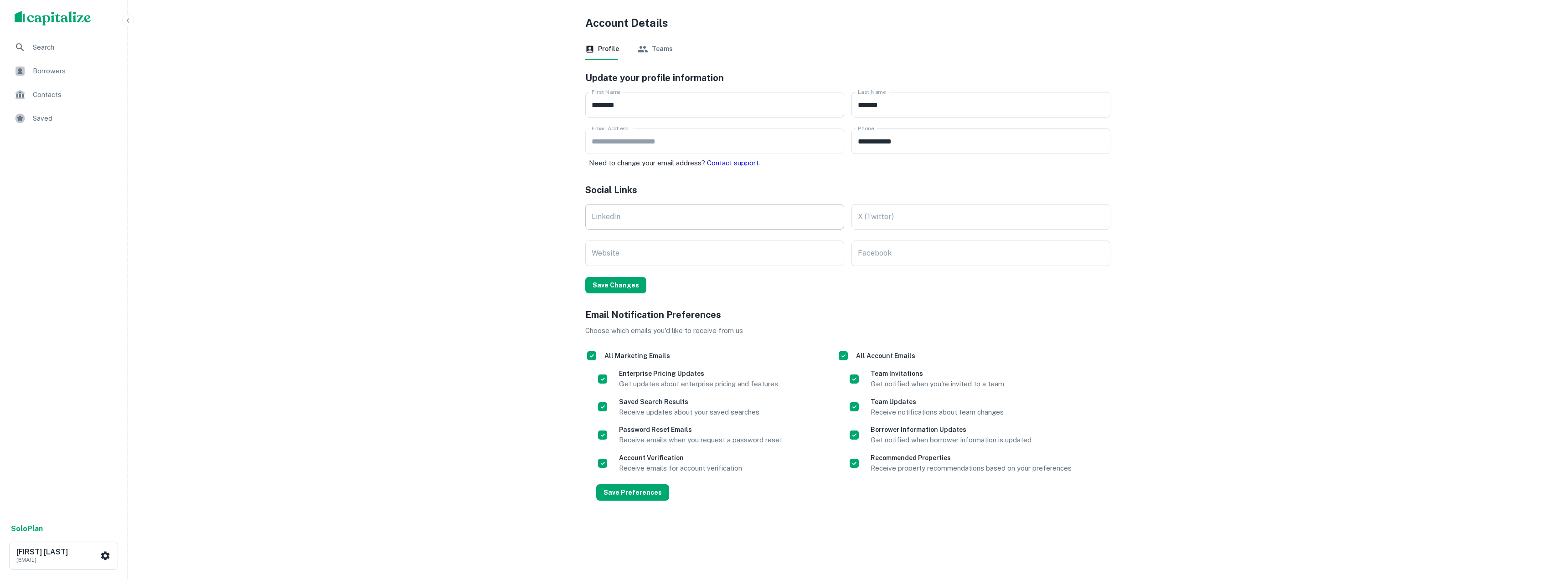 click on "LinkedIn" at bounding box center [715, 217] 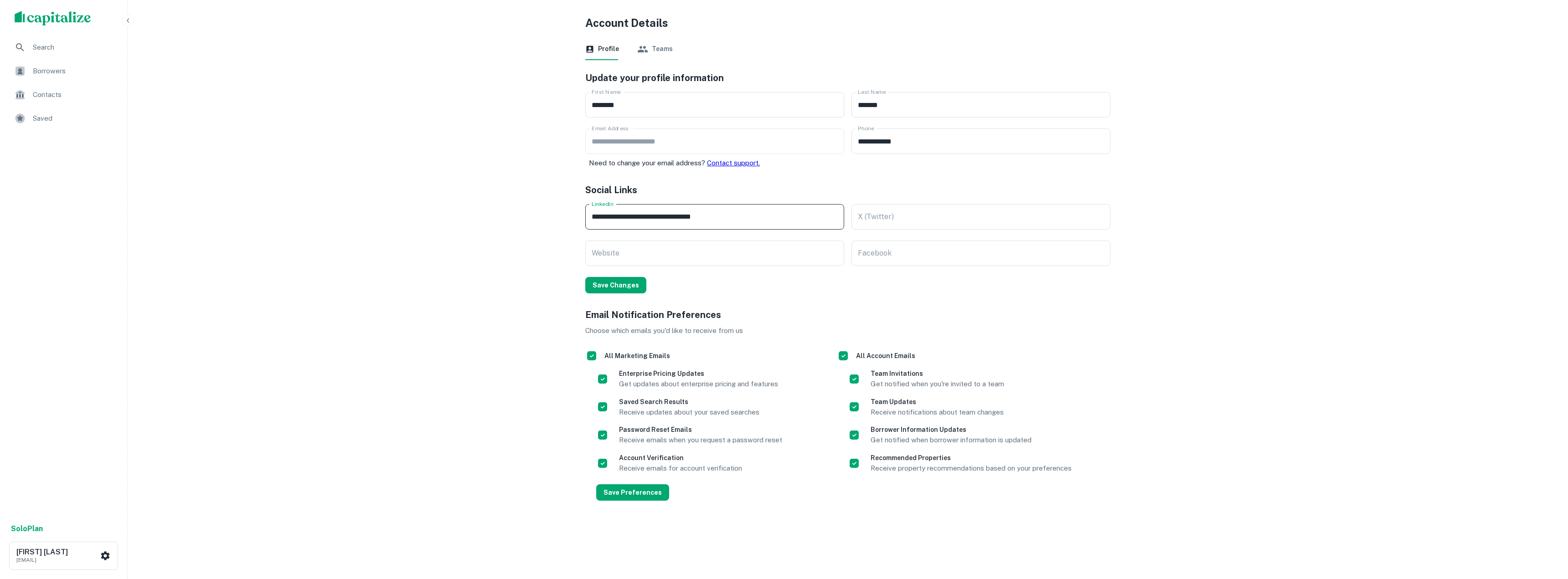 type on "**********" 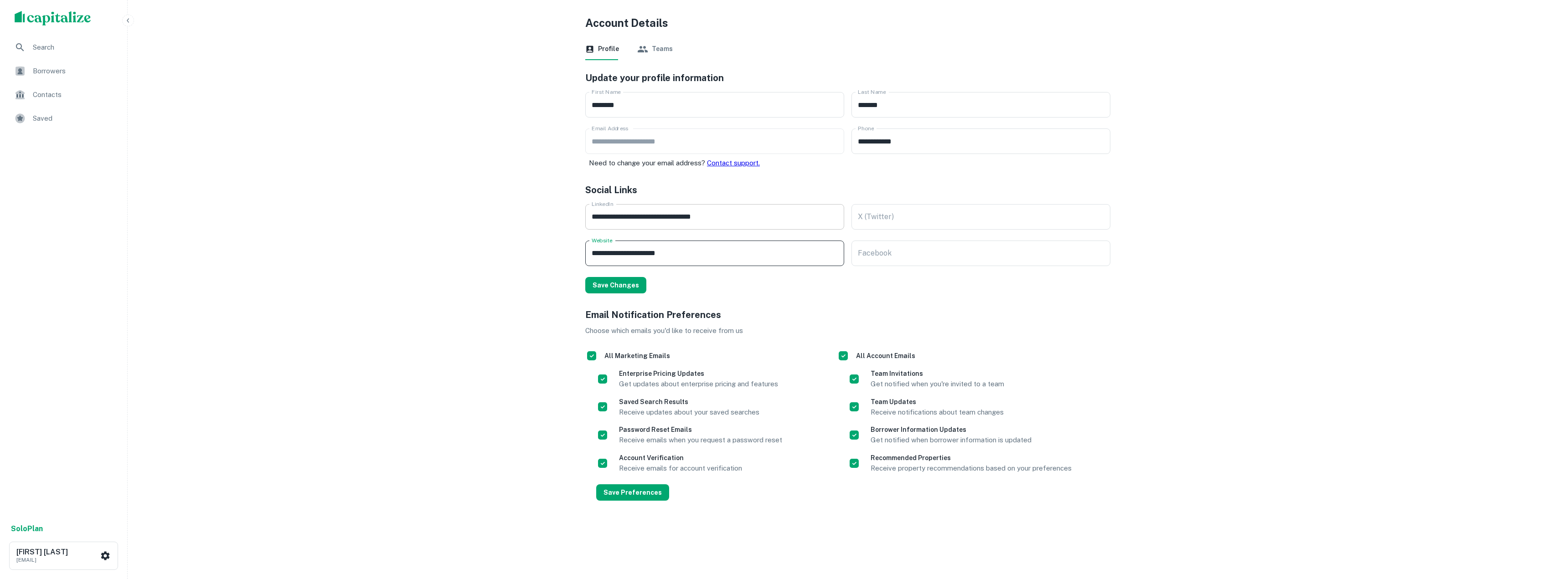 type on "**********" 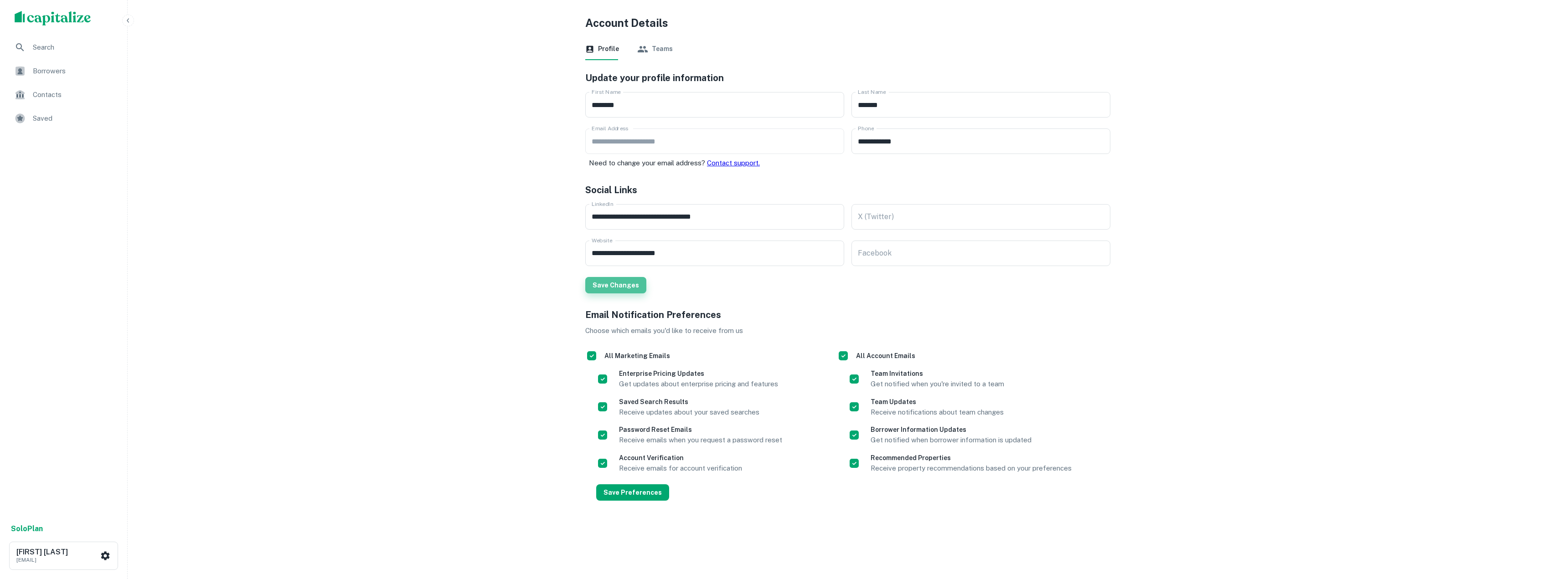 click on "Save Changes" at bounding box center [616, 285] 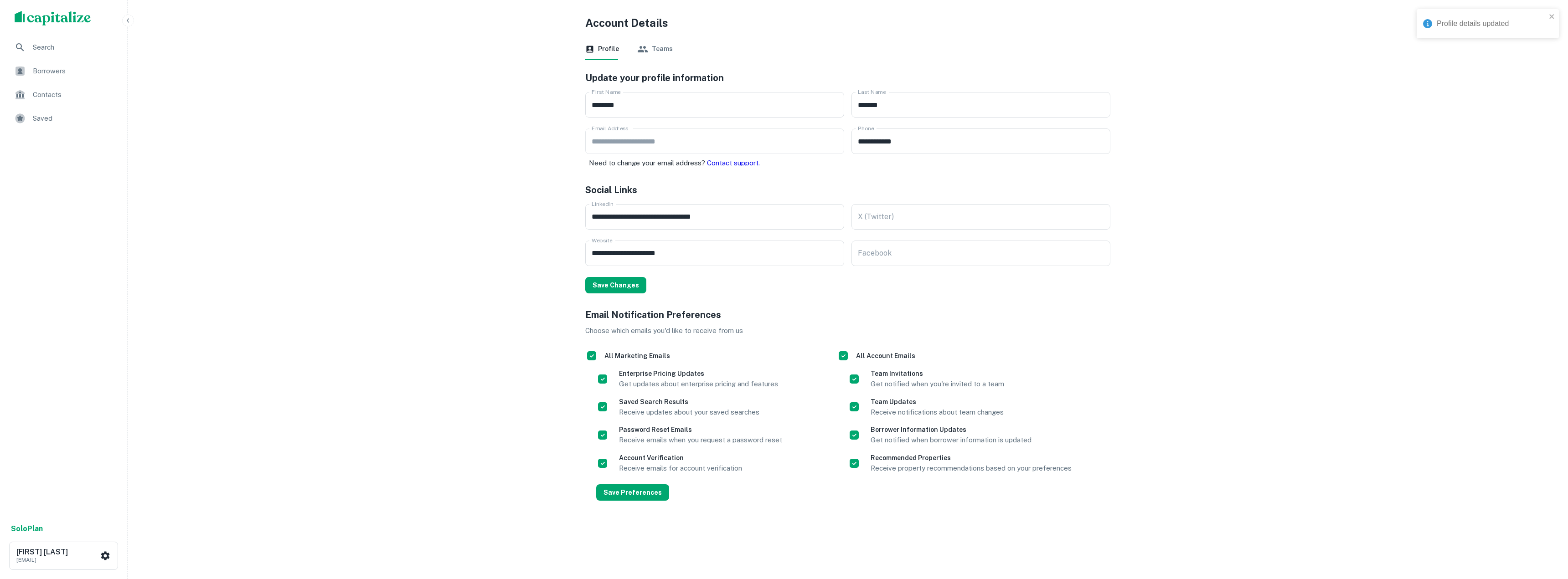 click on "**********" at bounding box center [784, 289] 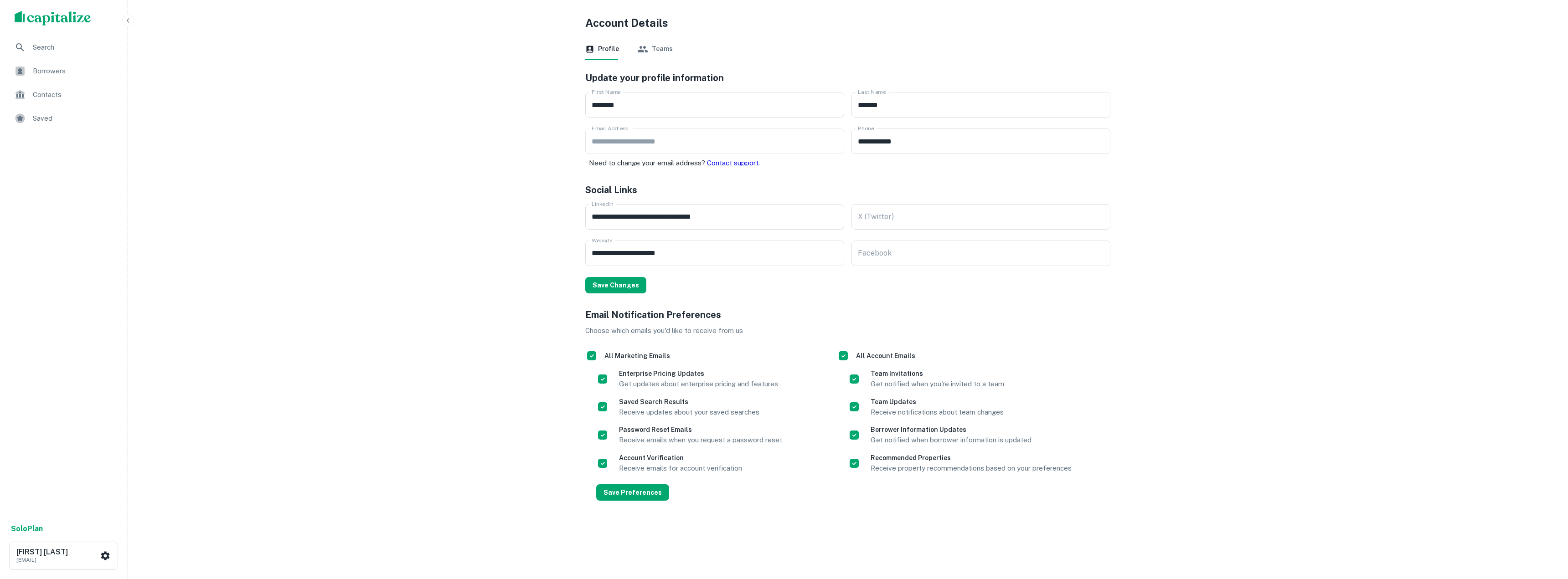 click on "**********" at bounding box center [784, 289] 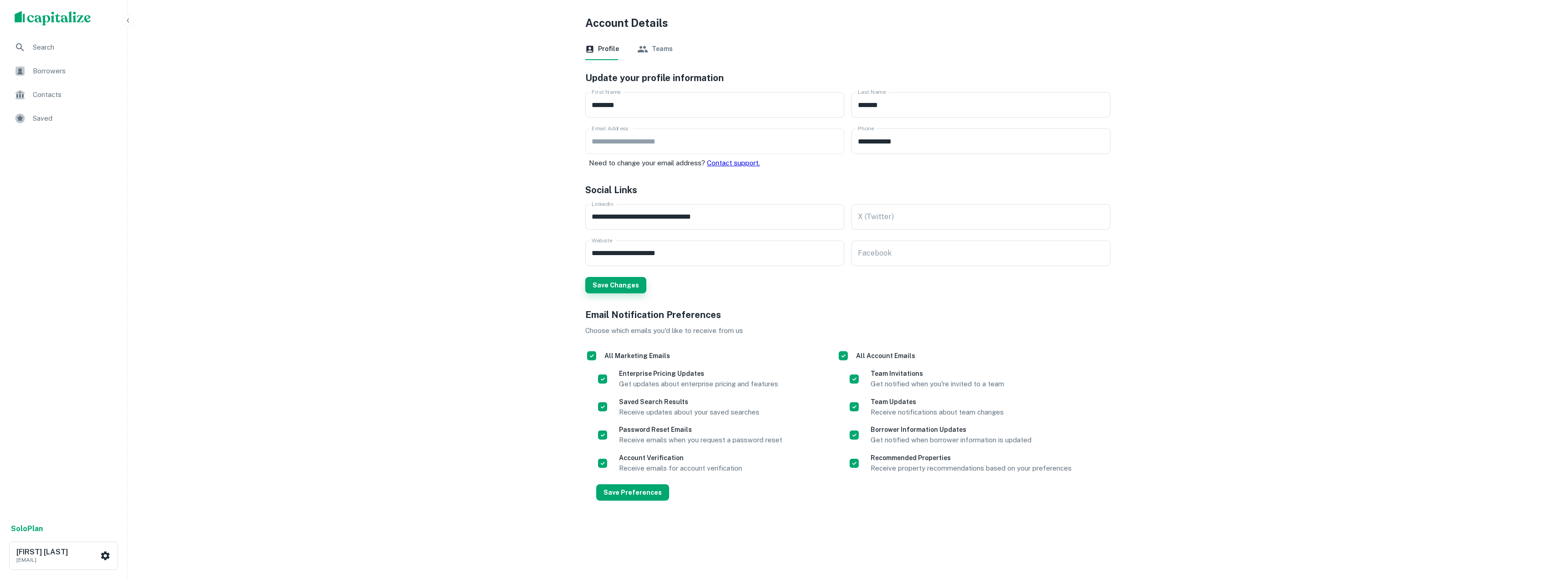 click on "Save Changes" at bounding box center (616, 285) 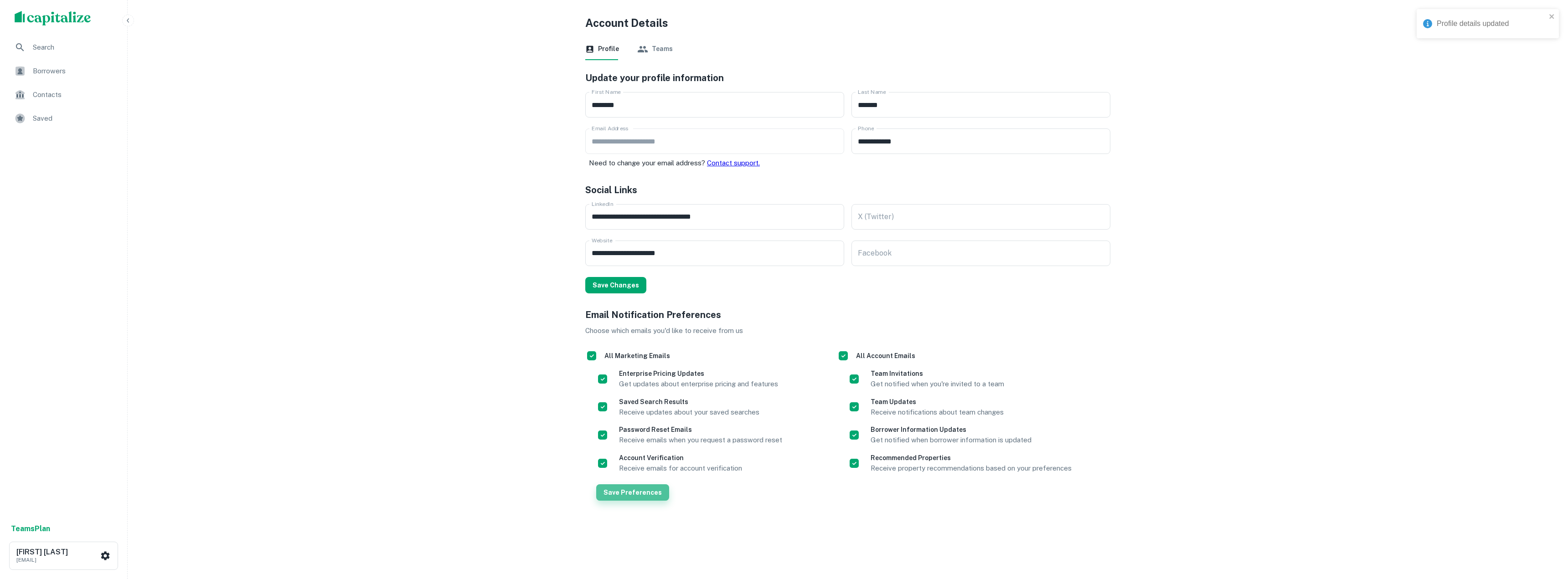 click on "Save Preferences" at bounding box center [633, 492] 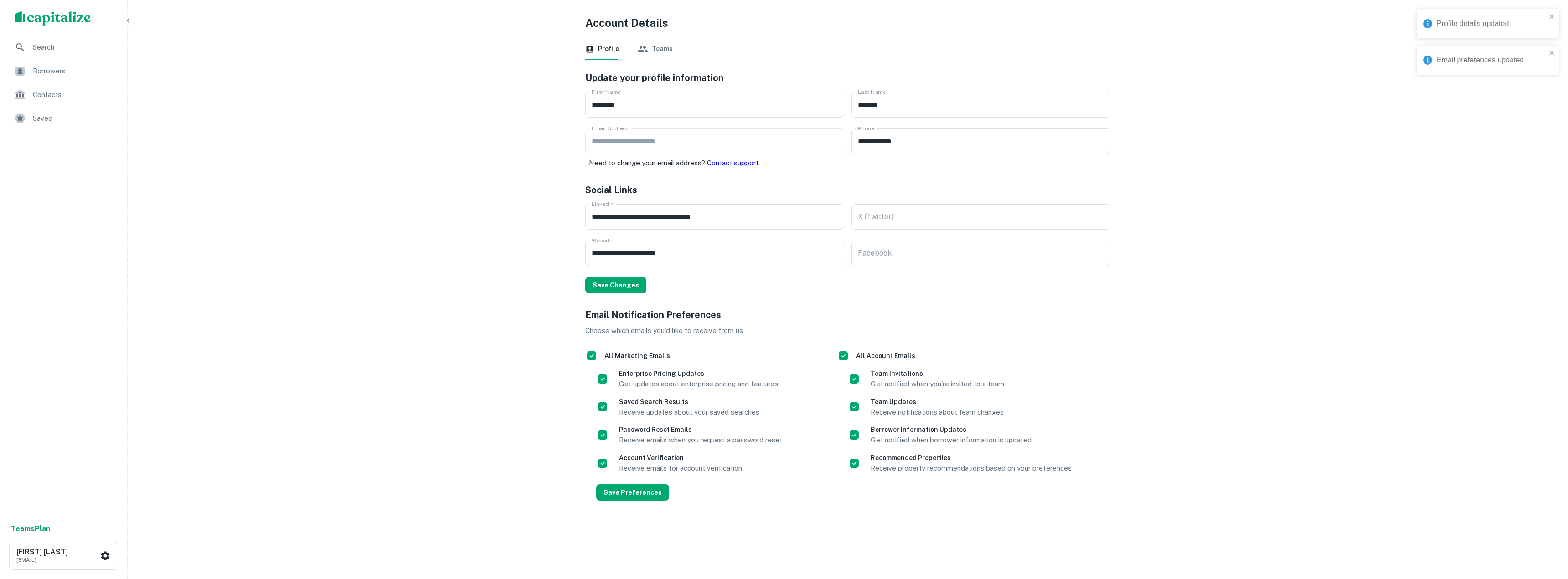 click on "Borrowers" at bounding box center (73, 71) 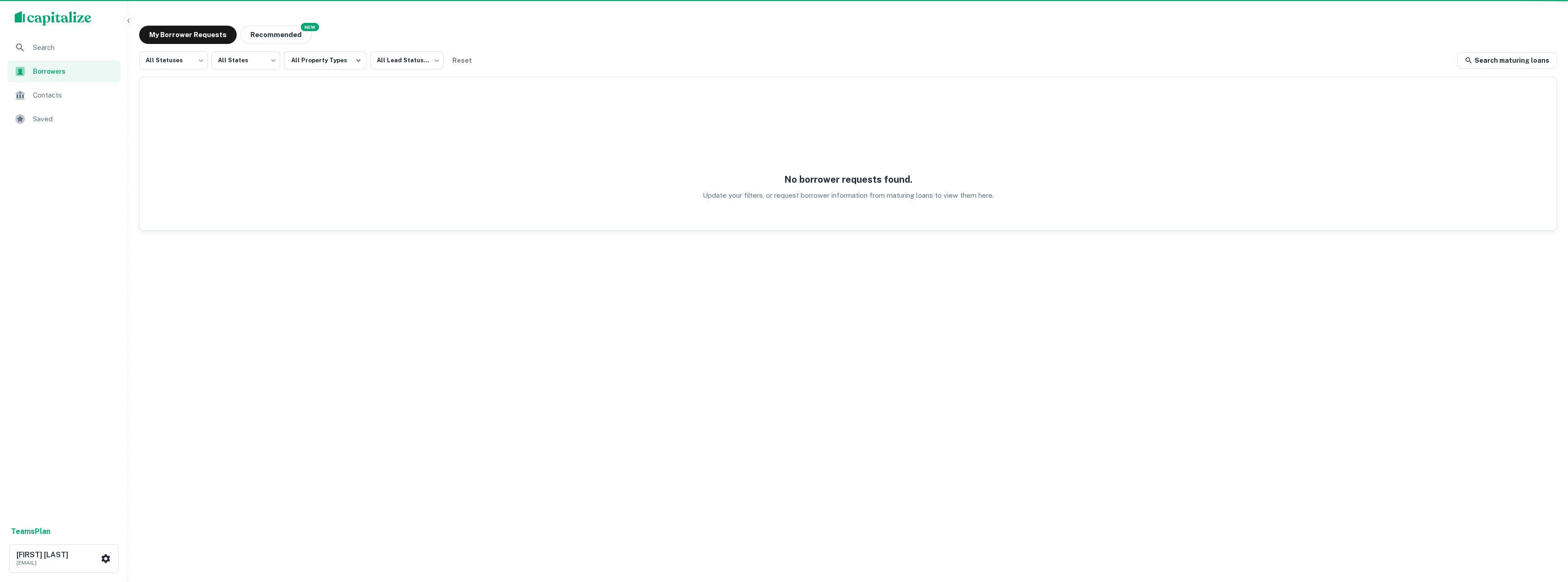 scroll, scrollTop: 0, scrollLeft: 0, axis: both 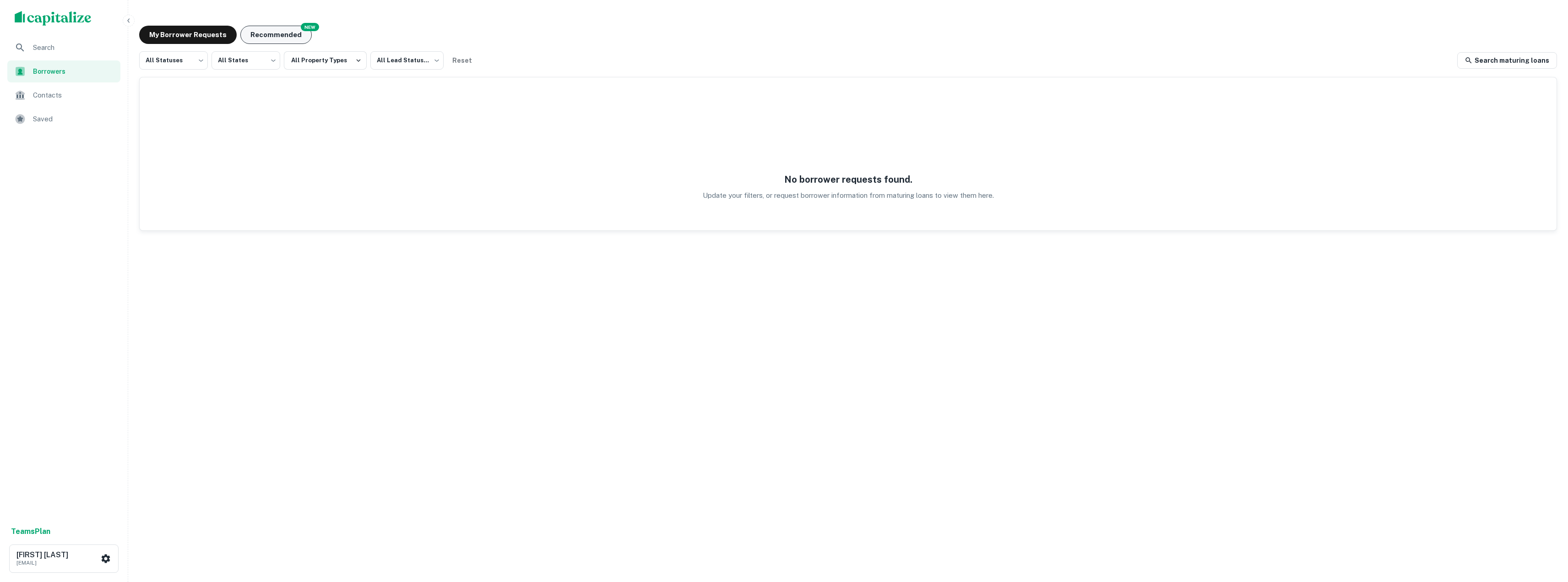 click on "Recommended" at bounding box center [276, 35] 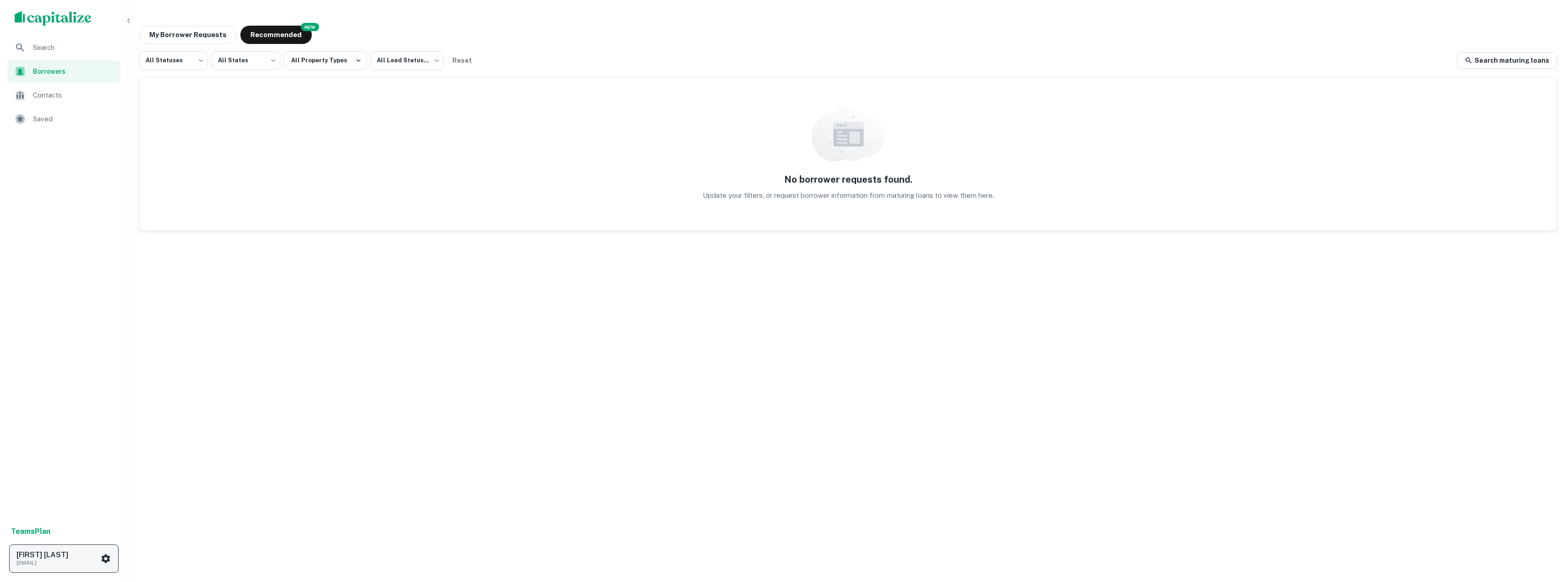 click at bounding box center [106, 559] 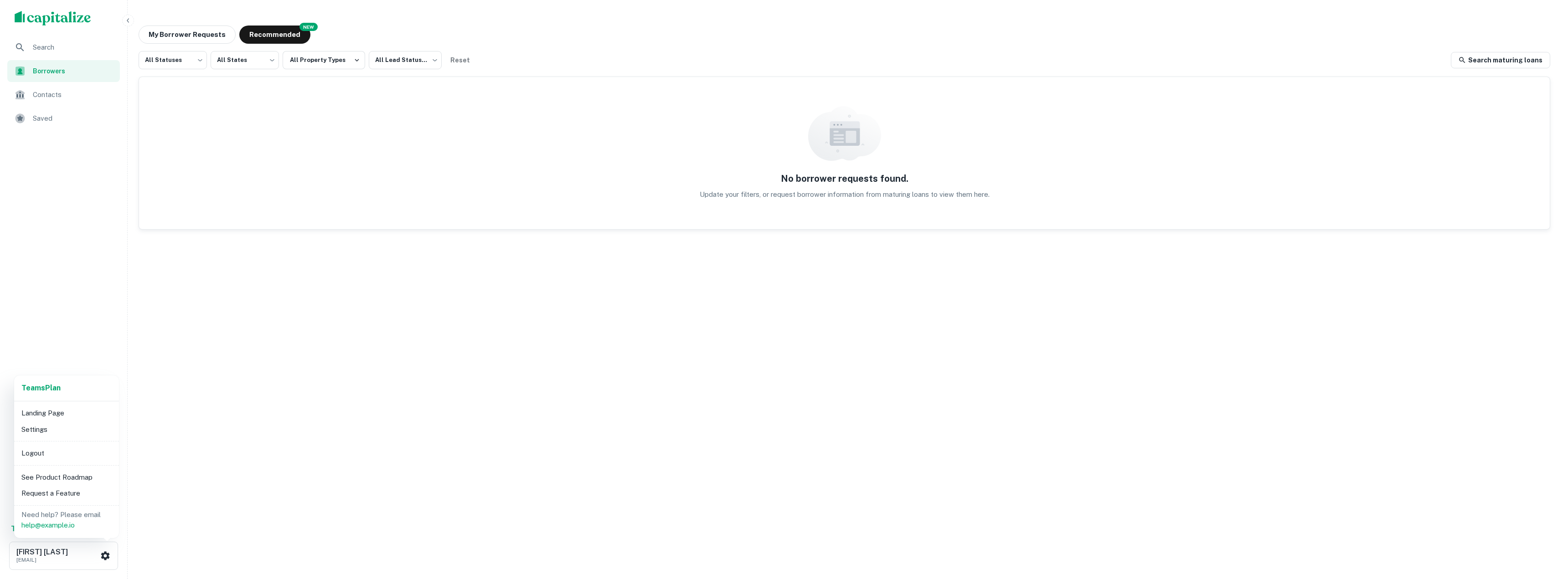 click on "Settings" at bounding box center [67, 430] 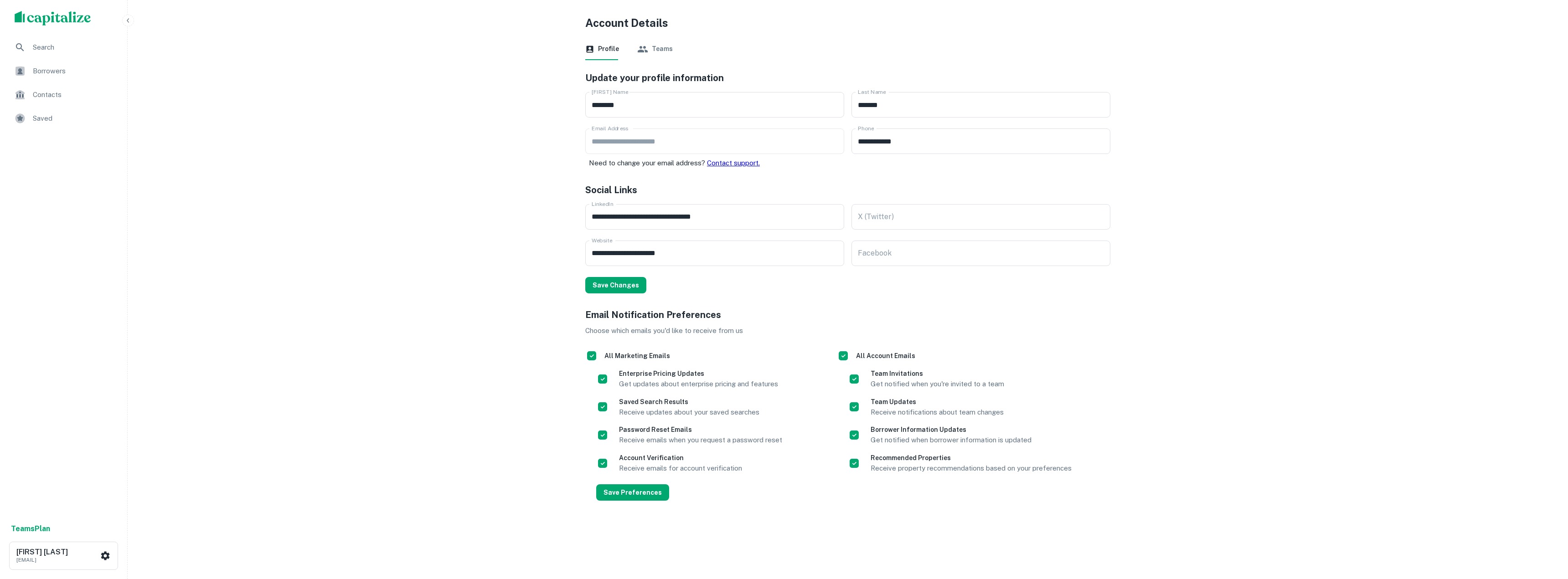 click on "Teams" at bounding box center [655, 49] 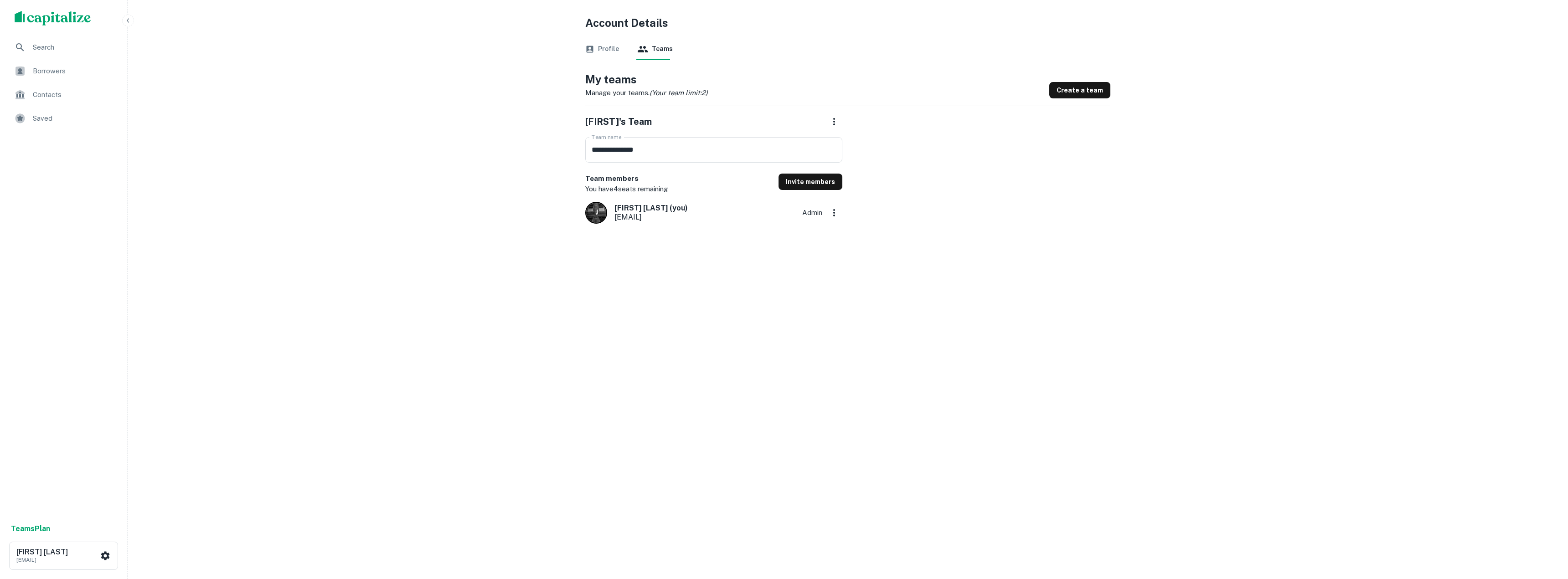click on "Profile" at bounding box center [602, 49] 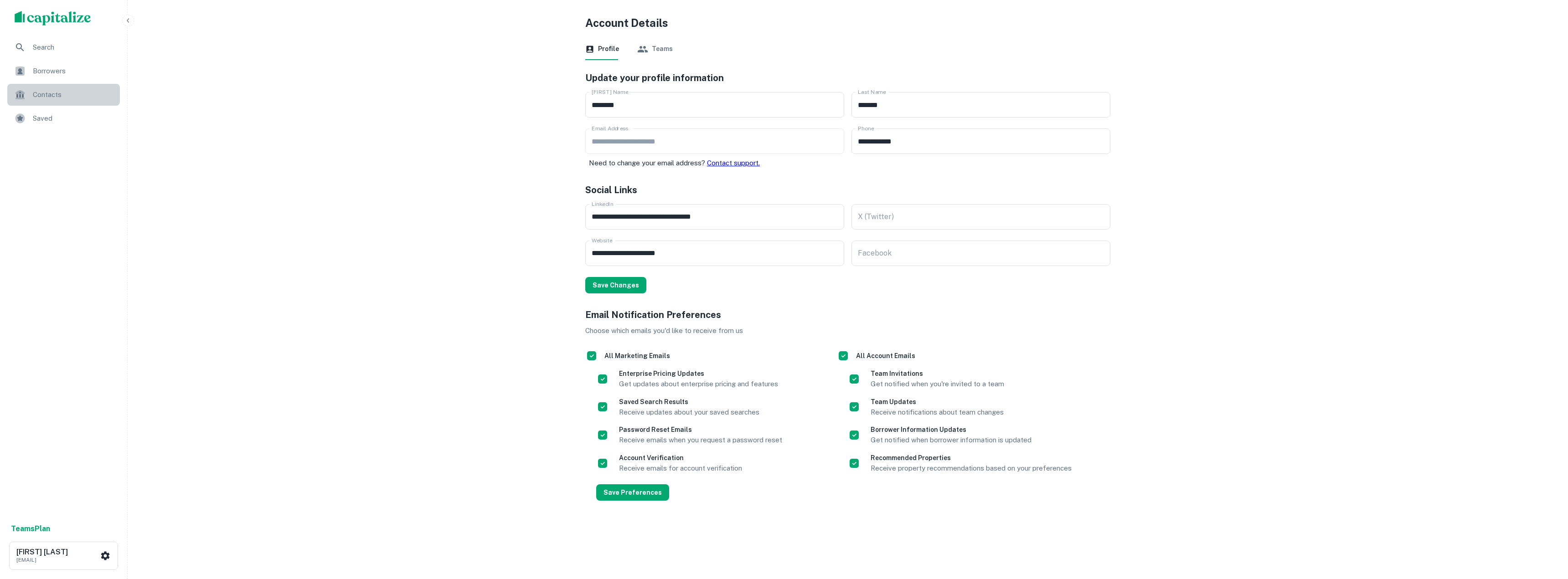 click on "Contacts" at bounding box center (73, 95) 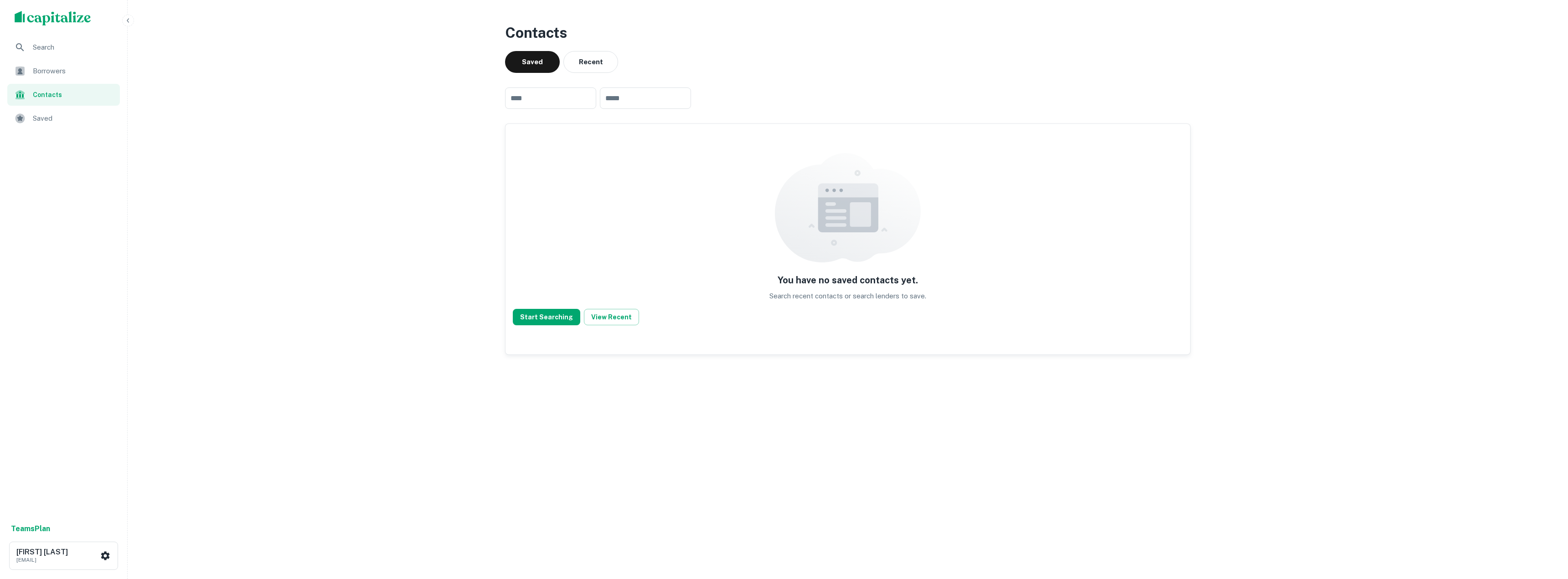 scroll, scrollTop: 0, scrollLeft: 0, axis: both 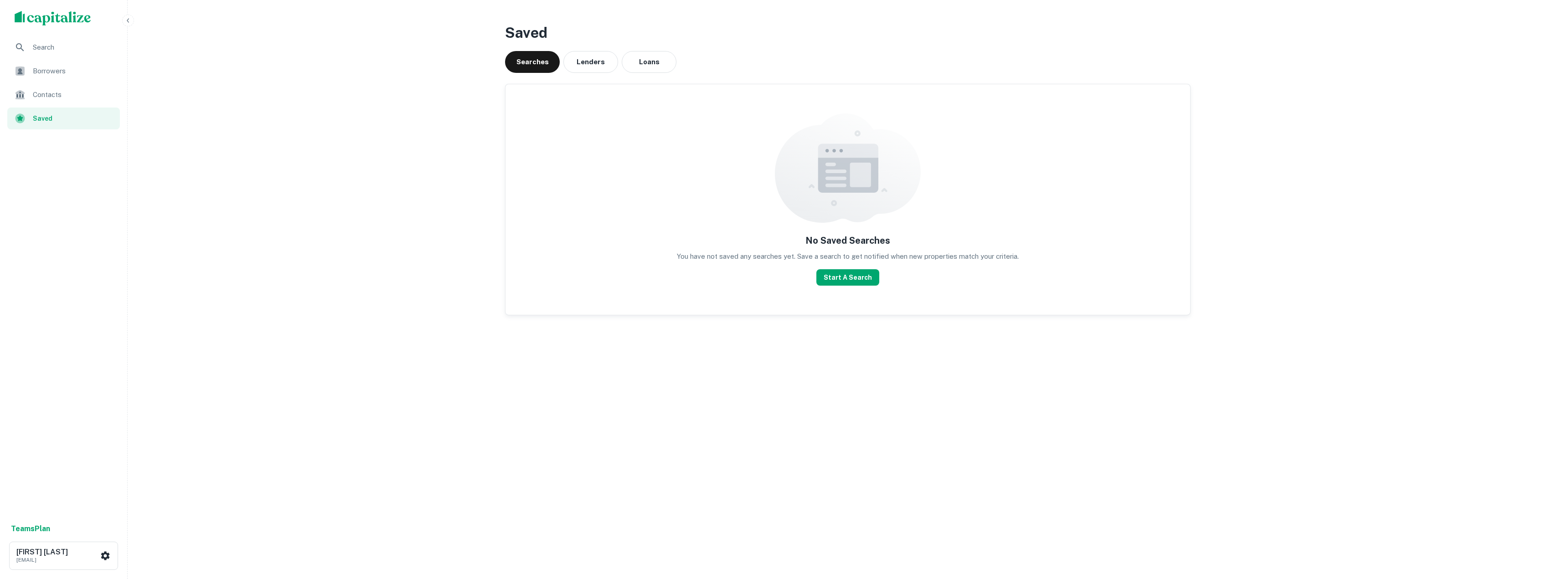 click on "Borrowers" at bounding box center (73, 71) 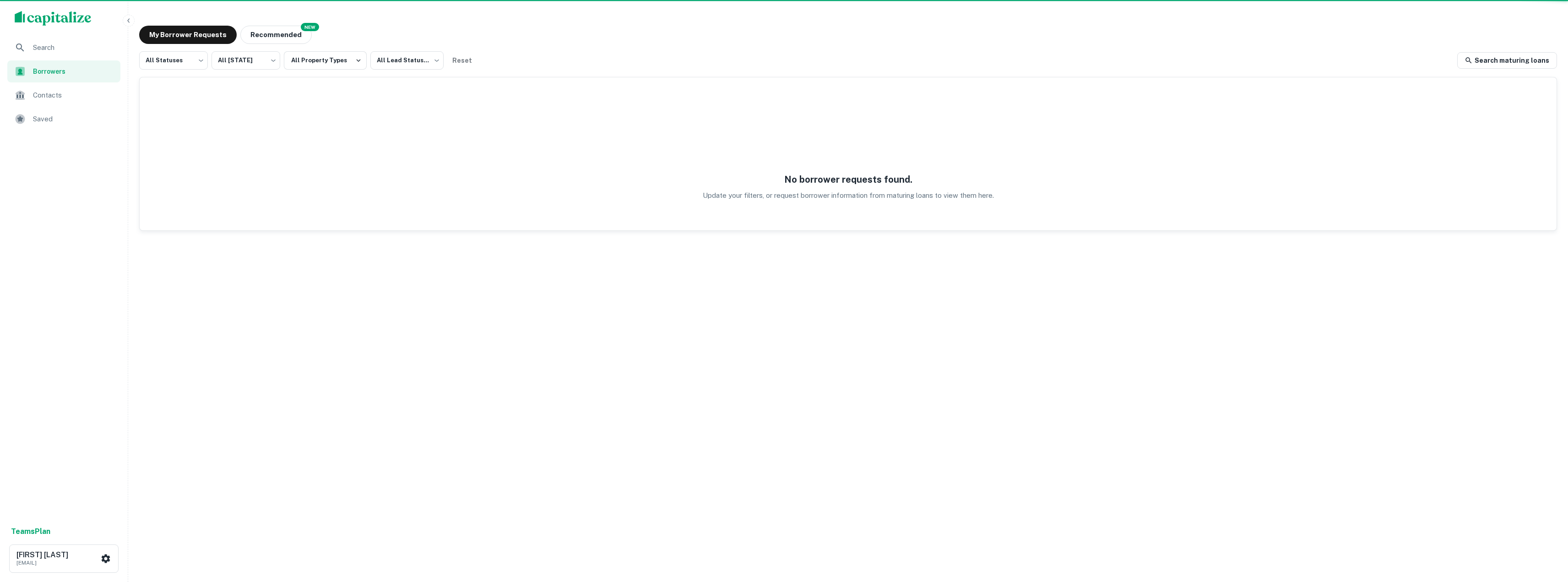 scroll, scrollTop: 0, scrollLeft: 0, axis: both 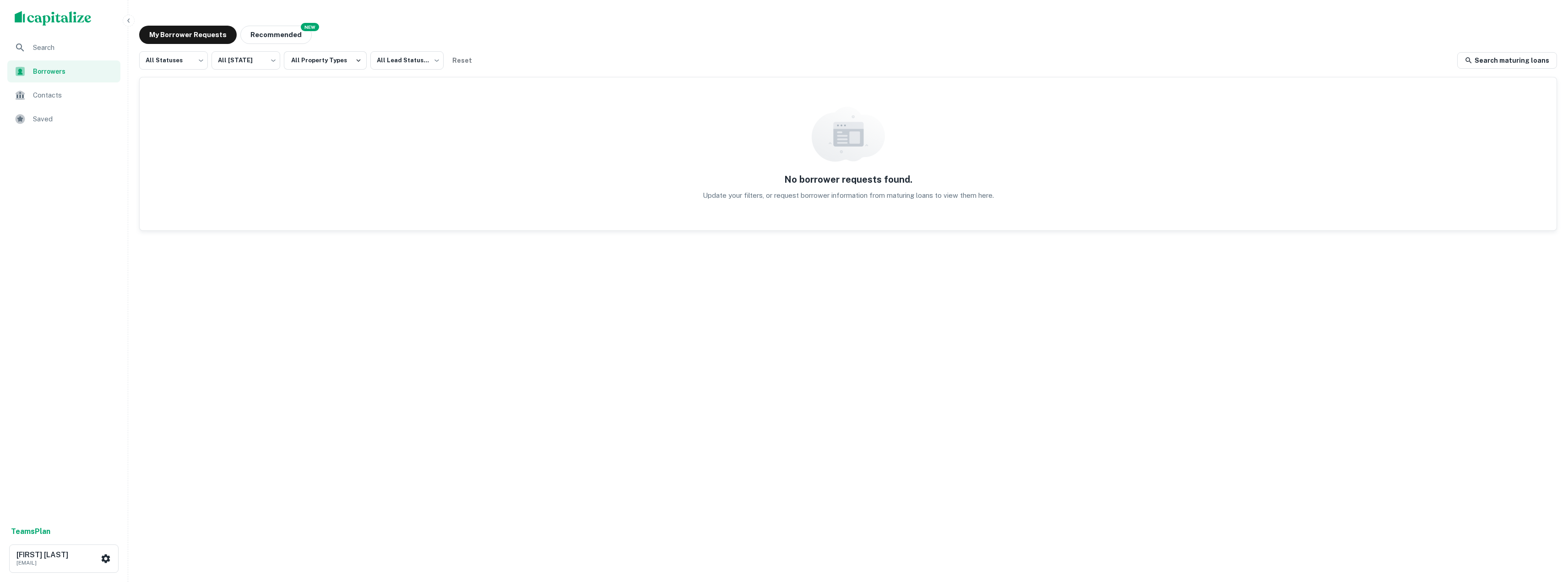 click on "Search" at bounding box center [74, 48] 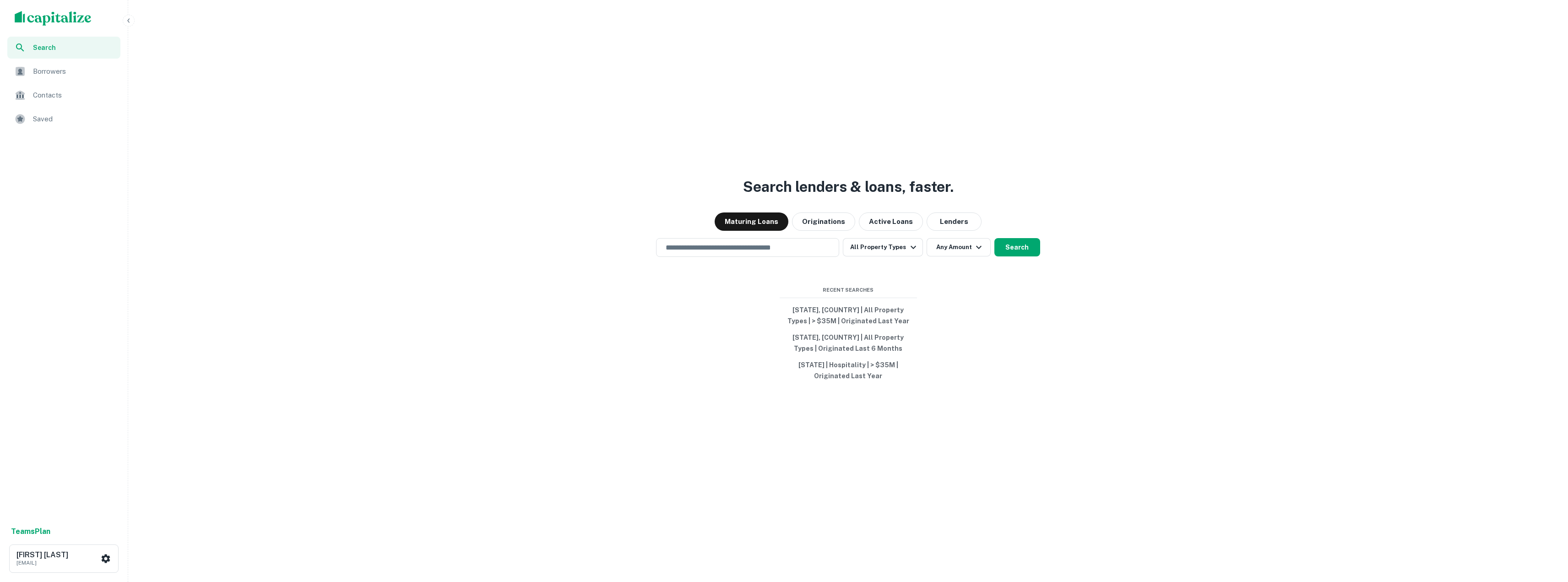 scroll, scrollTop: 0, scrollLeft: 0, axis: both 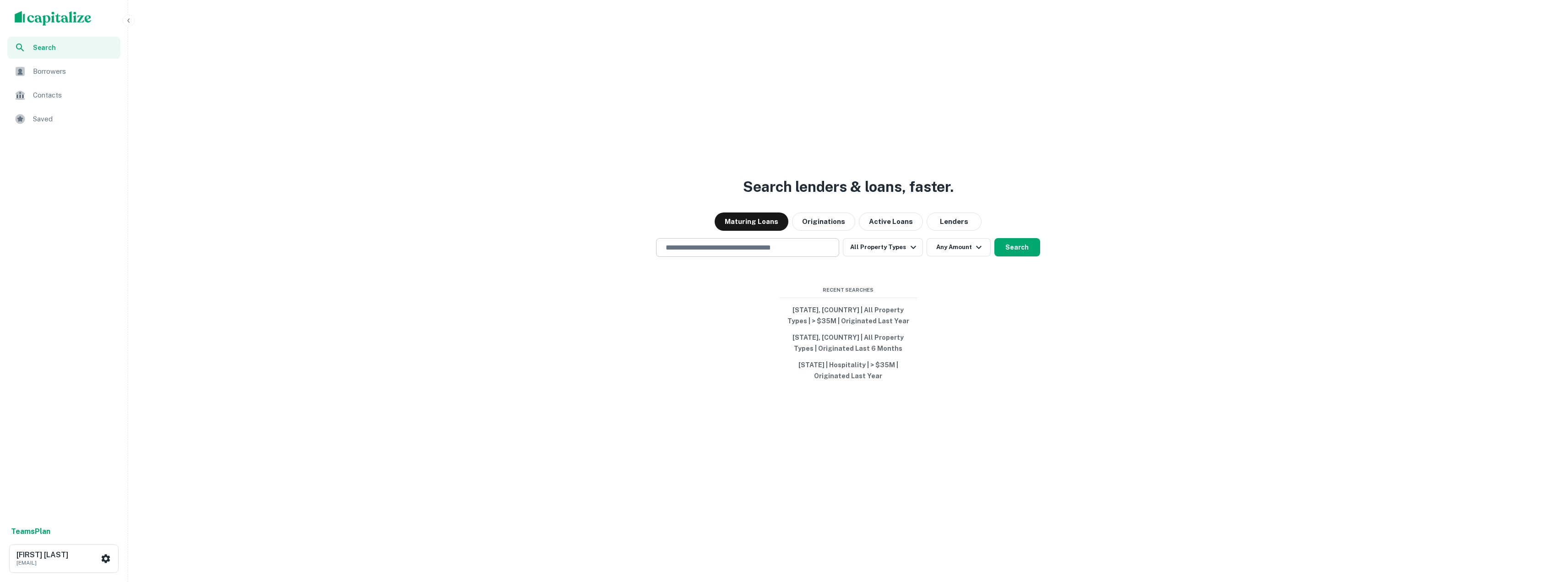 click at bounding box center [748, 247] 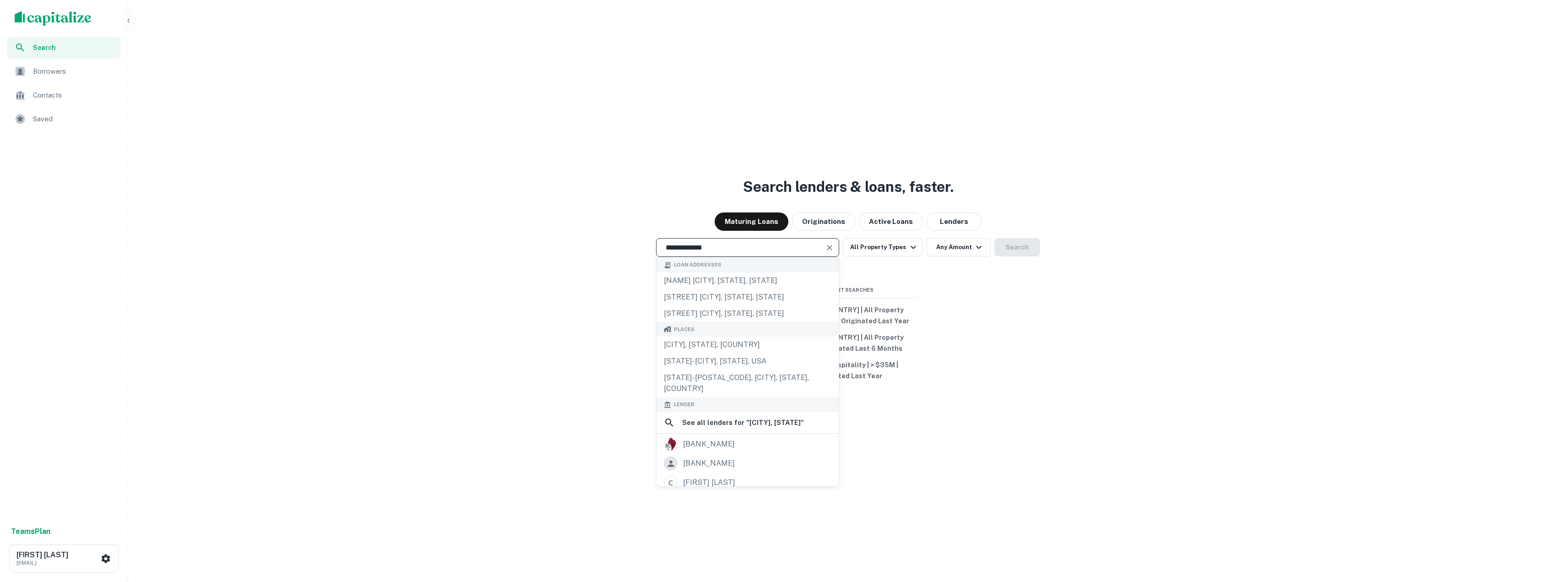 click on "[CITY], [STATE], [COUNTRY]" at bounding box center [748, 345] 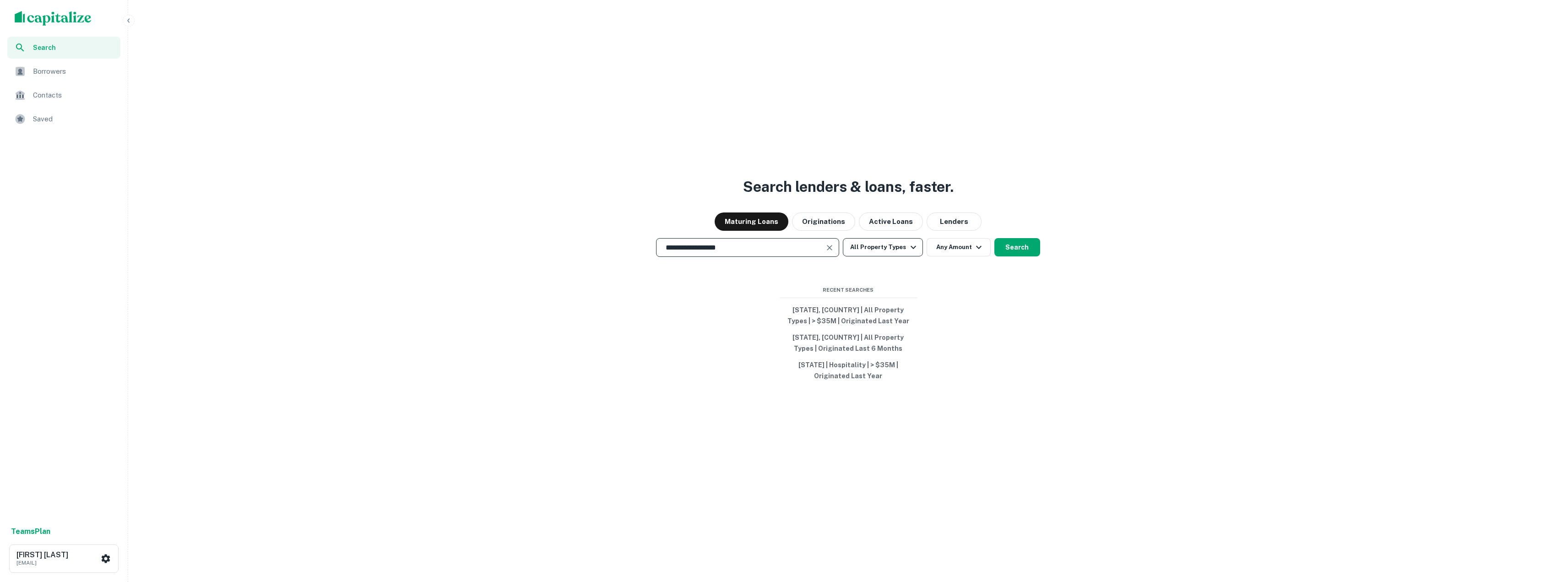 type on "**********" 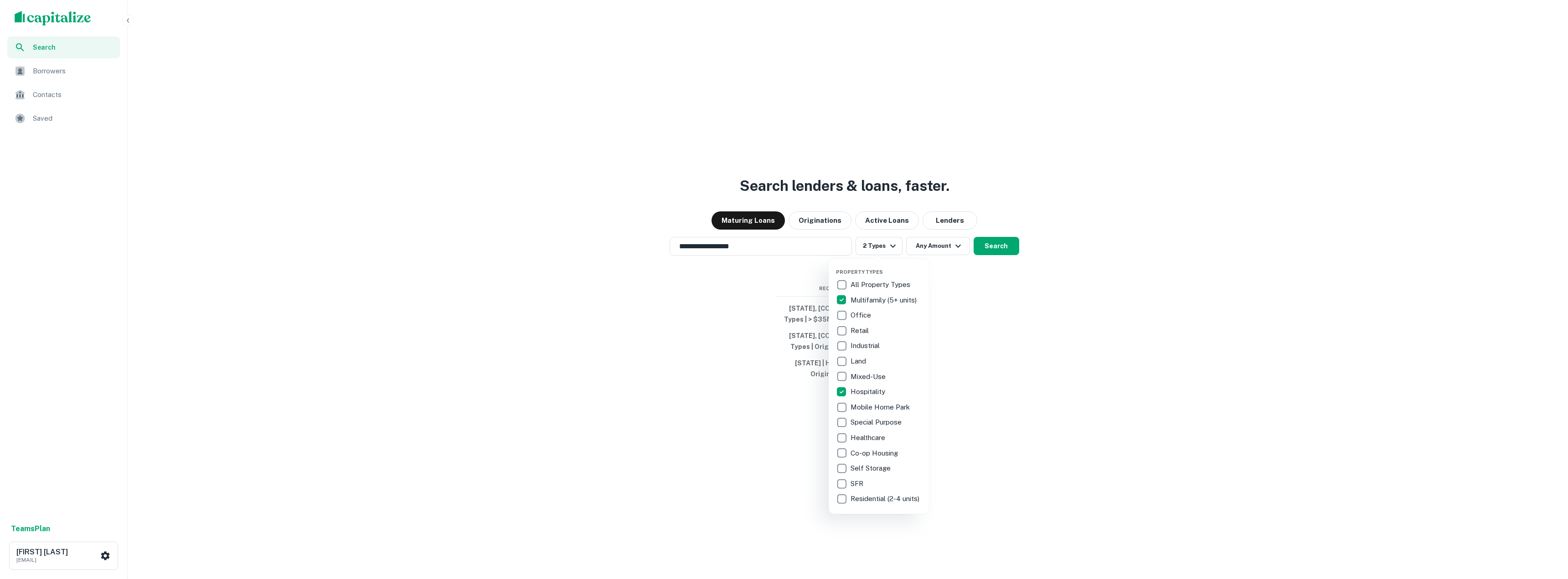 click at bounding box center [784, 289] 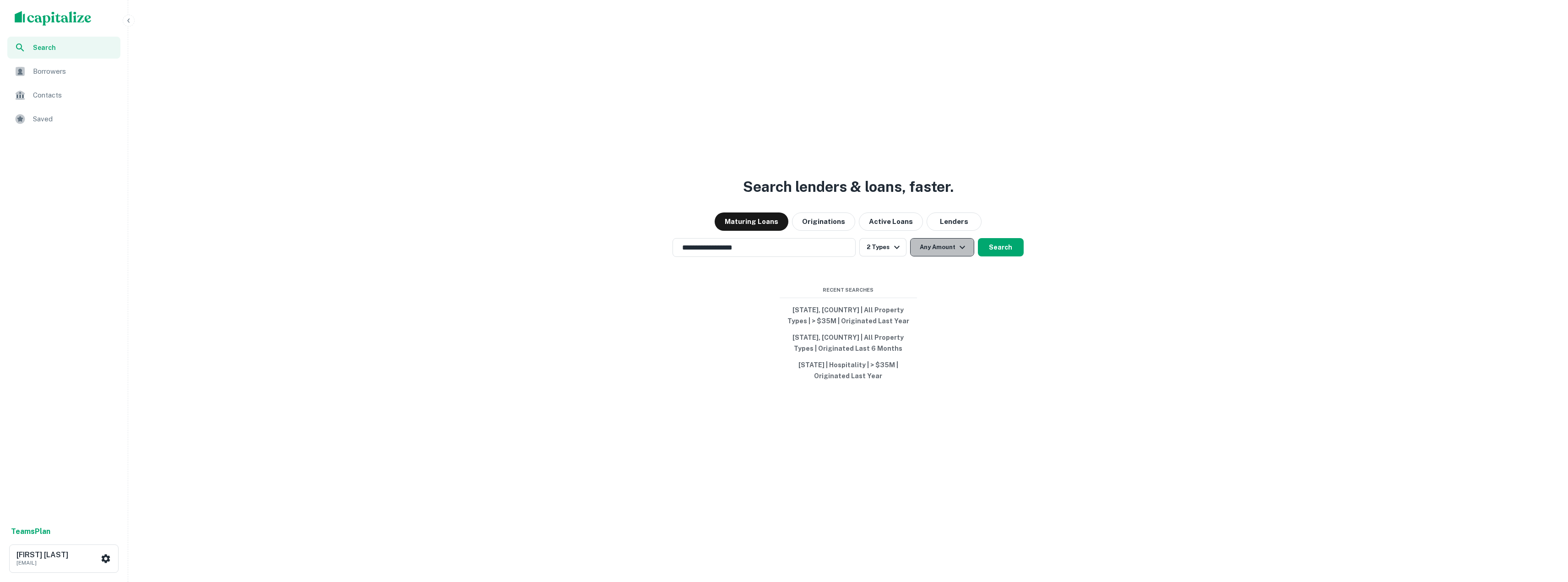 click on "Any Amount" at bounding box center [942, 247] 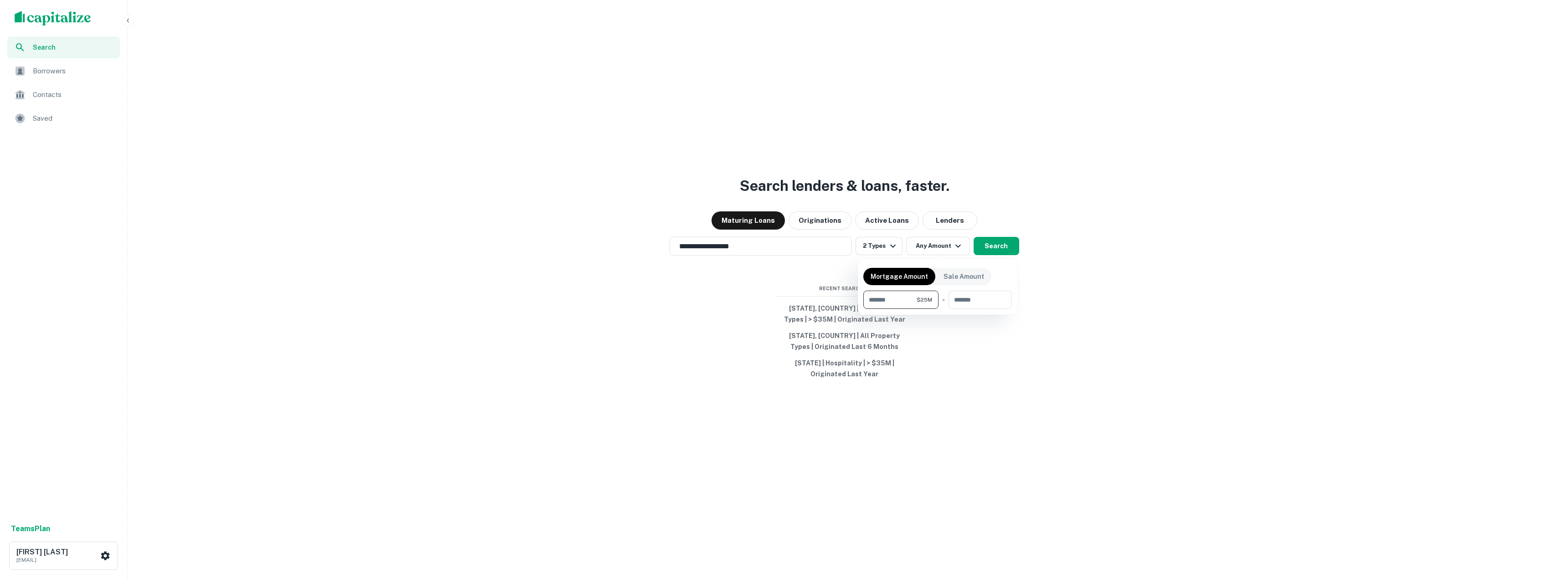 click on "********" at bounding box center [890, 300] 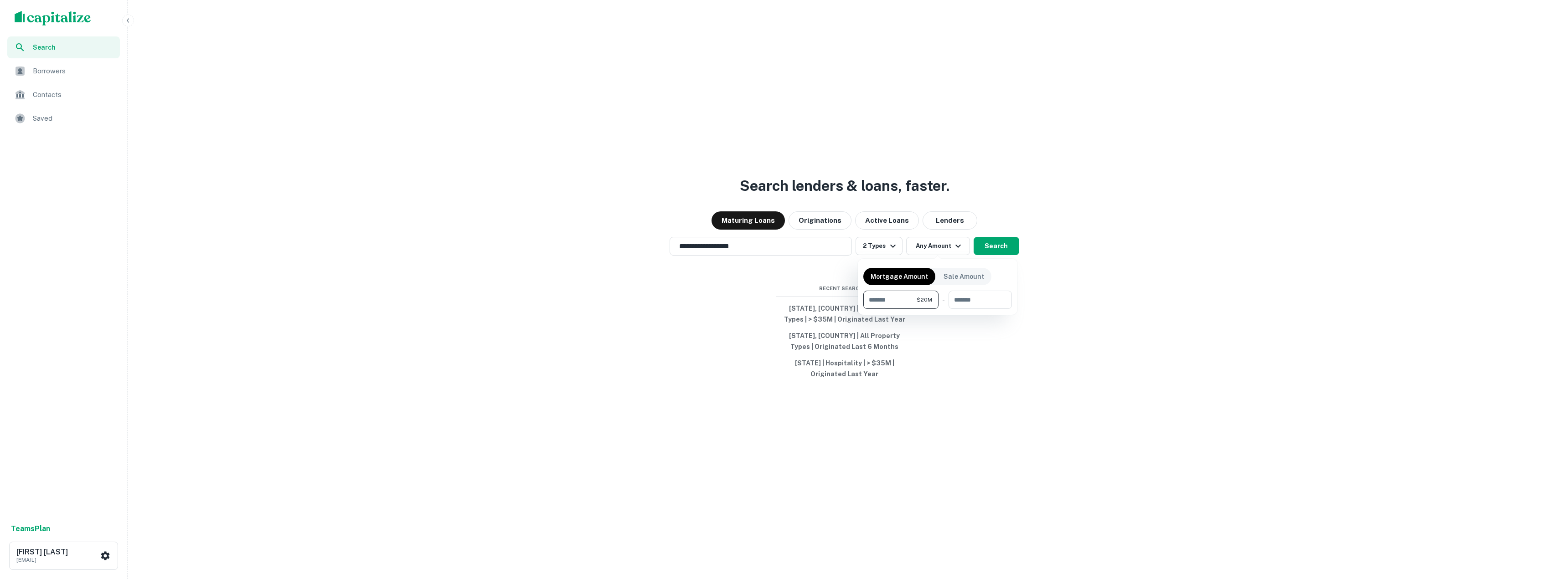 type on "********" 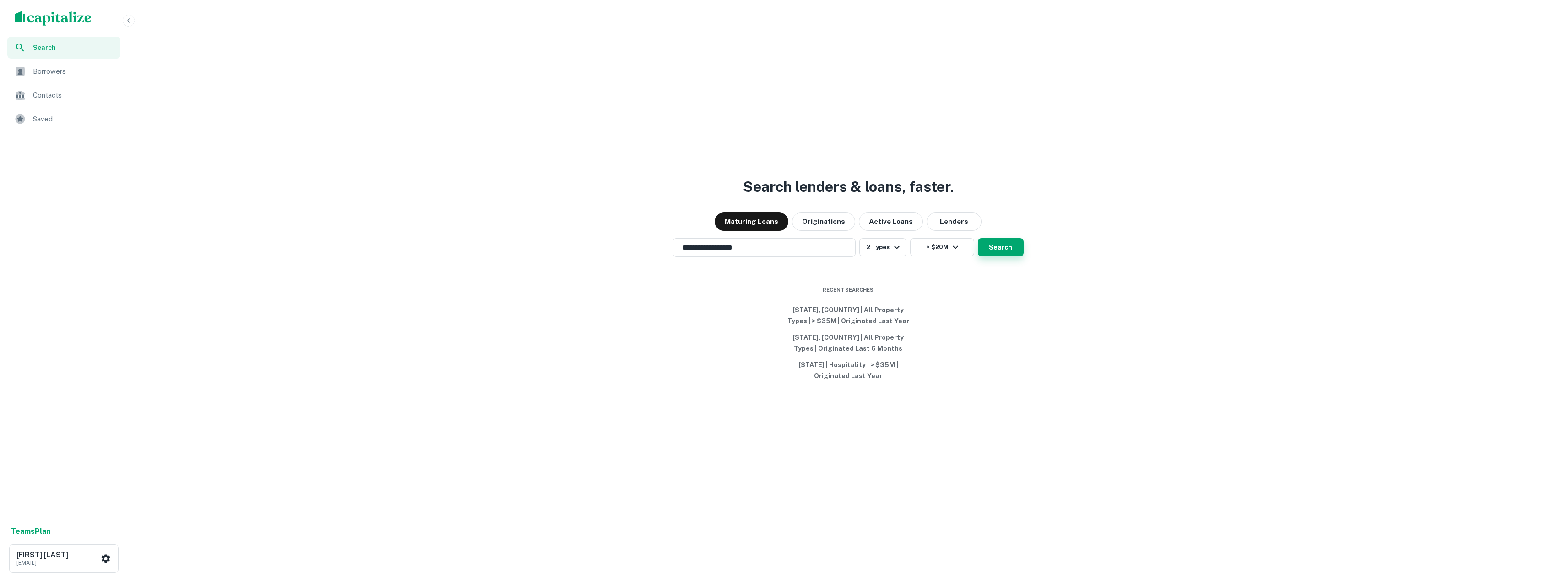 click on "Search" at bounding box center (1001, 247) 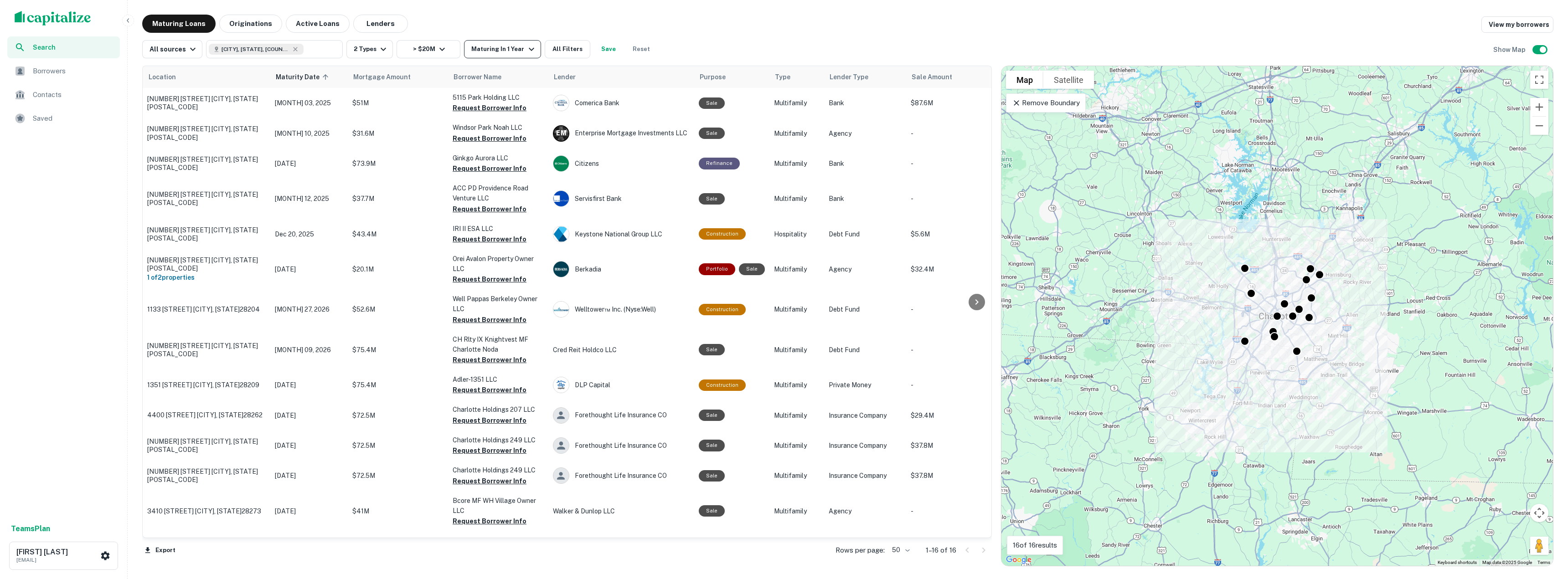 click on "Maturing In 1 Year" at bounding box center [504, 49] 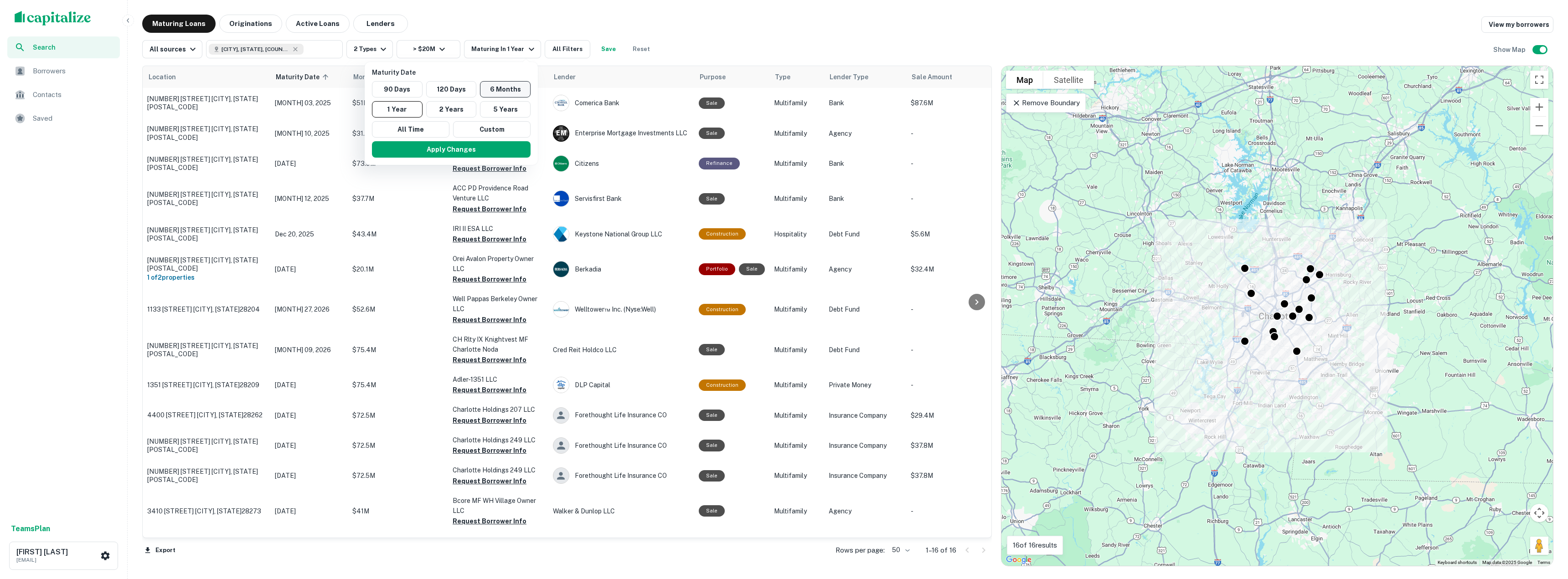 click on "6 Months" at bounding box center (505, 89) 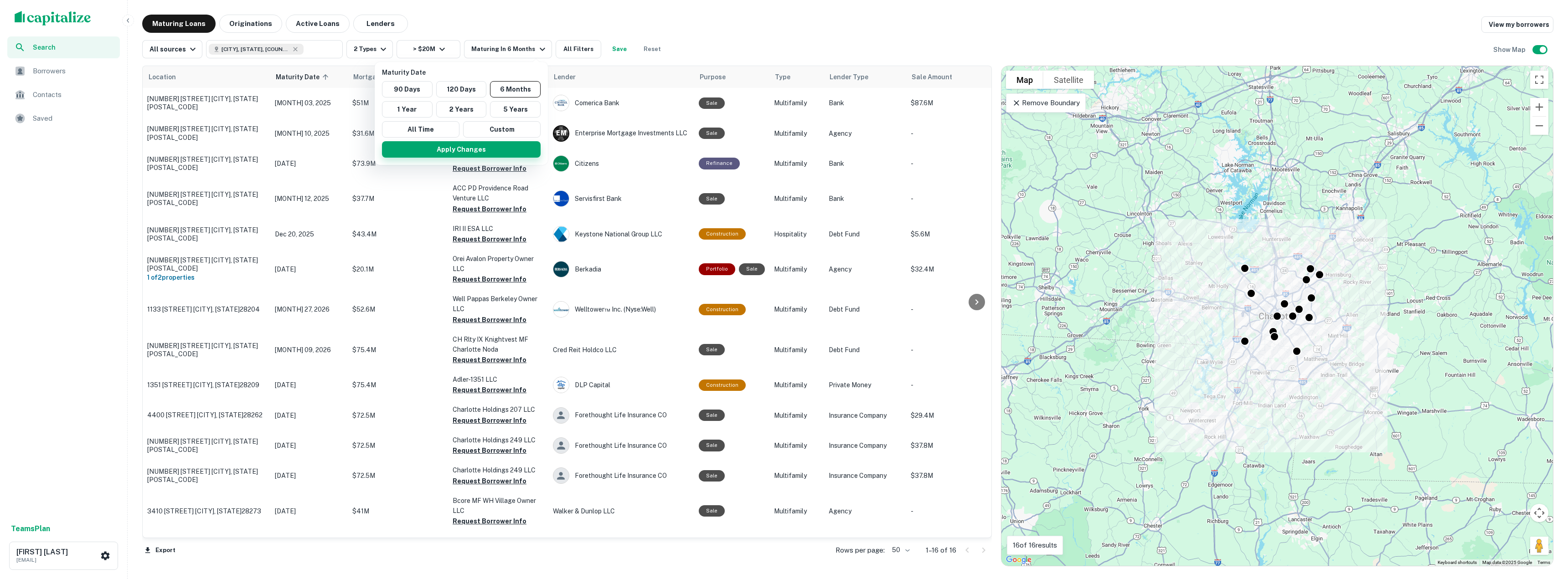 click on "Apply Changes" at bounding box center (461, 149) 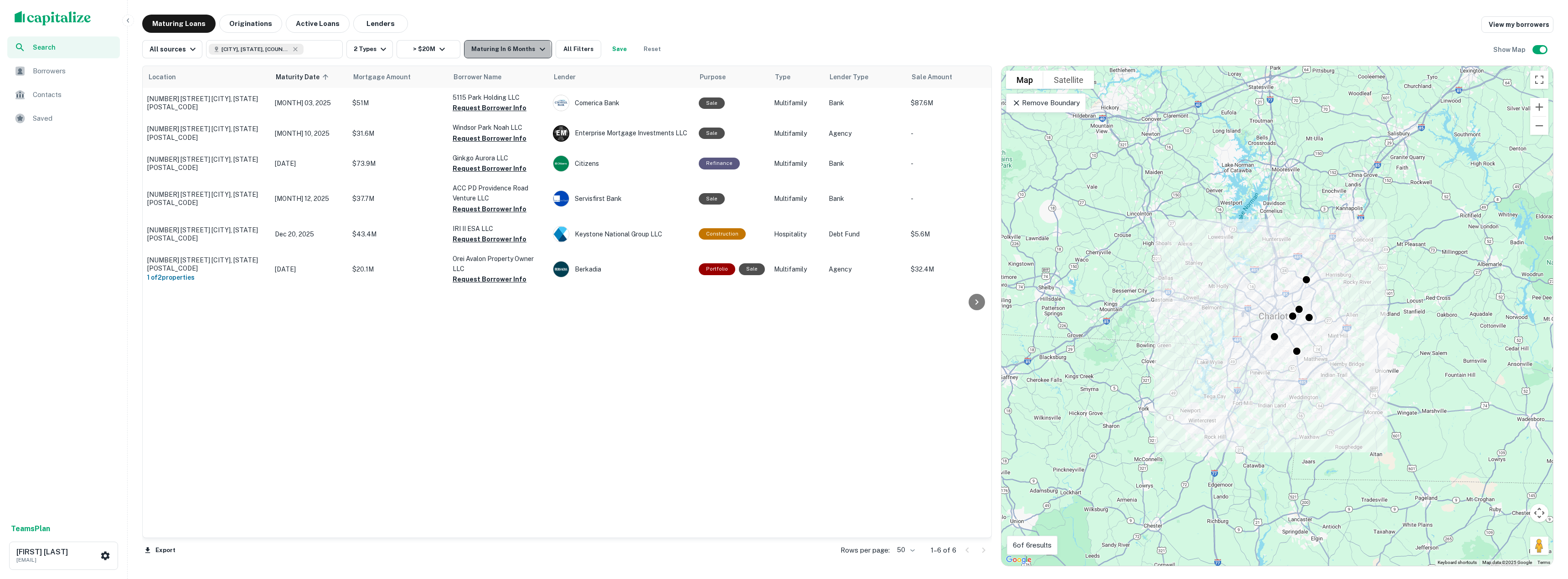 click on "Maturing In 6 Months" at bounding box center [509, 49] 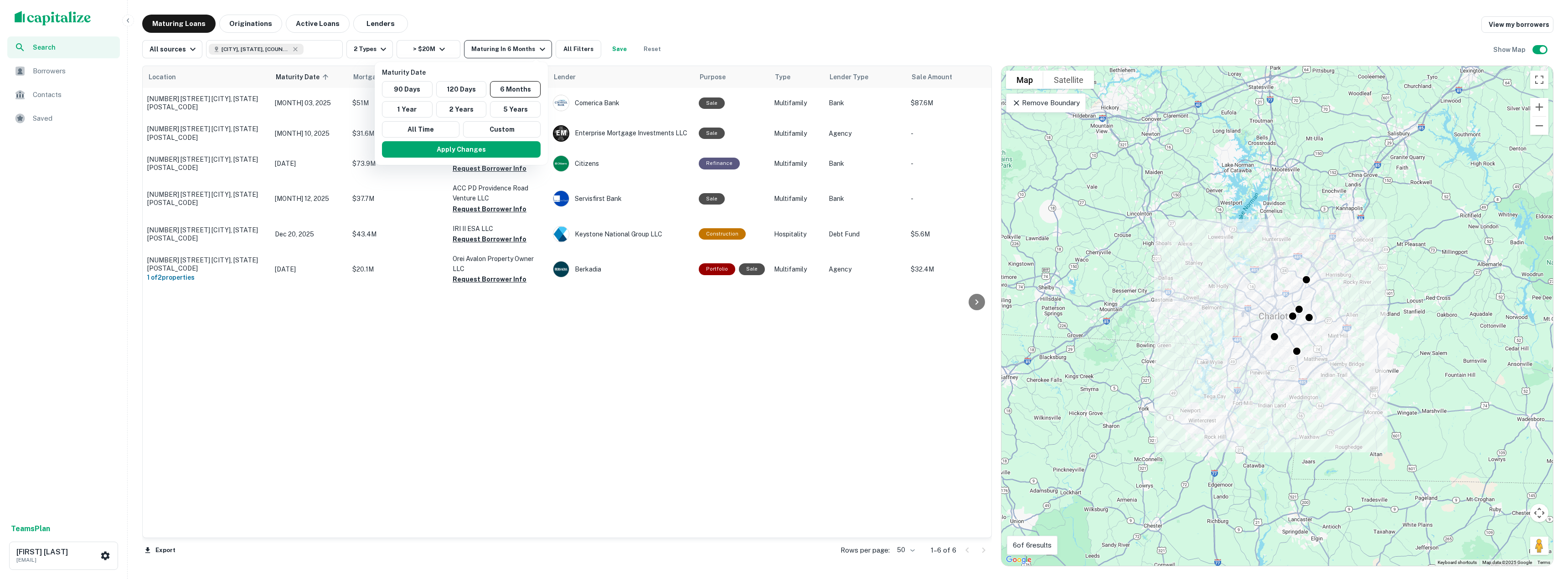 click at bounding box center [784, 289] 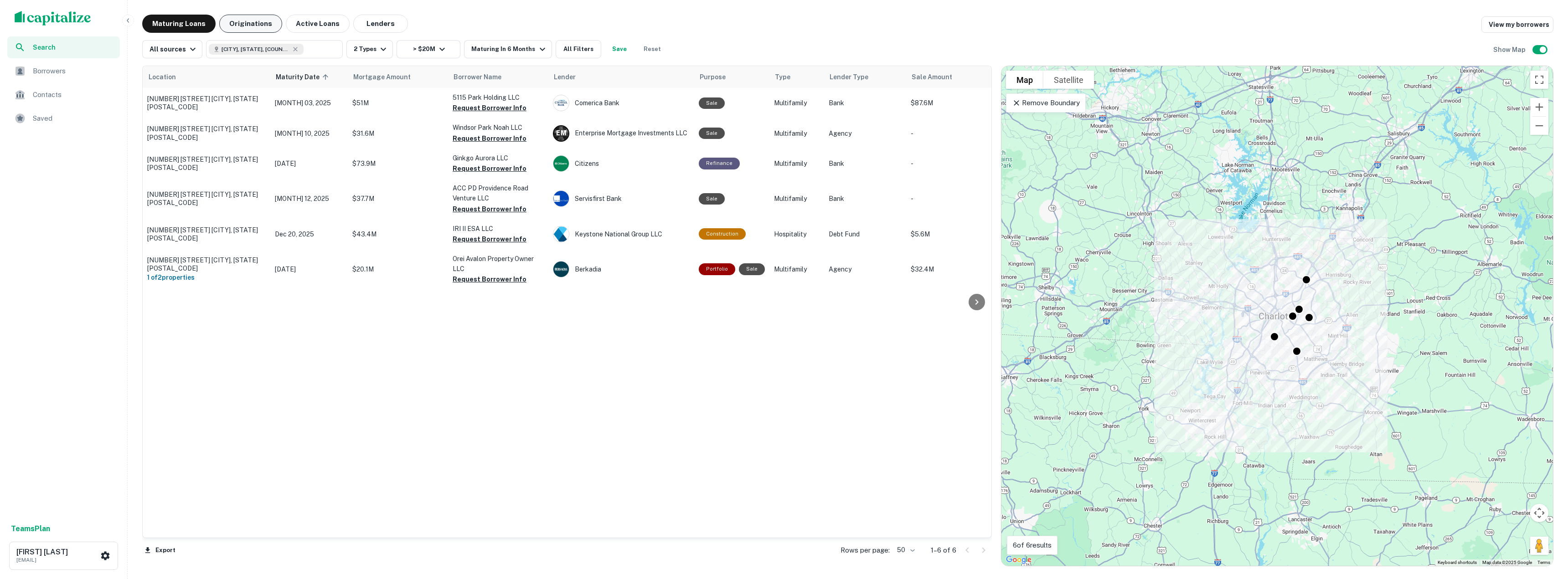 click on "Originations" at bounding box center (251, 24) 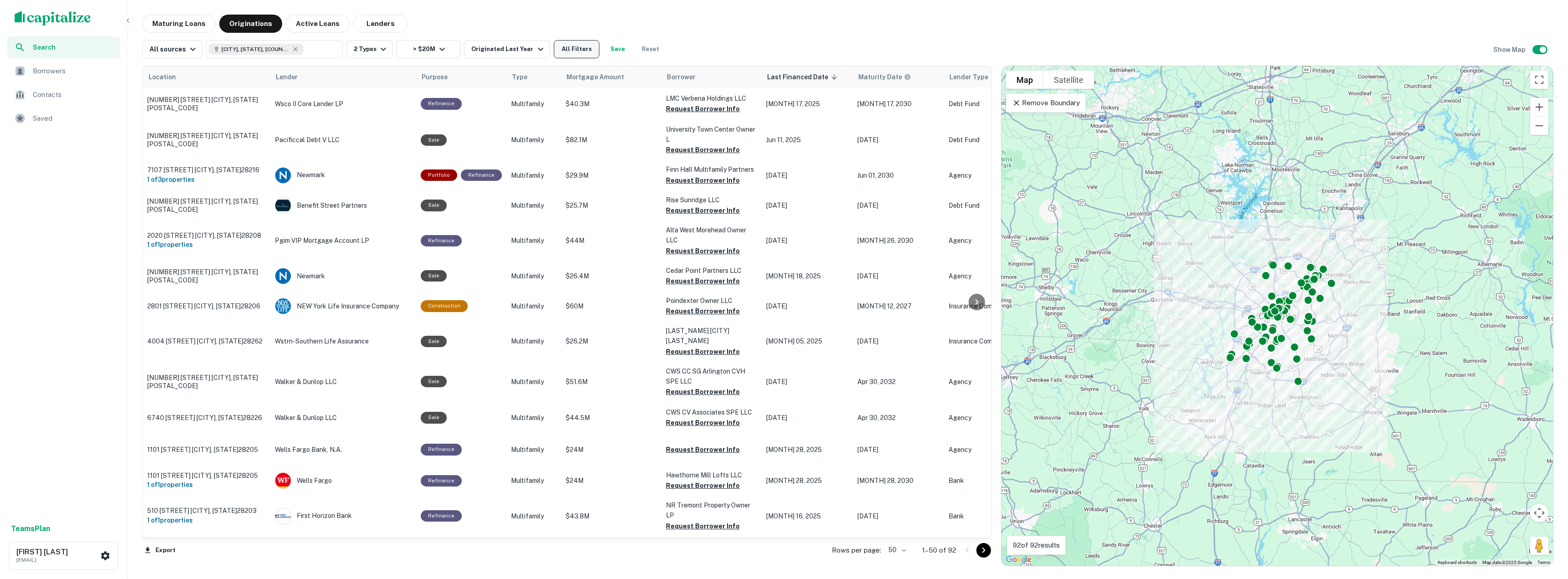click on "All Filters" at bounding box center [577, 49] 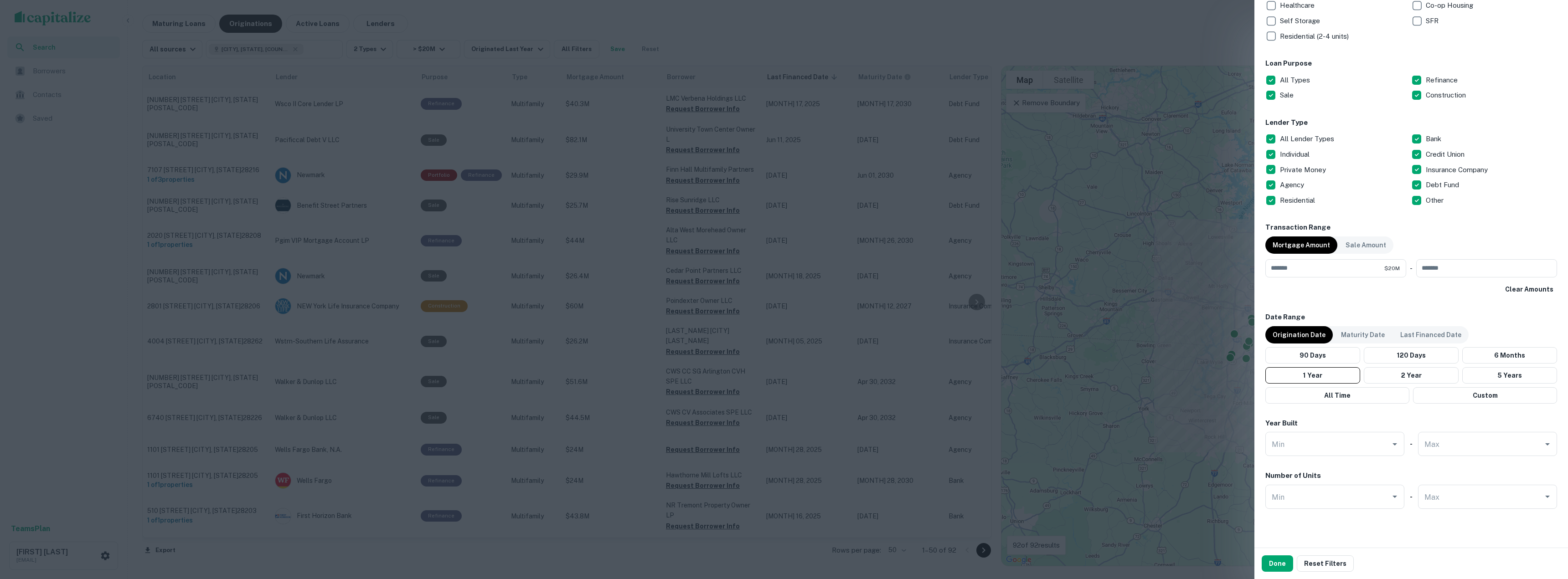 scroll, scrollTop: 257, scrollLeft: 0, axis: vertical 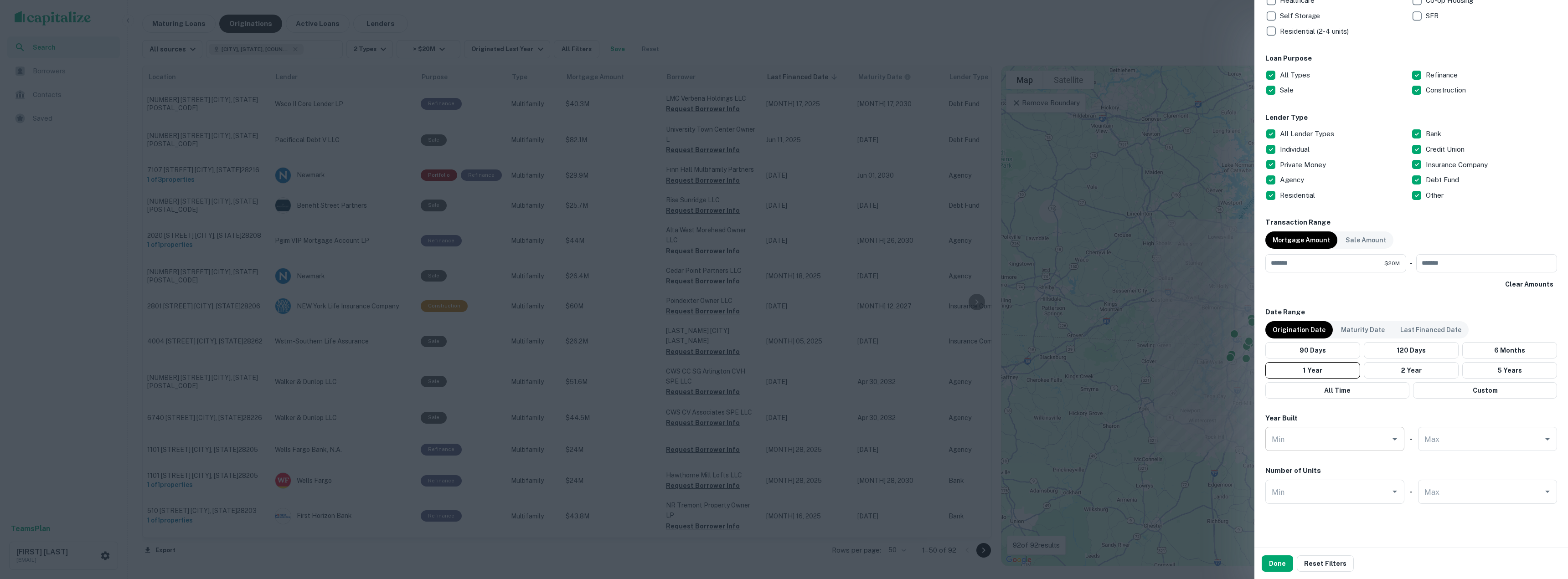 click on "Min" at bounding box center (1328, 439) 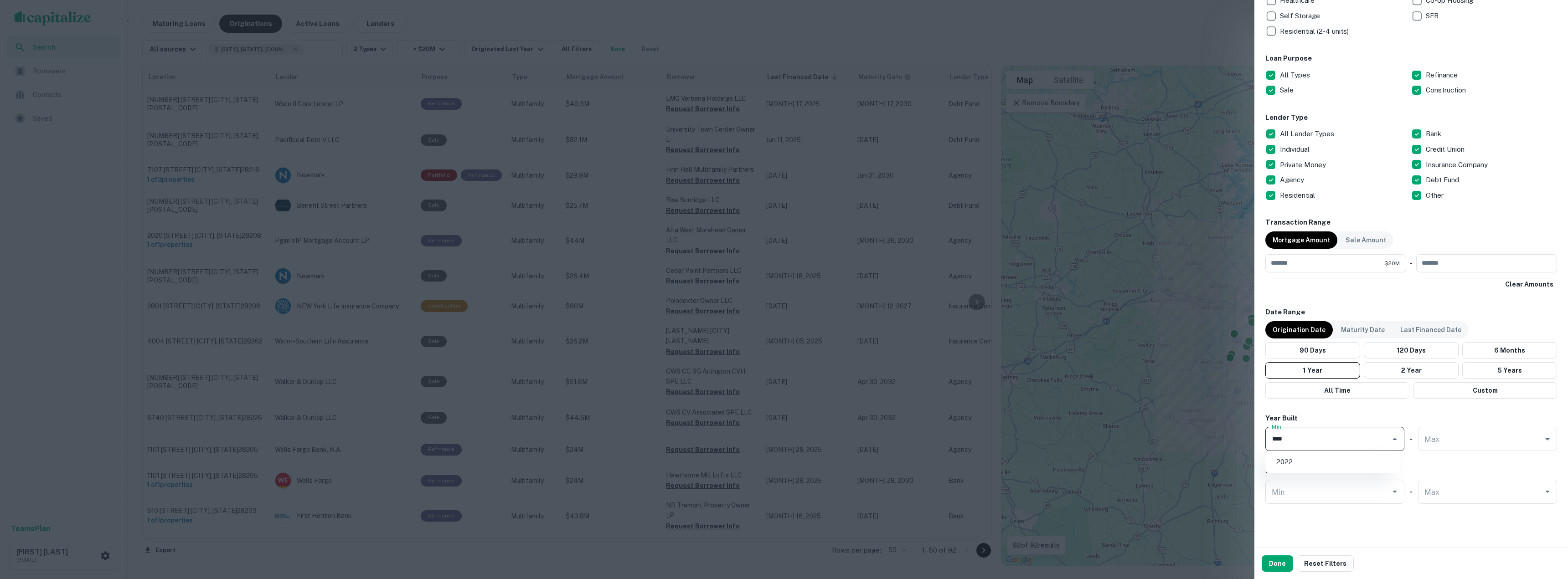 click on "2022" at bounding box center [1333, 462] 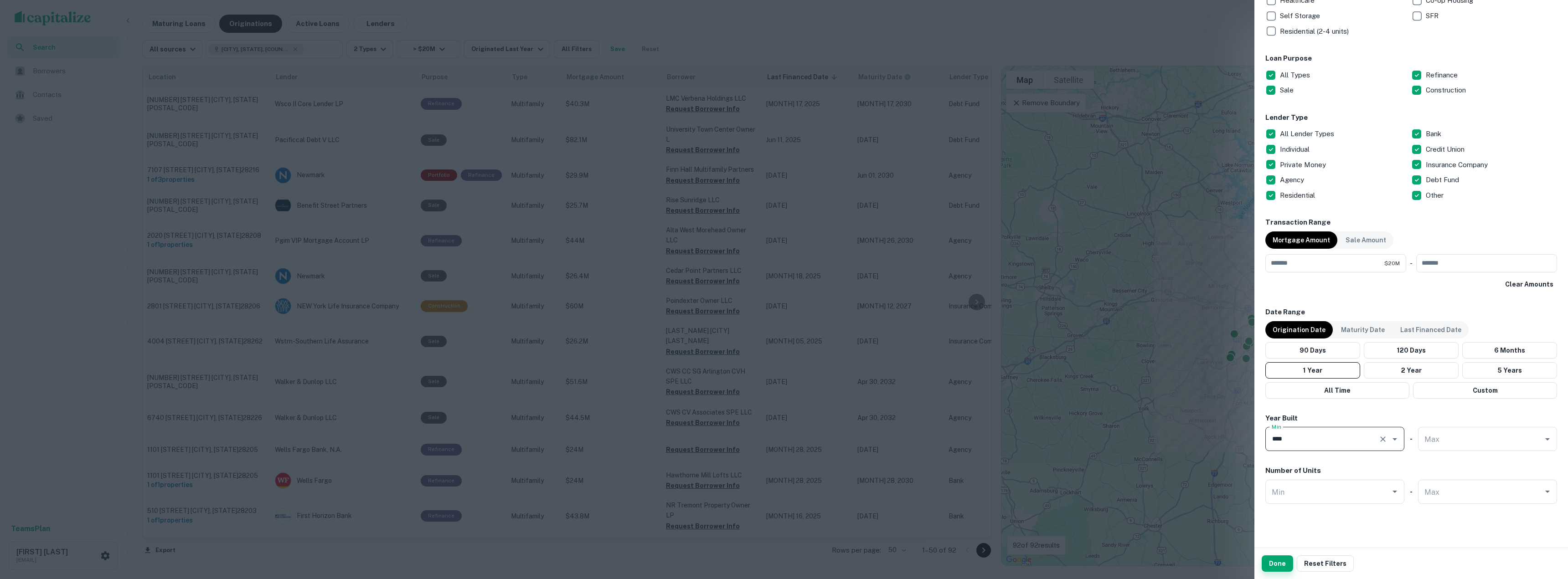 type on "********" 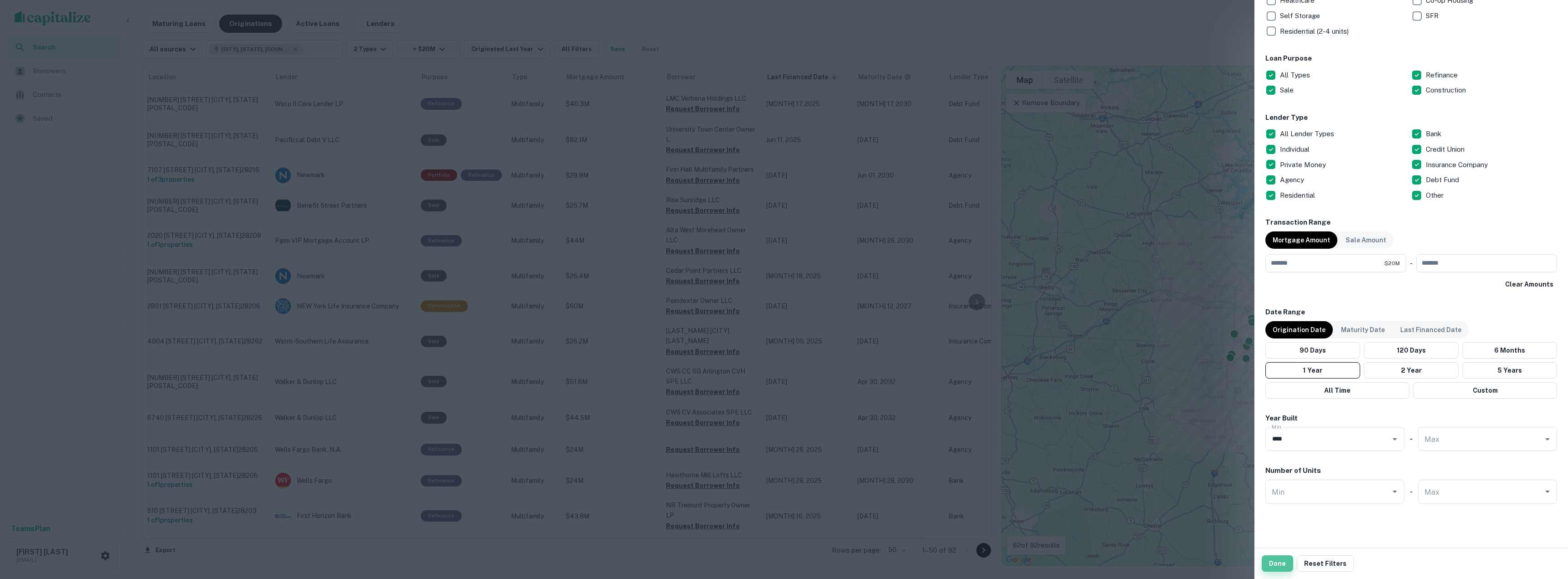click on "Done" at bounding box center [1277, 564] 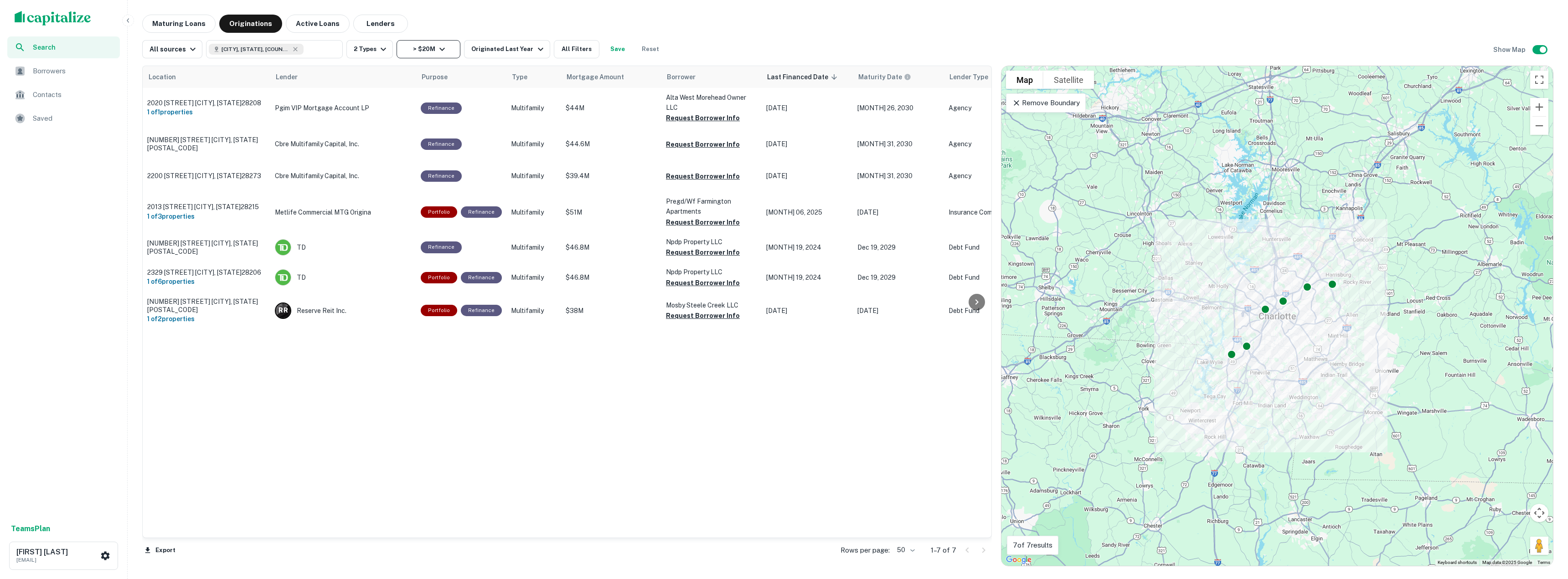 click at bounding box center (442, 49) 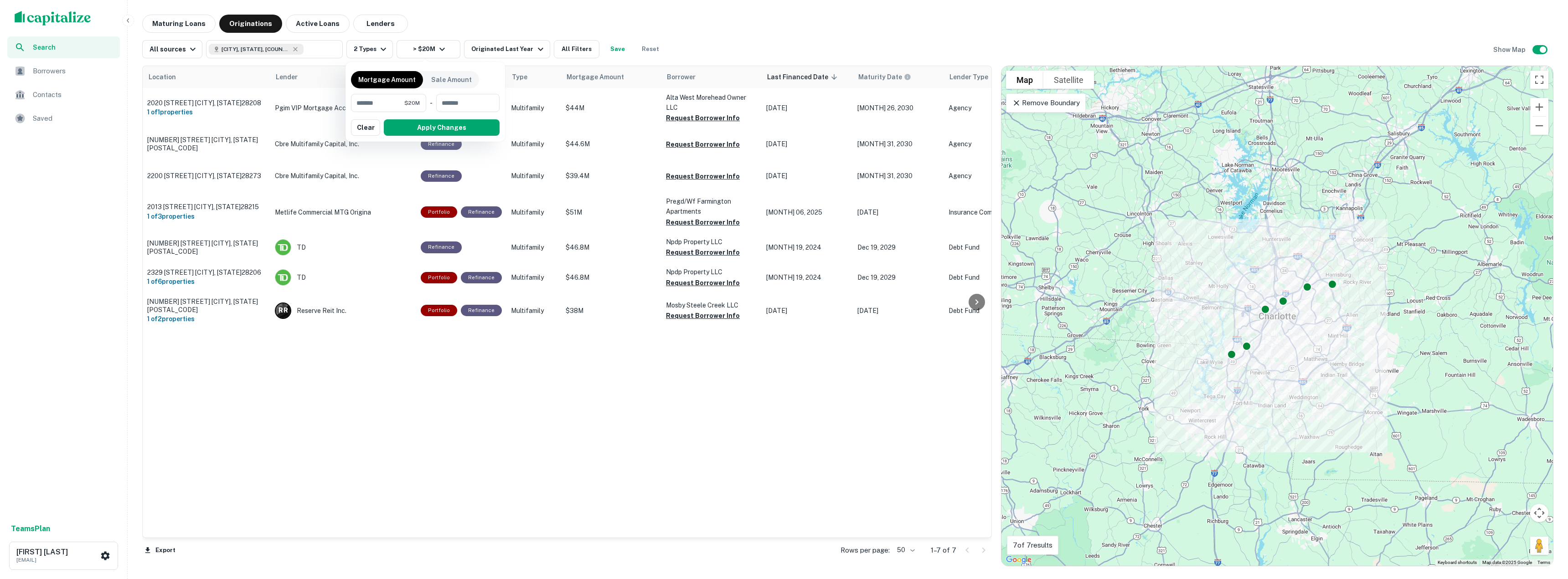 click at bounding box center [784, 289] 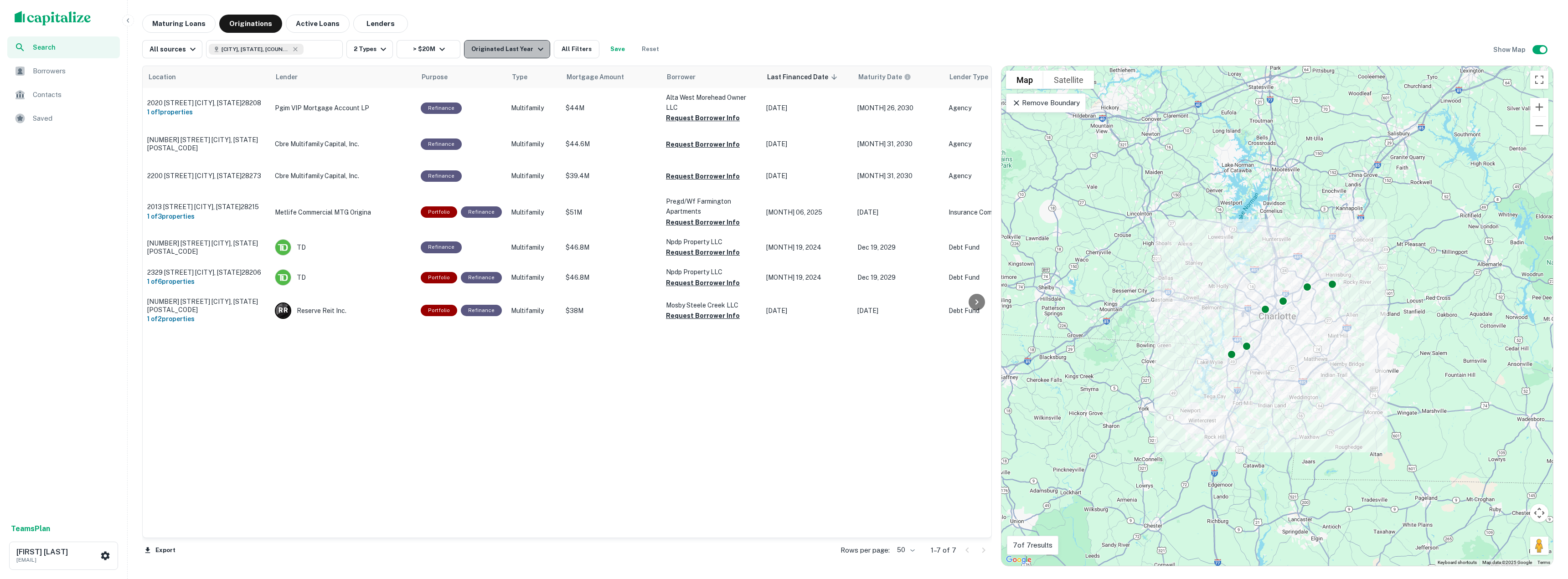 click on "Originated Last Year" at bounding box center [508, 49] 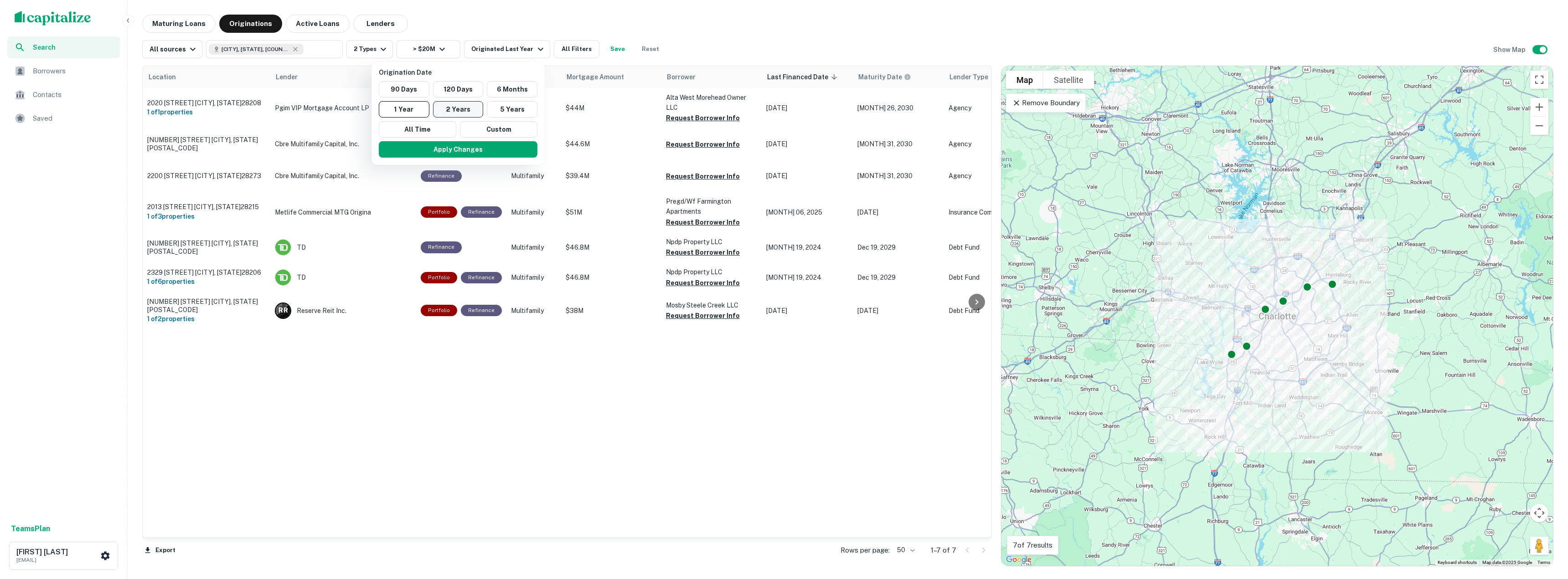 click on "2 Years" at bounding box center [458, 89] 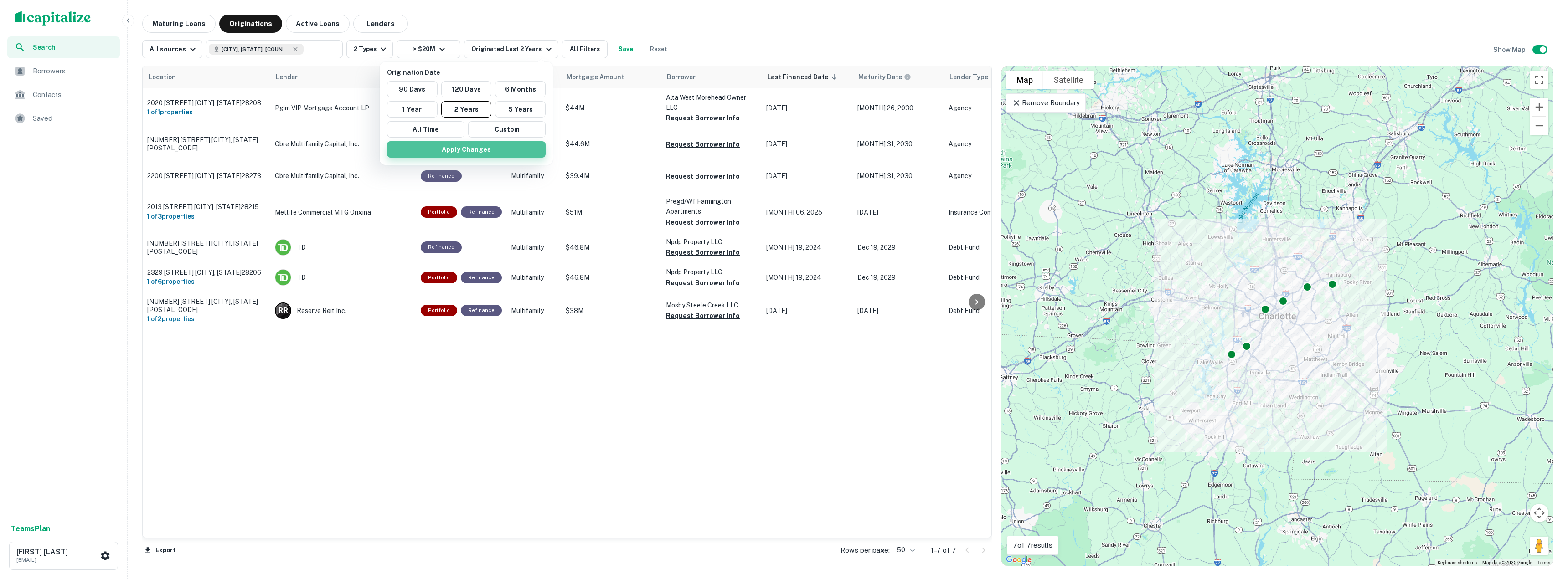click on "Apply Changes" at bounding box center [466, 149] 